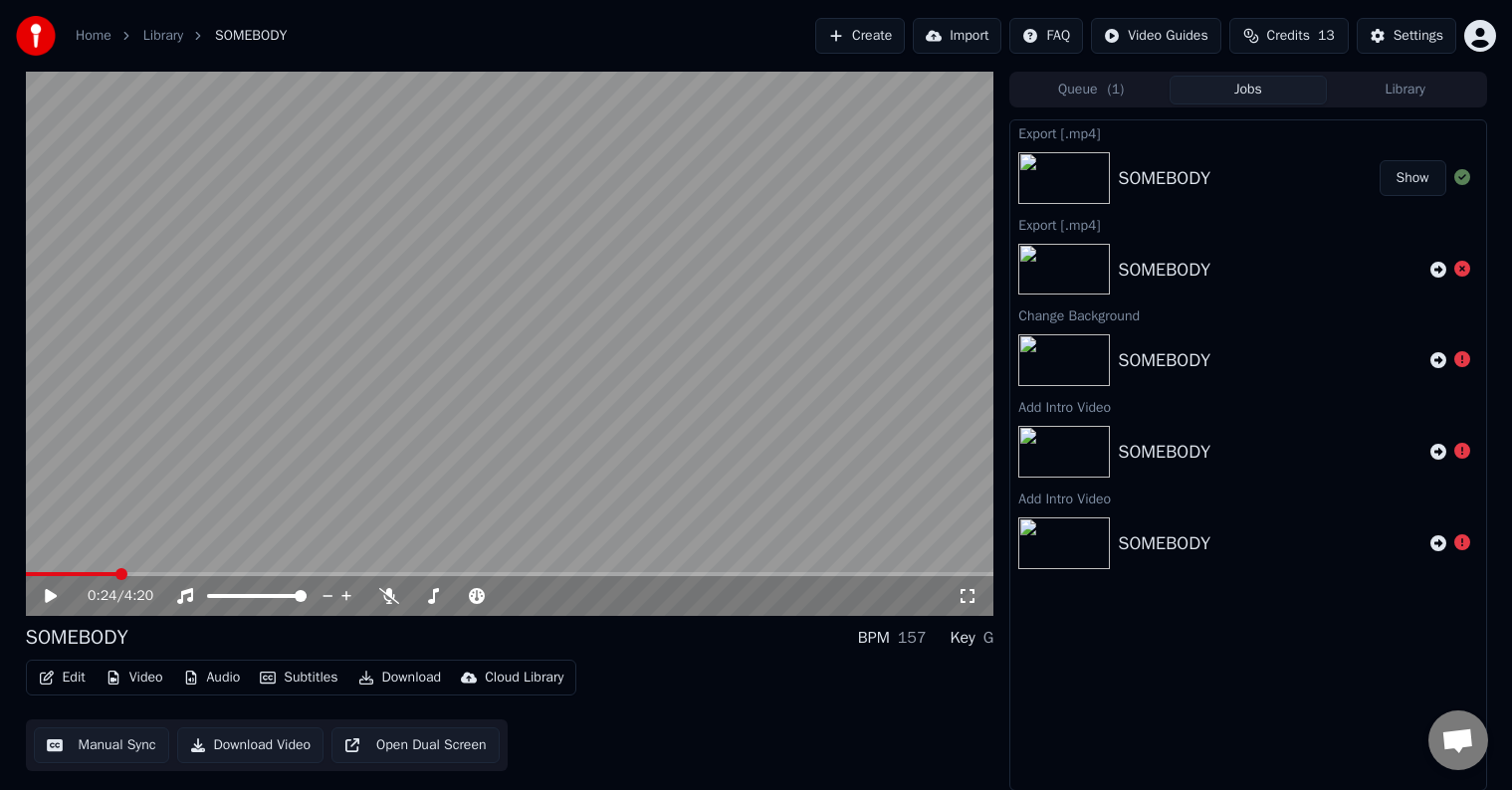 scroll, scrollTop: 0, scrollLeft: 0, axis: both 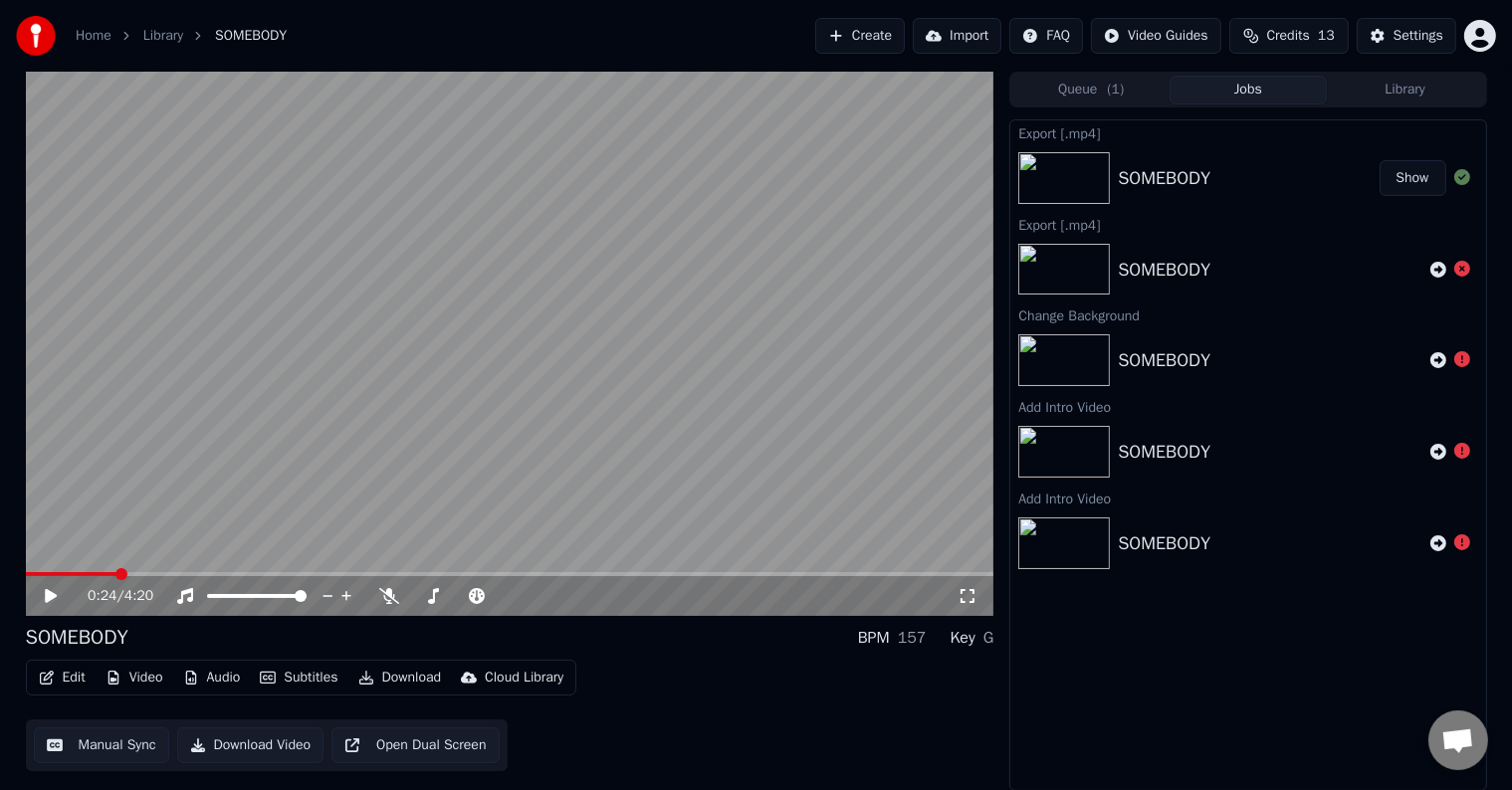 click at bounding box center (510, 343) 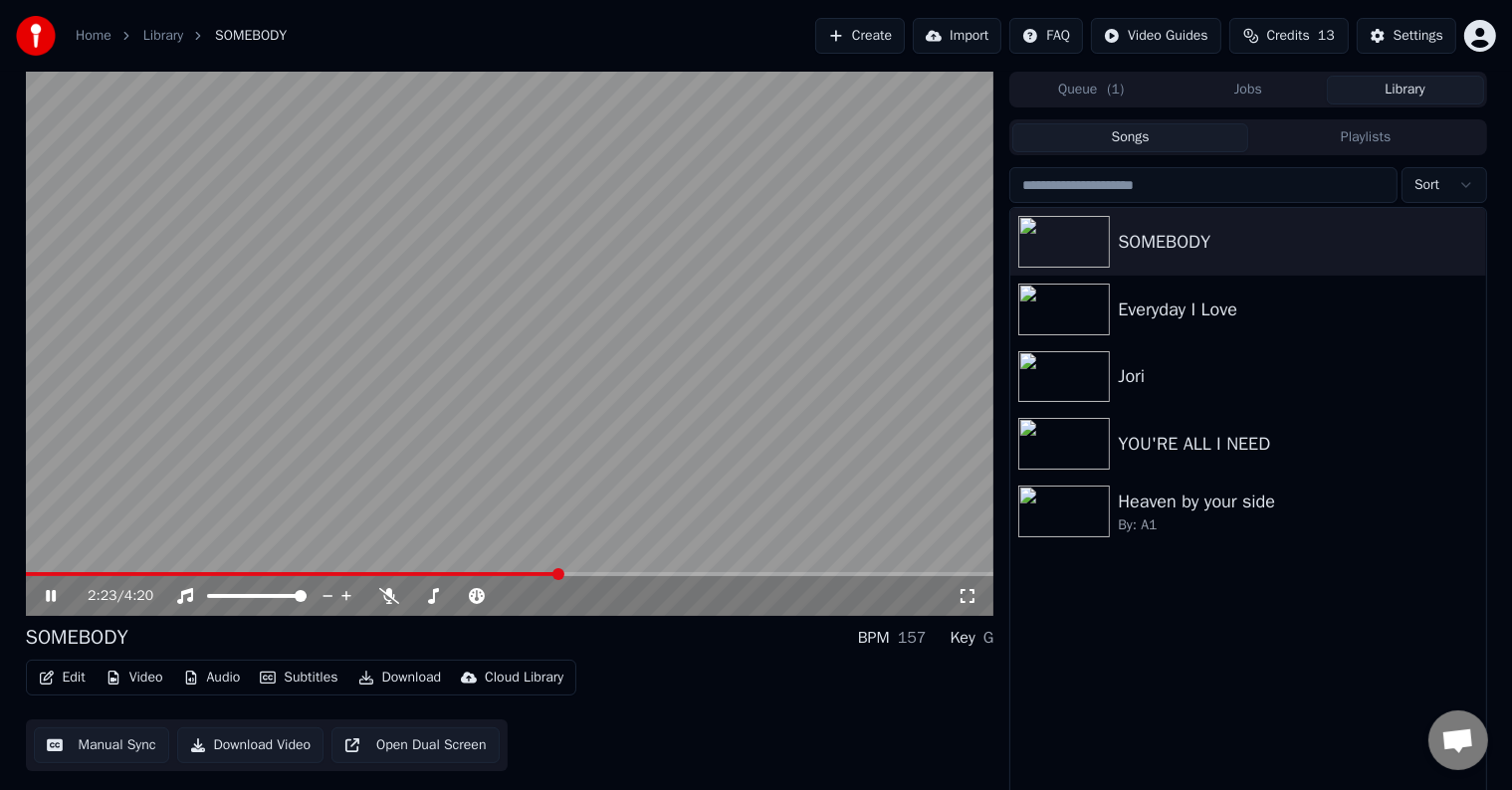 click on "Library" at bounding box center [1405, 90] 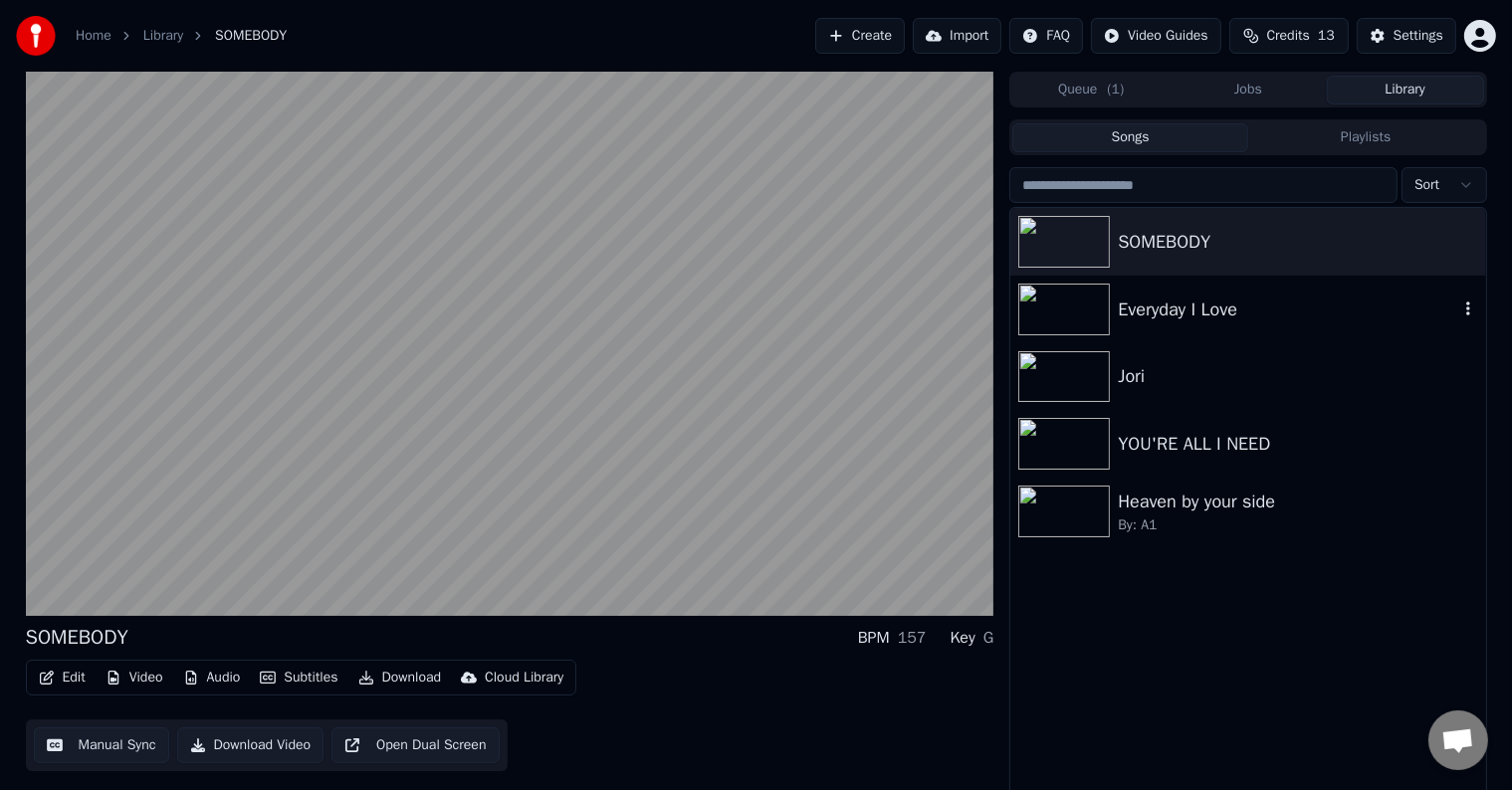click on "Everyday I Love" at bounding box center (1287, 309) 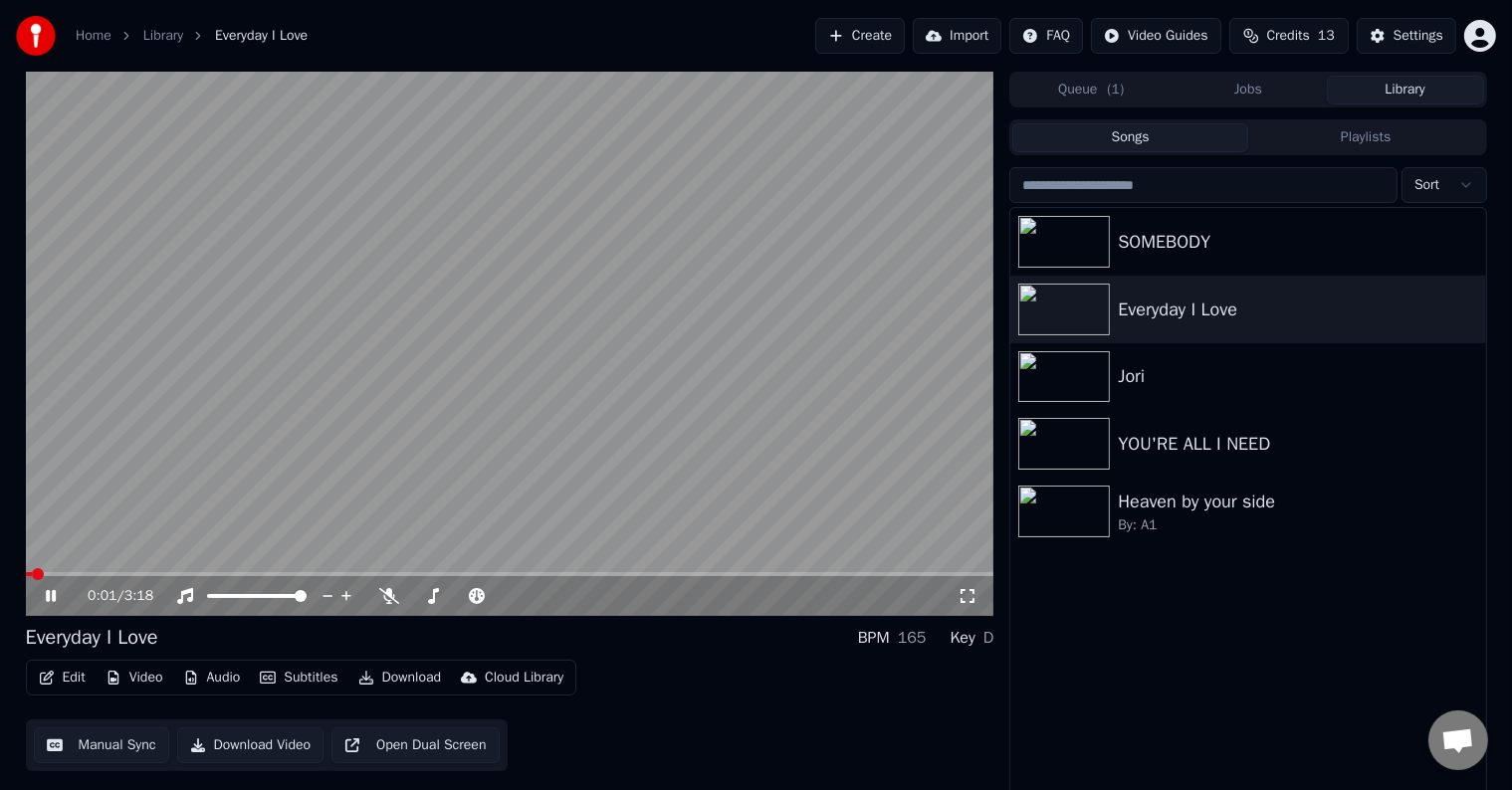 click at bounding box center (510, 574) 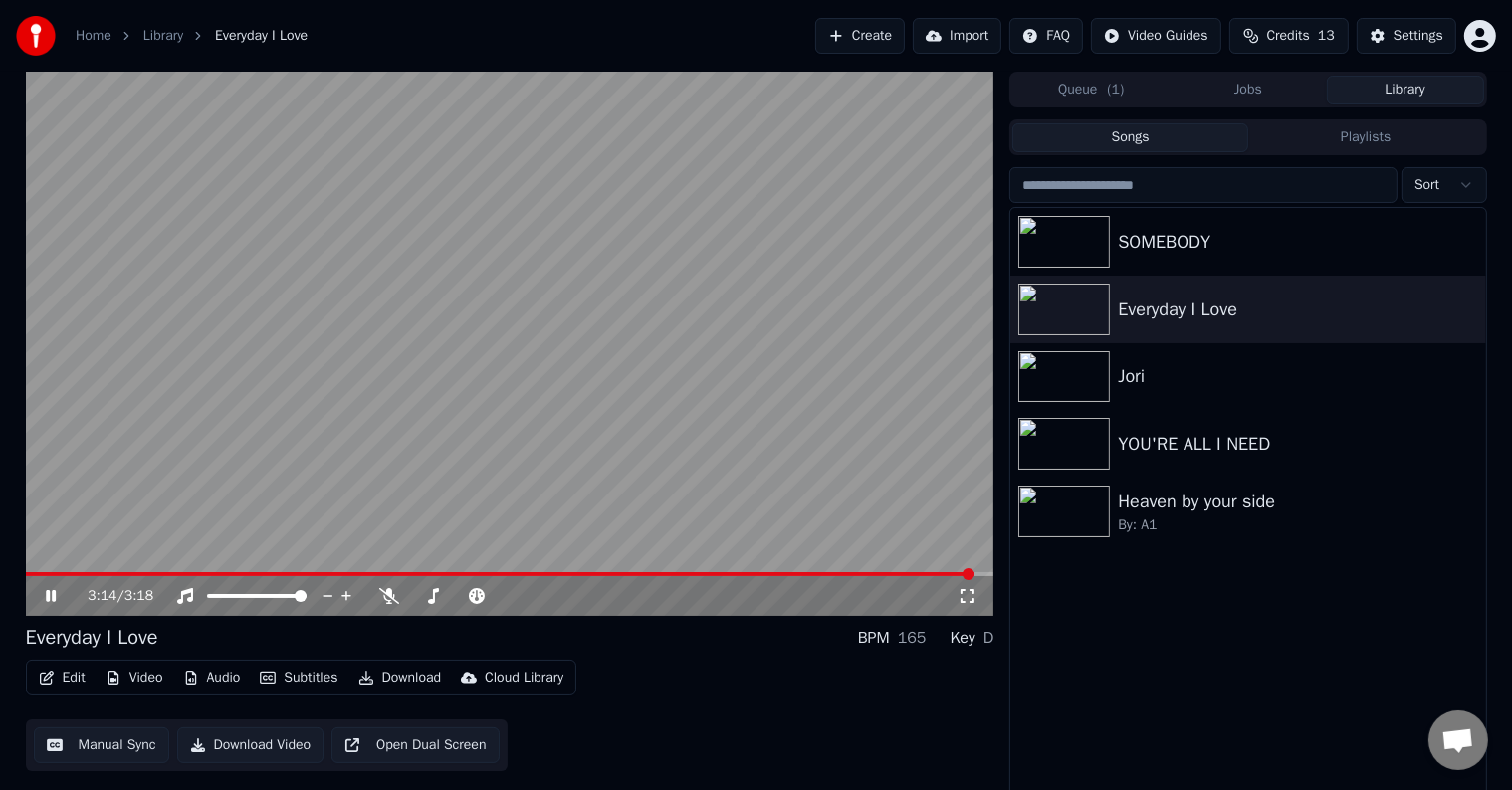 click 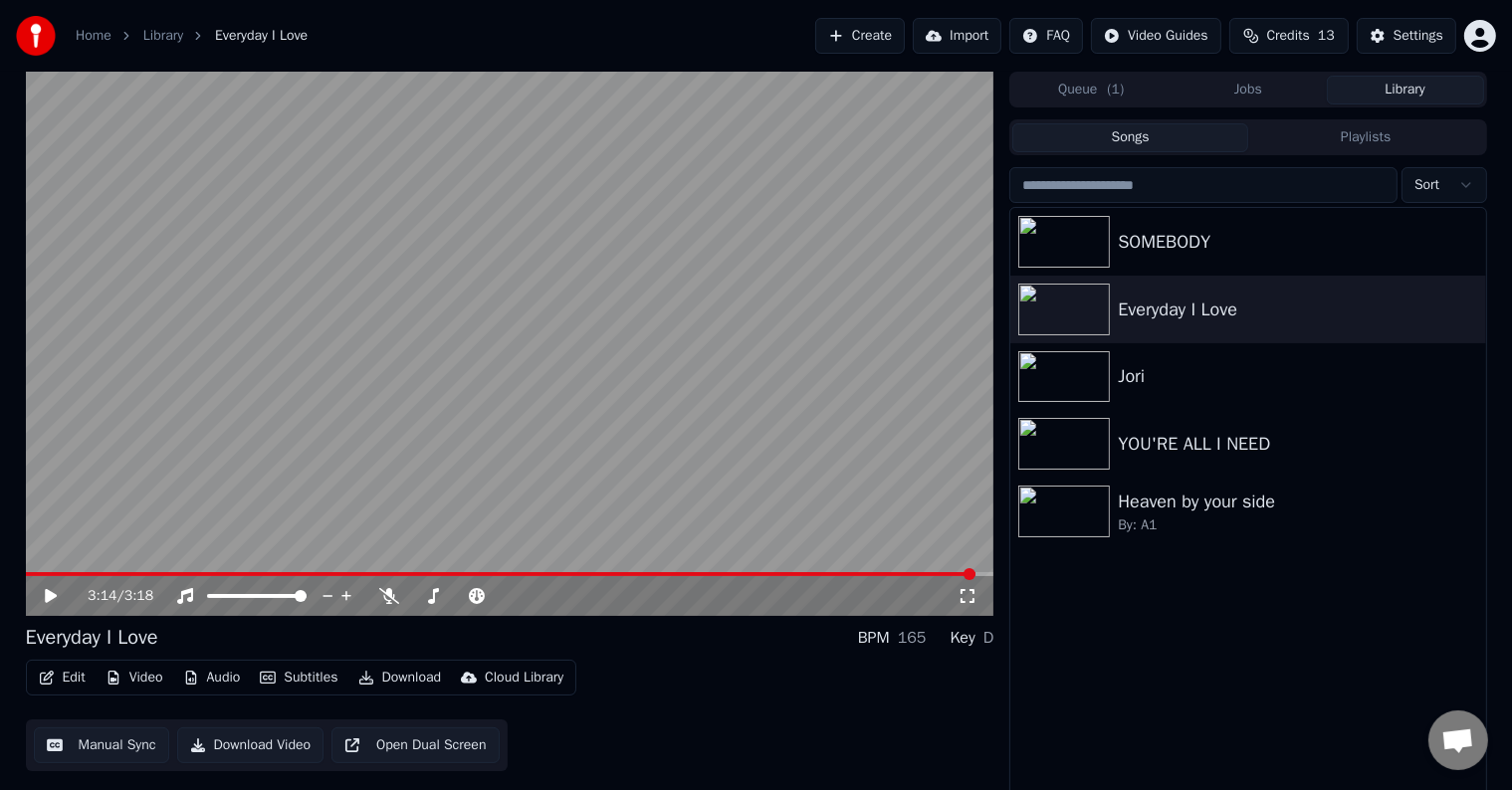 click on "Download Video" at bounding box center (251, 745) 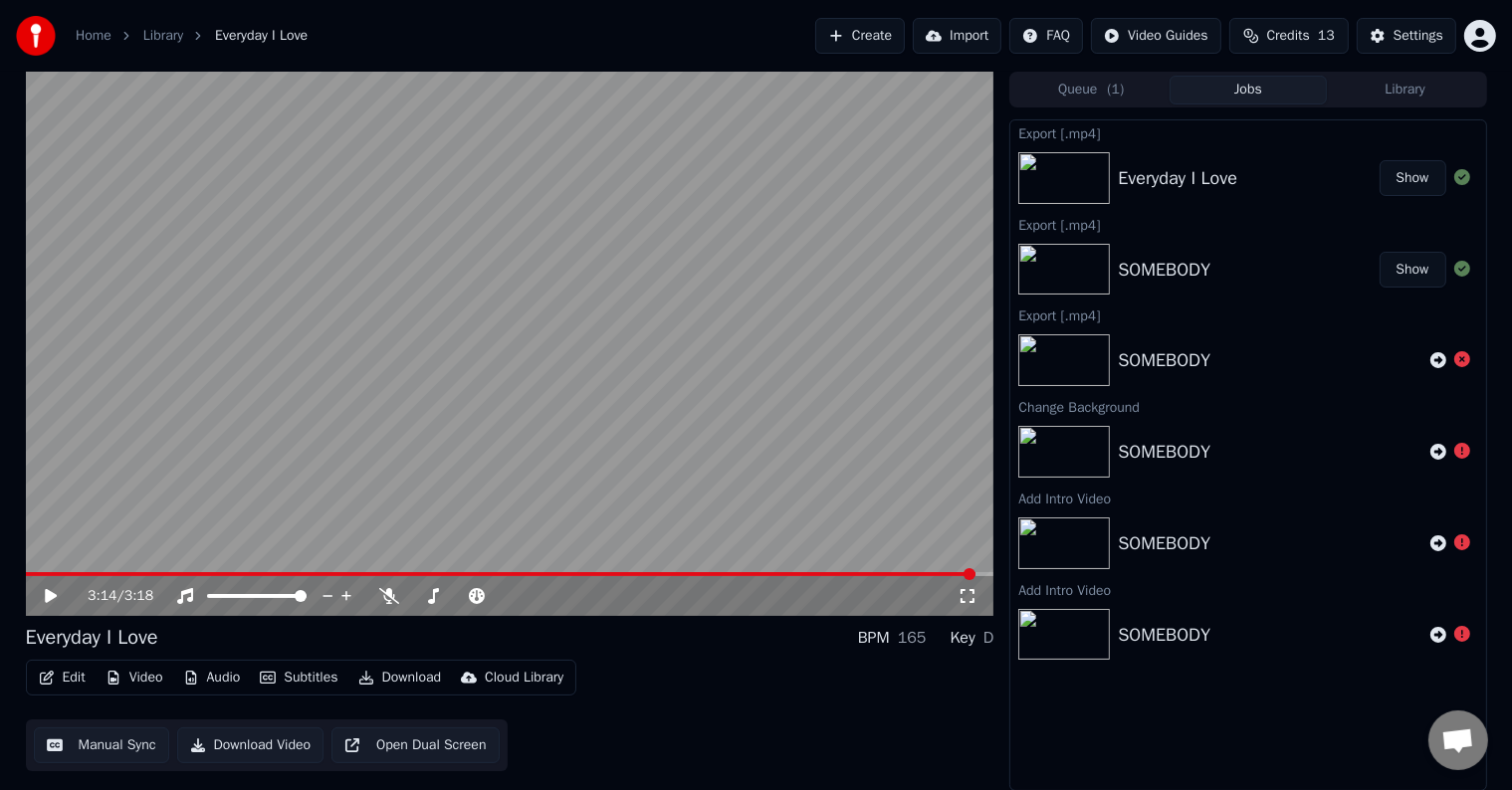 click on "Show" at bounding box center (1412, 178) 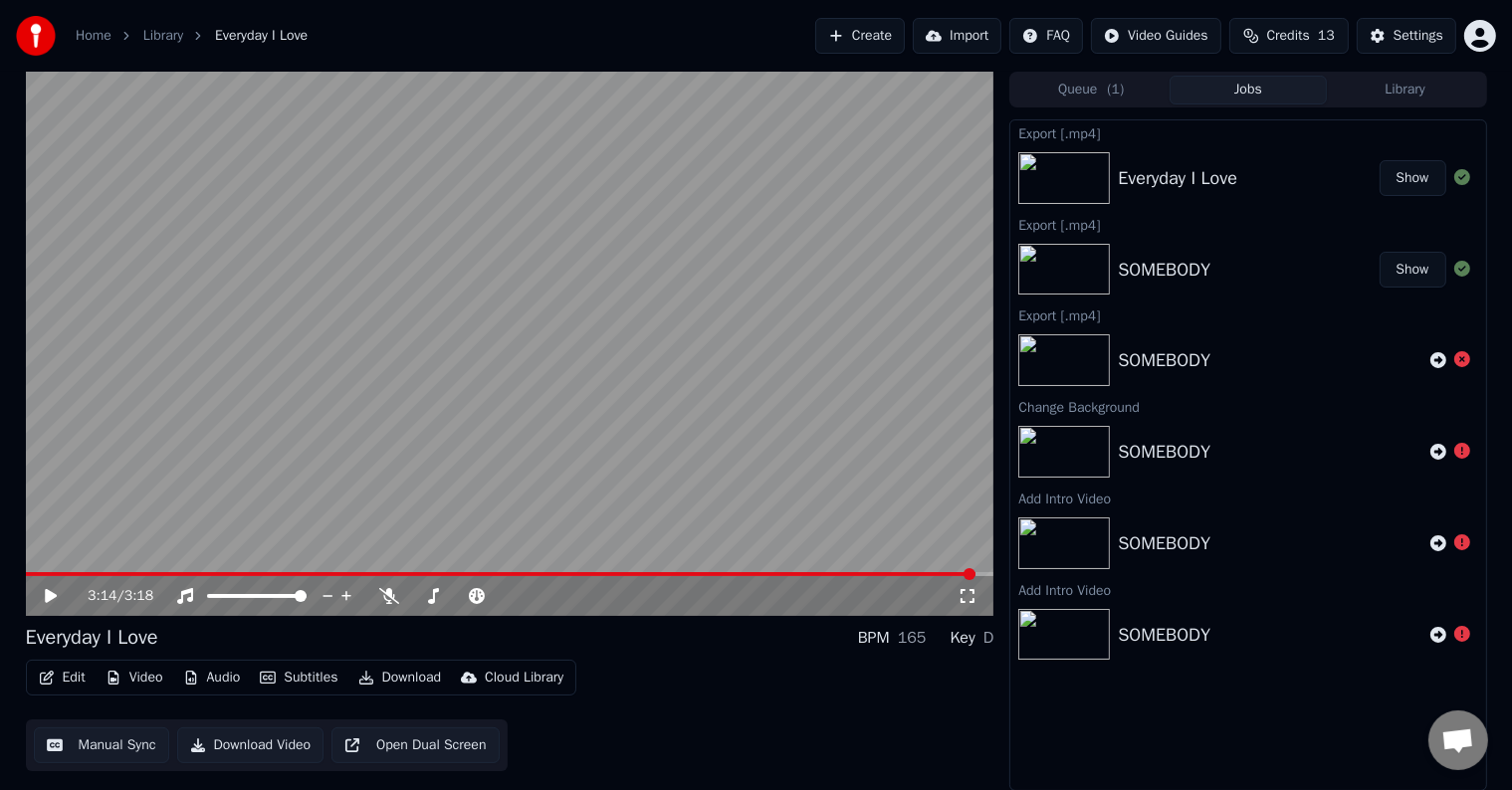 click at bounding box center [510, 343] 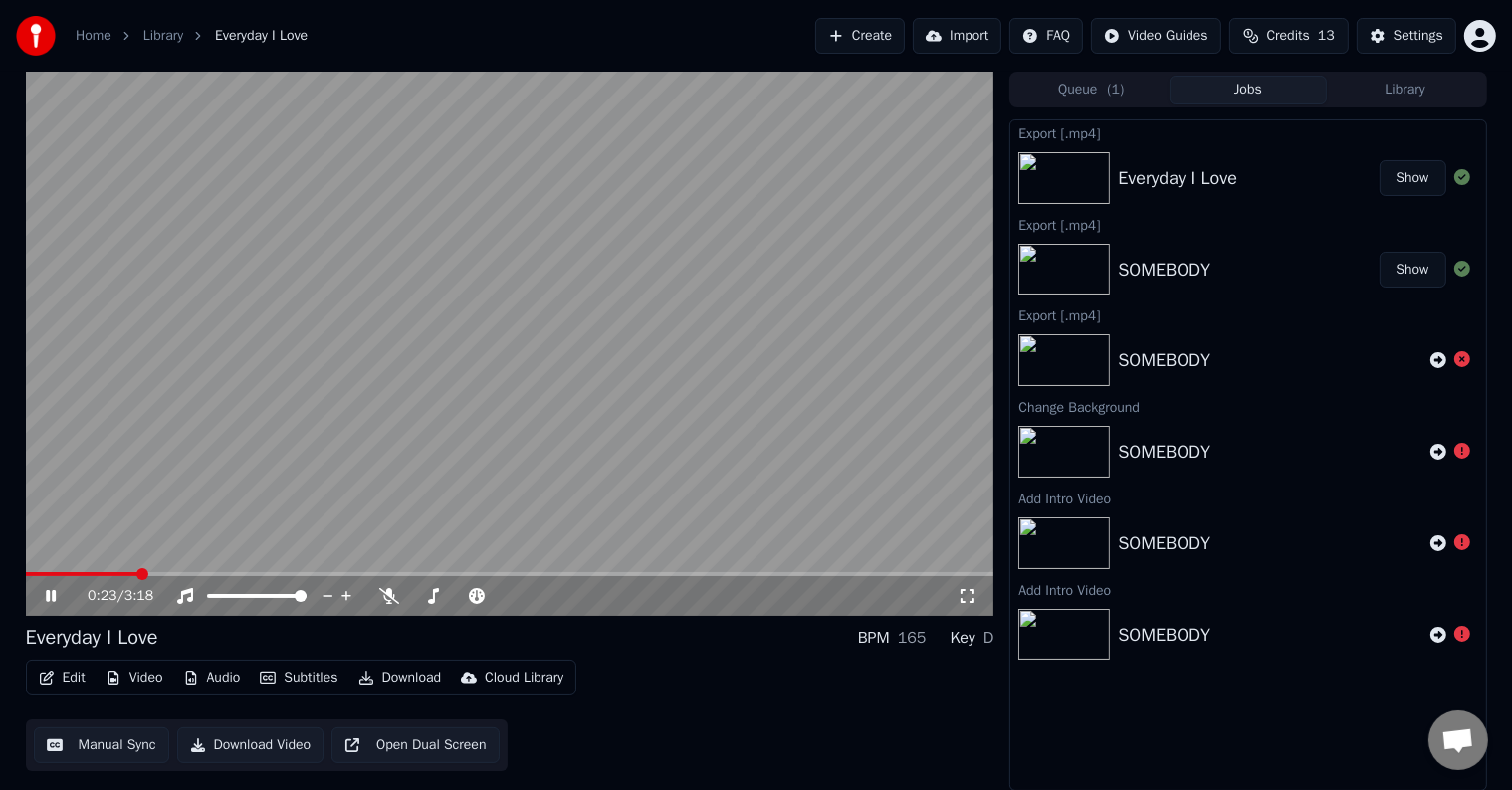 click at bounding box center [82, 574] 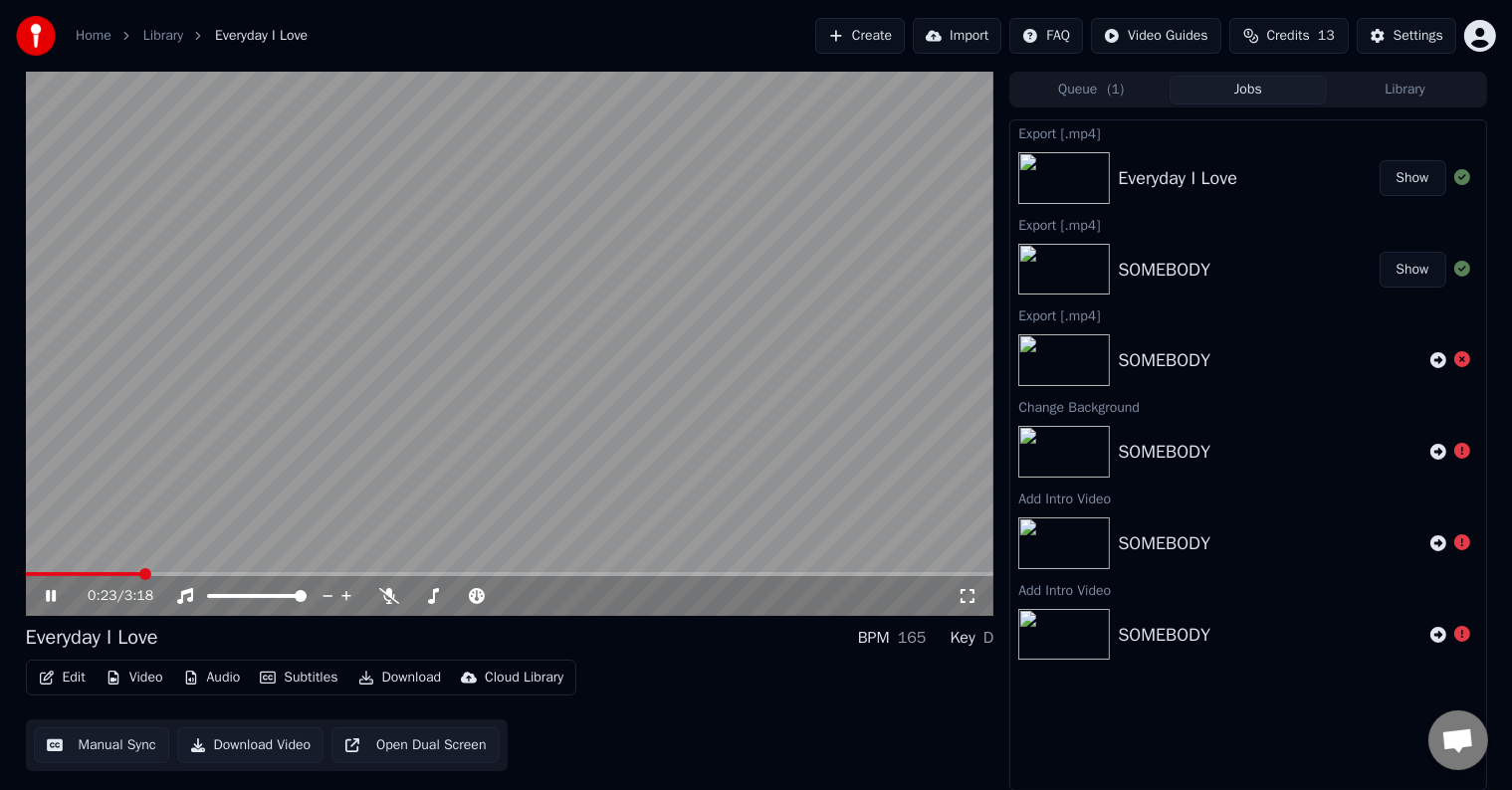 click at bounding box center [510, 574] 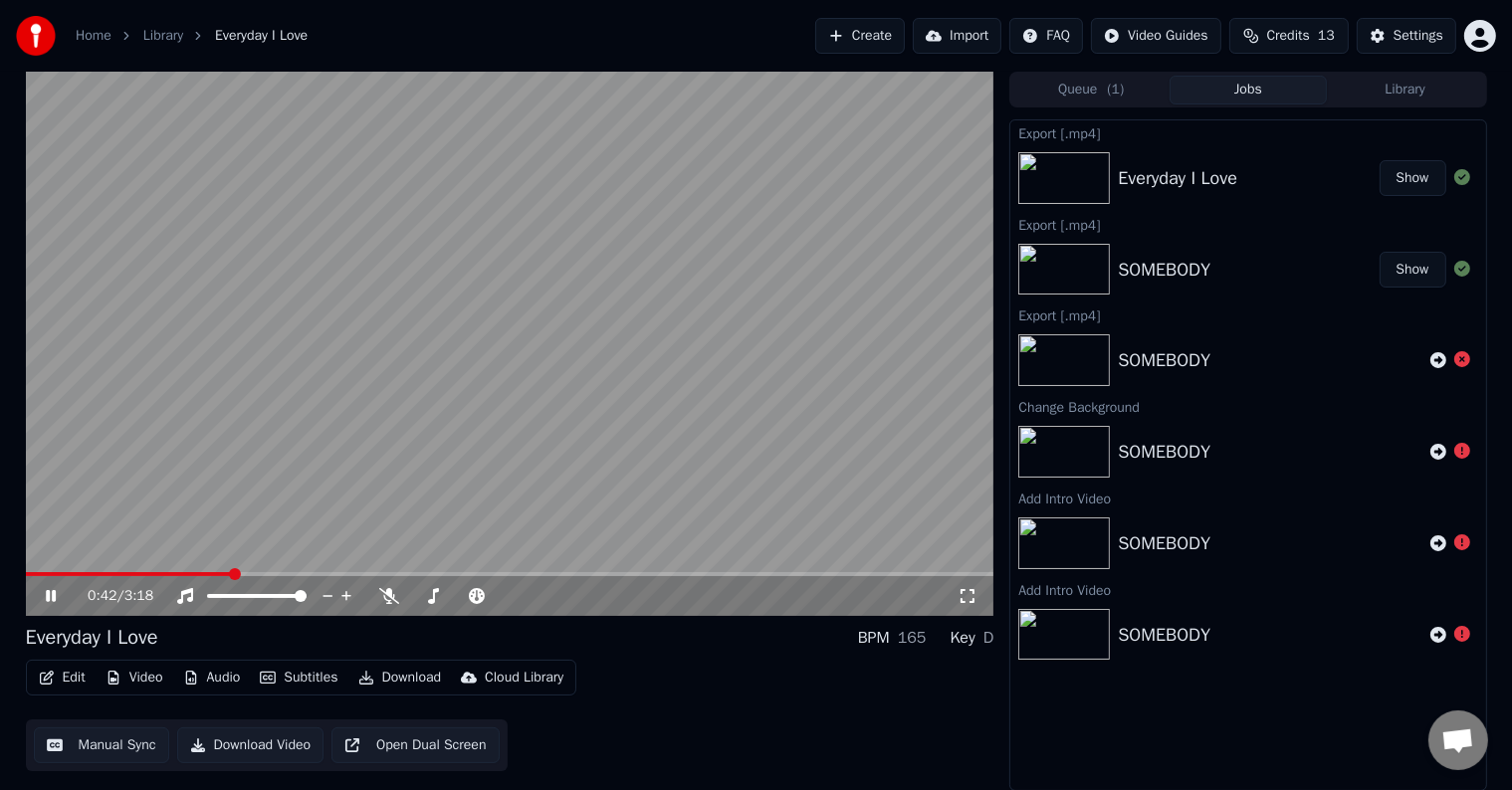 click at bounding box center [510, 343] 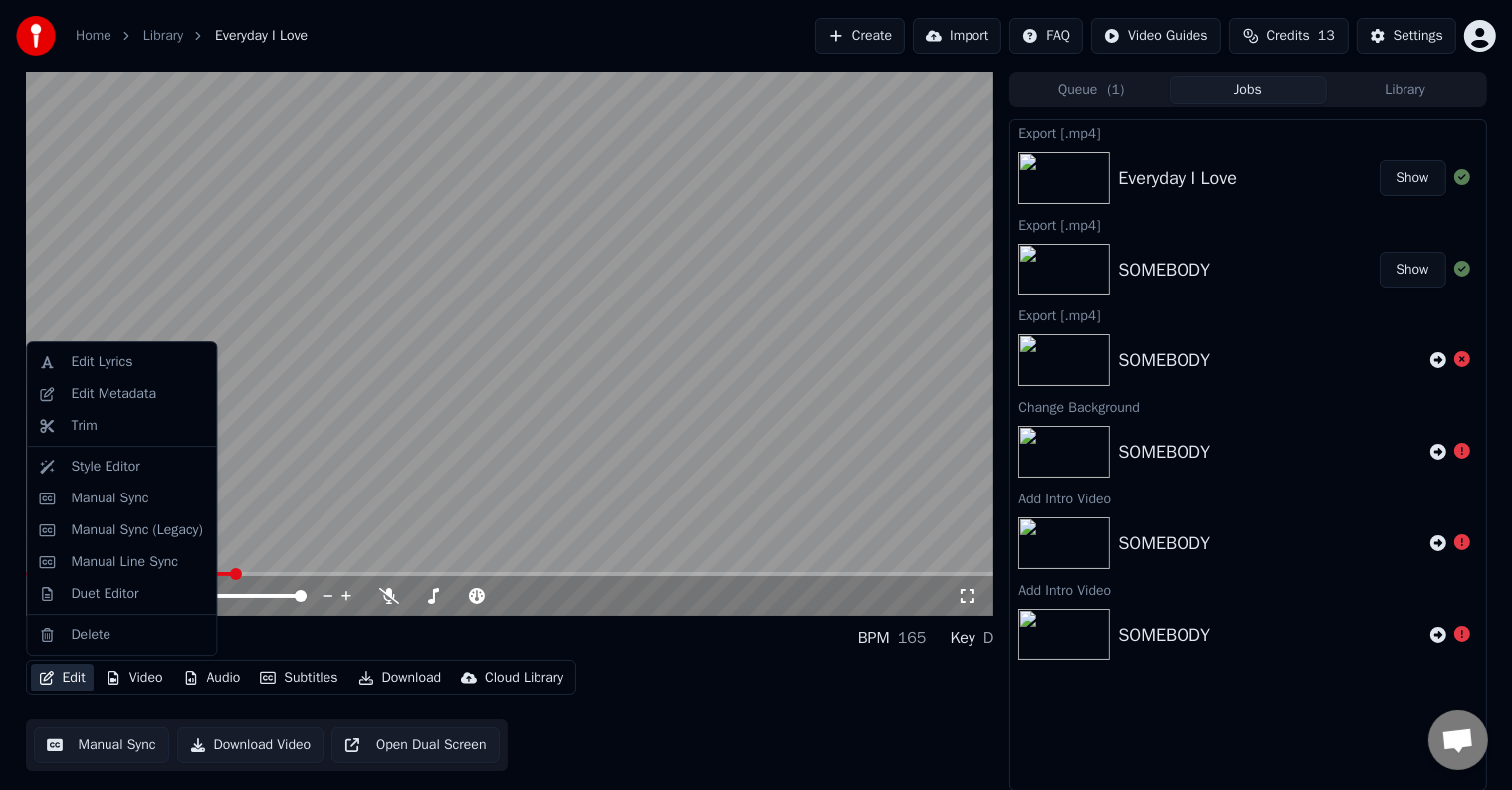 click on "Edit" at bounding box center [62, 678] 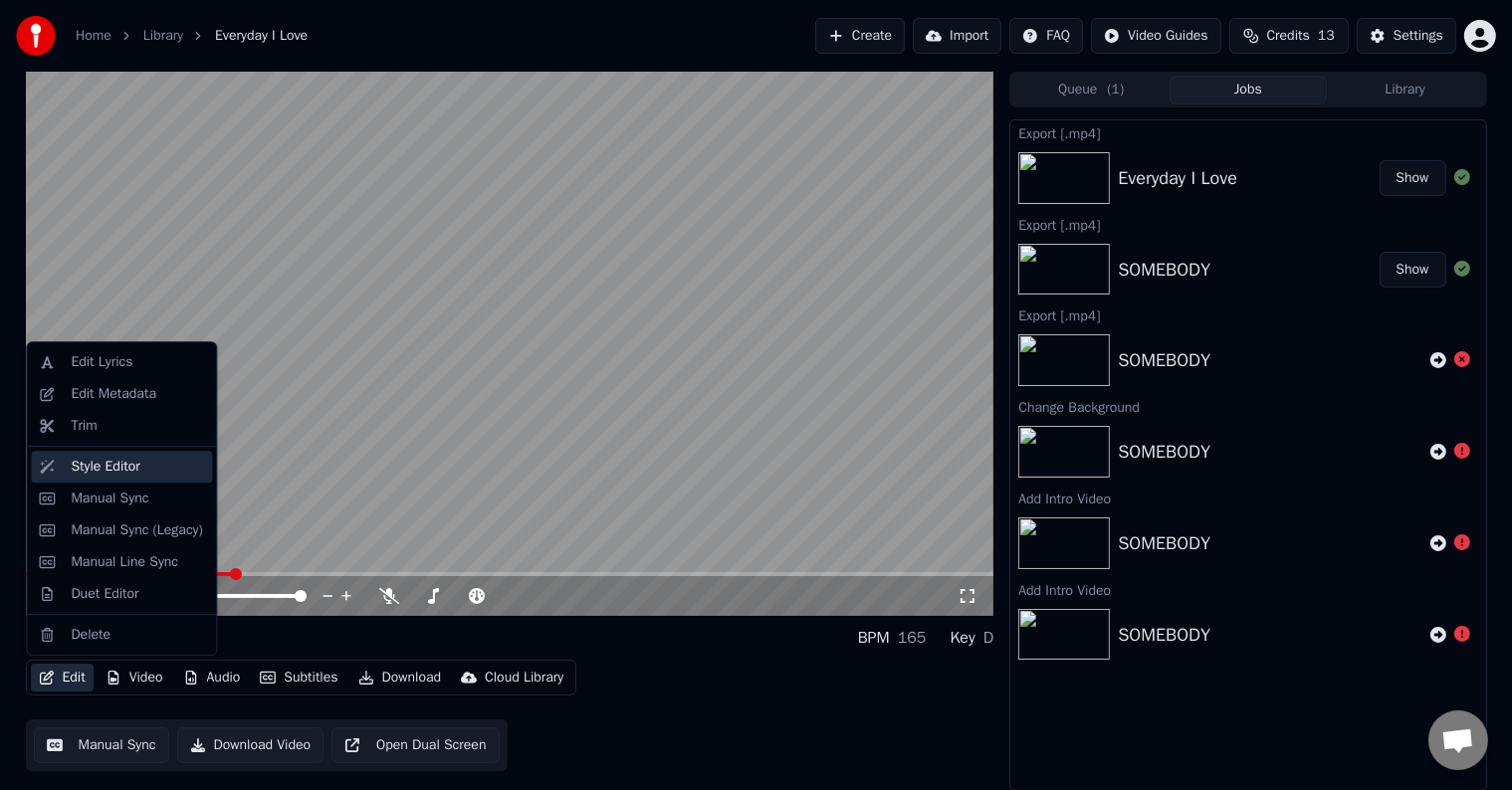 click on "Style Editor" at bounding box center [105, 467] 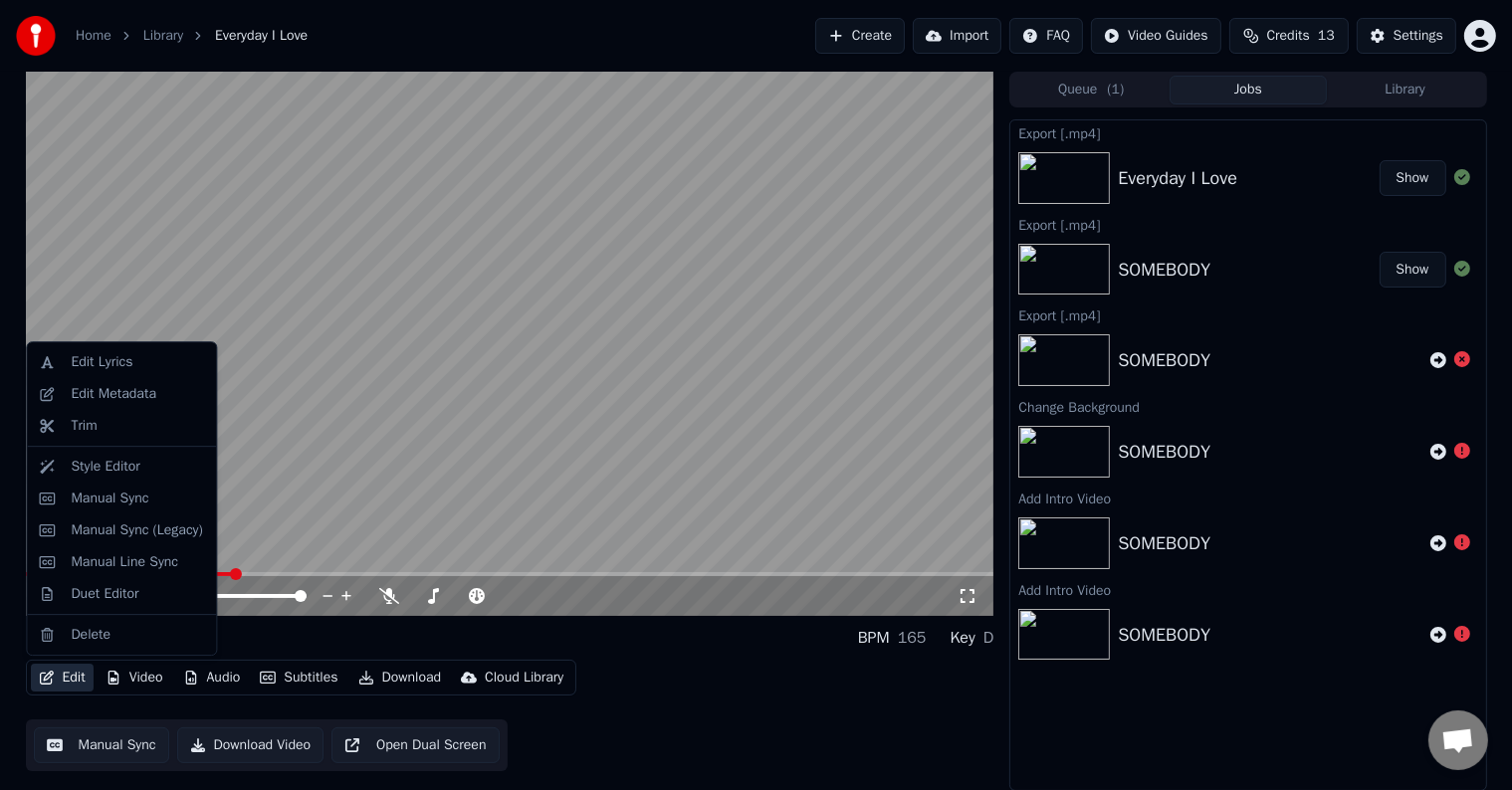 scroll, scrollTop: 0, scrollLeft: 0, axis: both 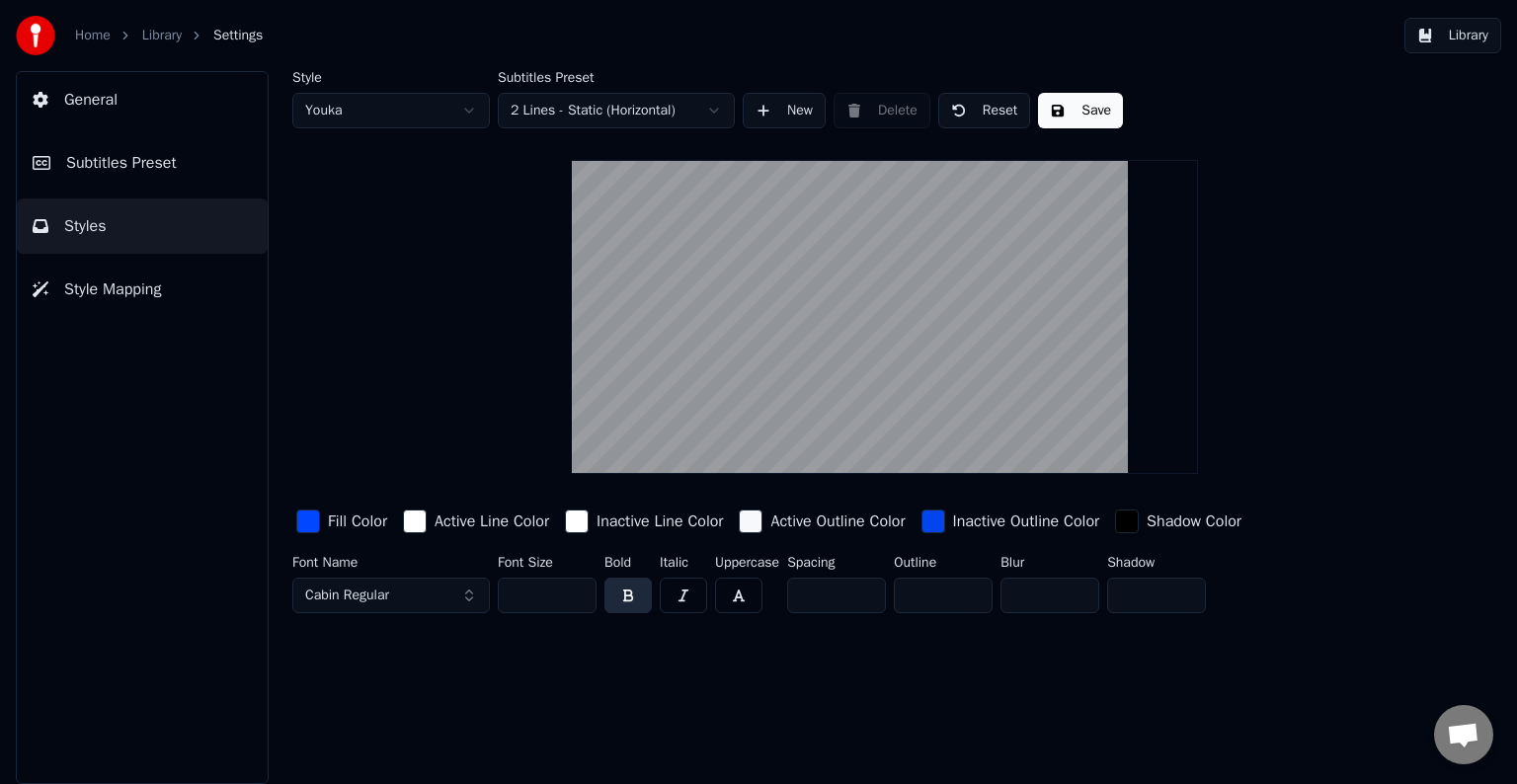 click on "***" at bounding box center (547, 595) 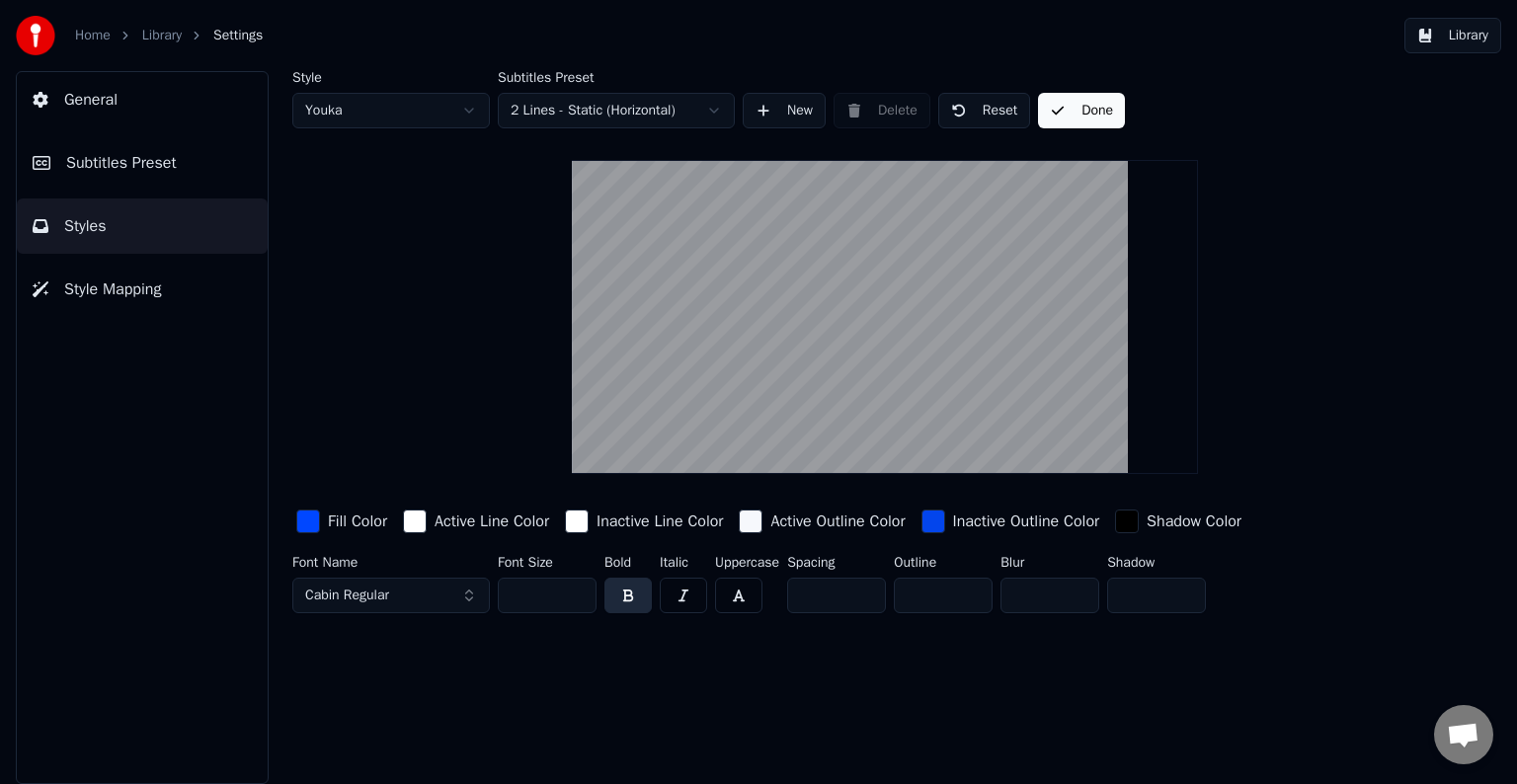 click on "Subtitles Preset" at bounding box center [142, 163] 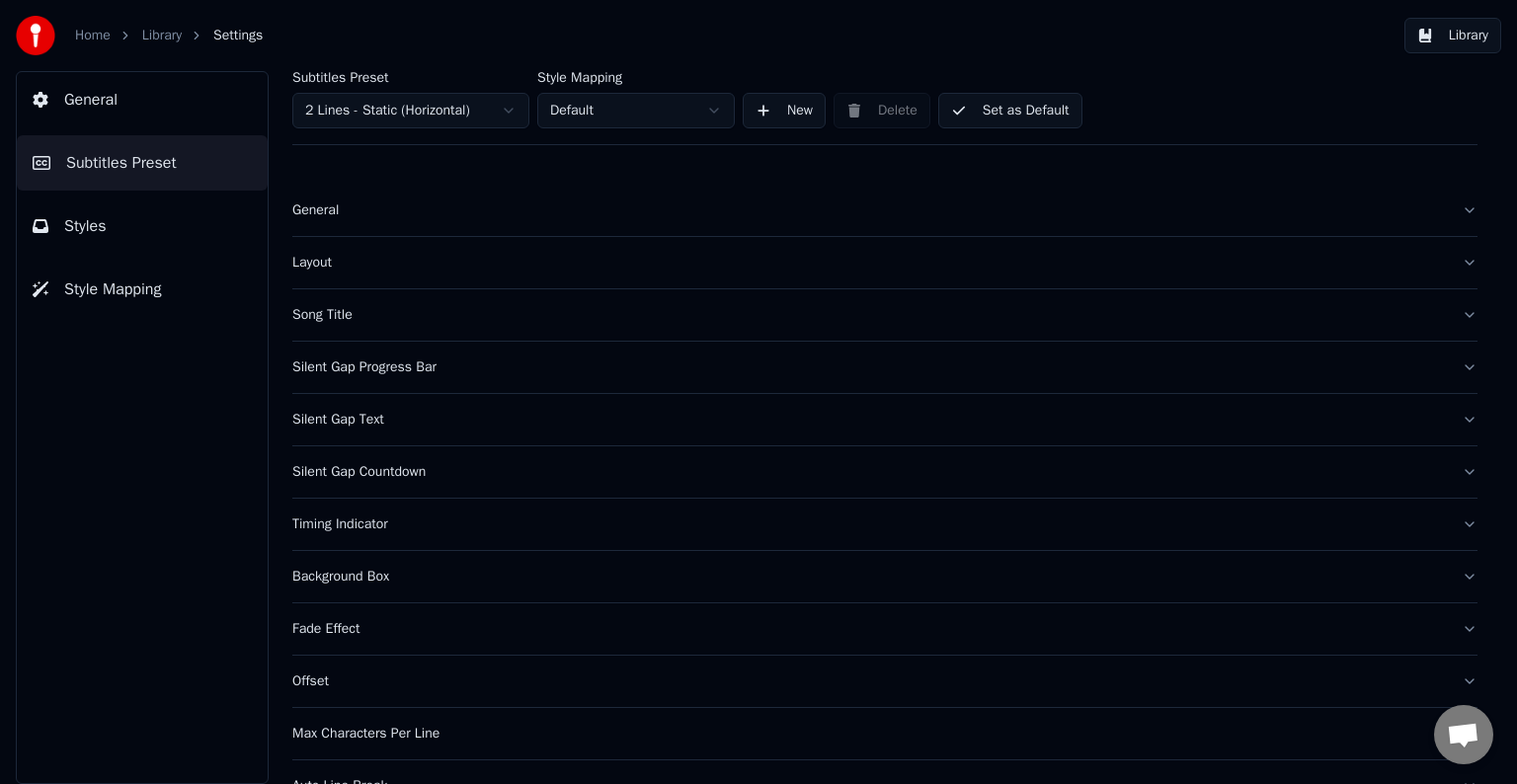 click on "Set as Default" at bounding box center [1010, 111] 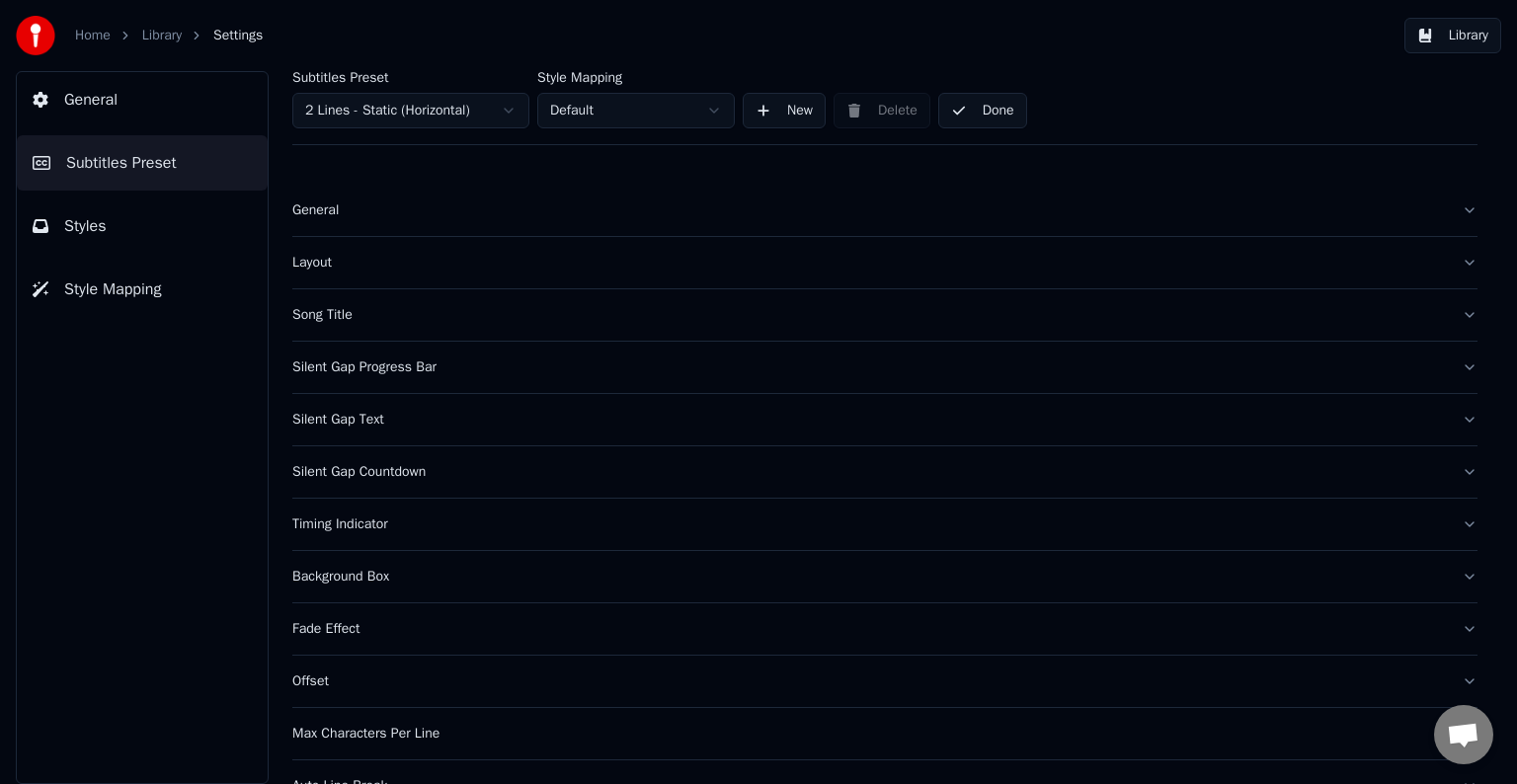 click on "Library" at bounding box center (1453, 36) 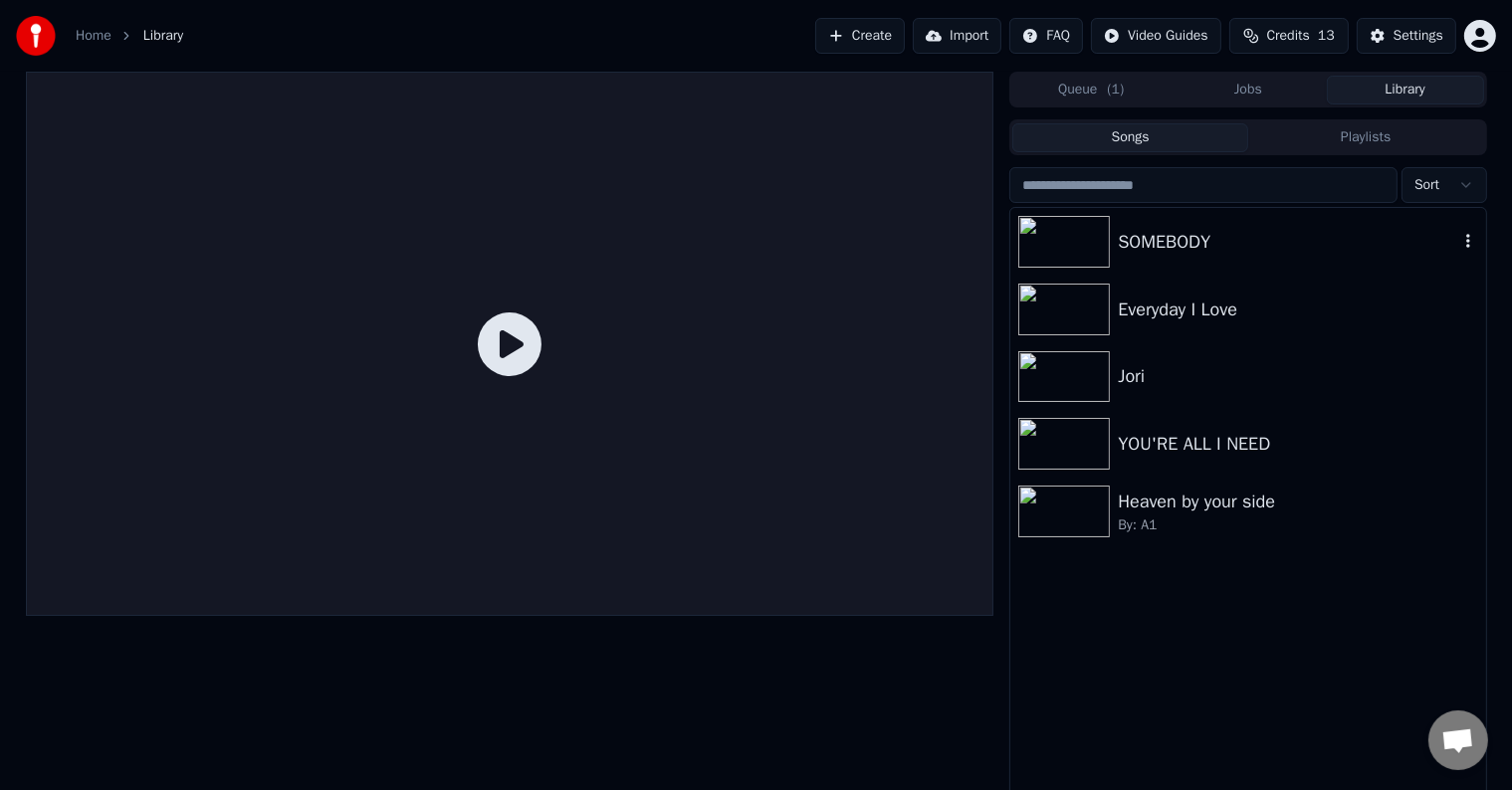 click on "SOMEBODY" at bounding box center (1287, 242) 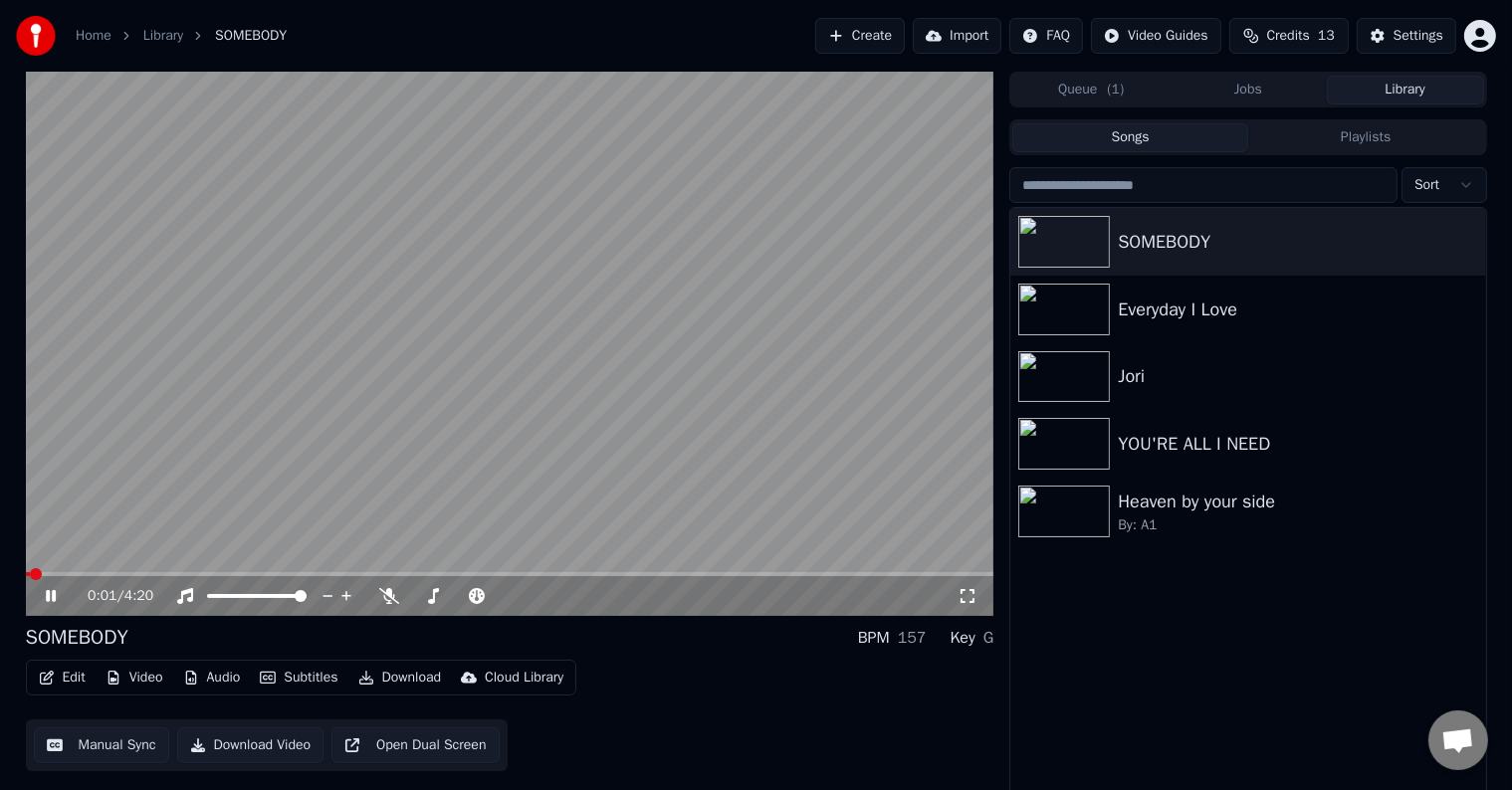 click at bounding box center [510, 574] 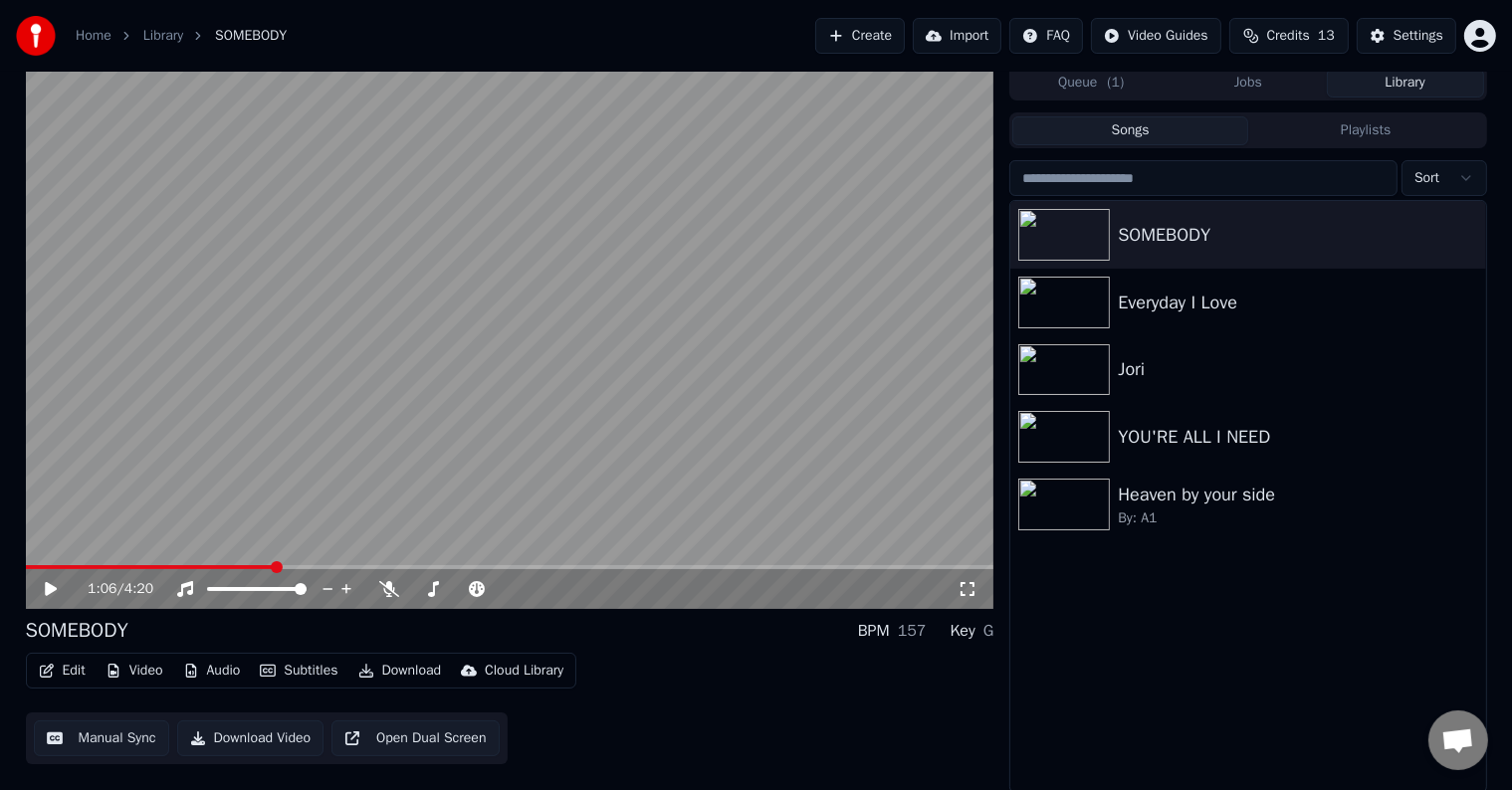 scroll, scrollTop: 9, scrollLeft: 0, axis: vertical 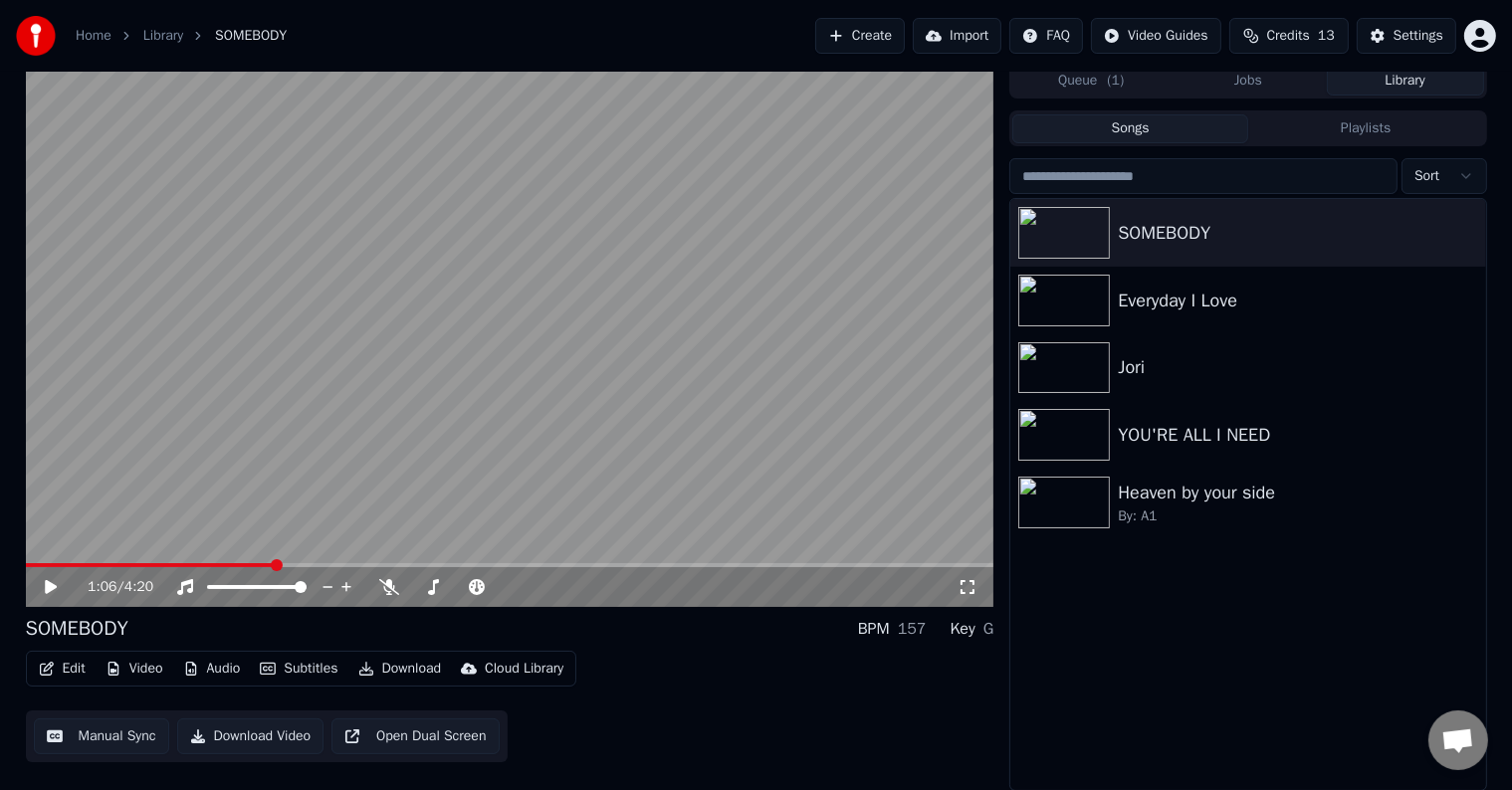 click on "Edit" at bounding box center [62, 669] 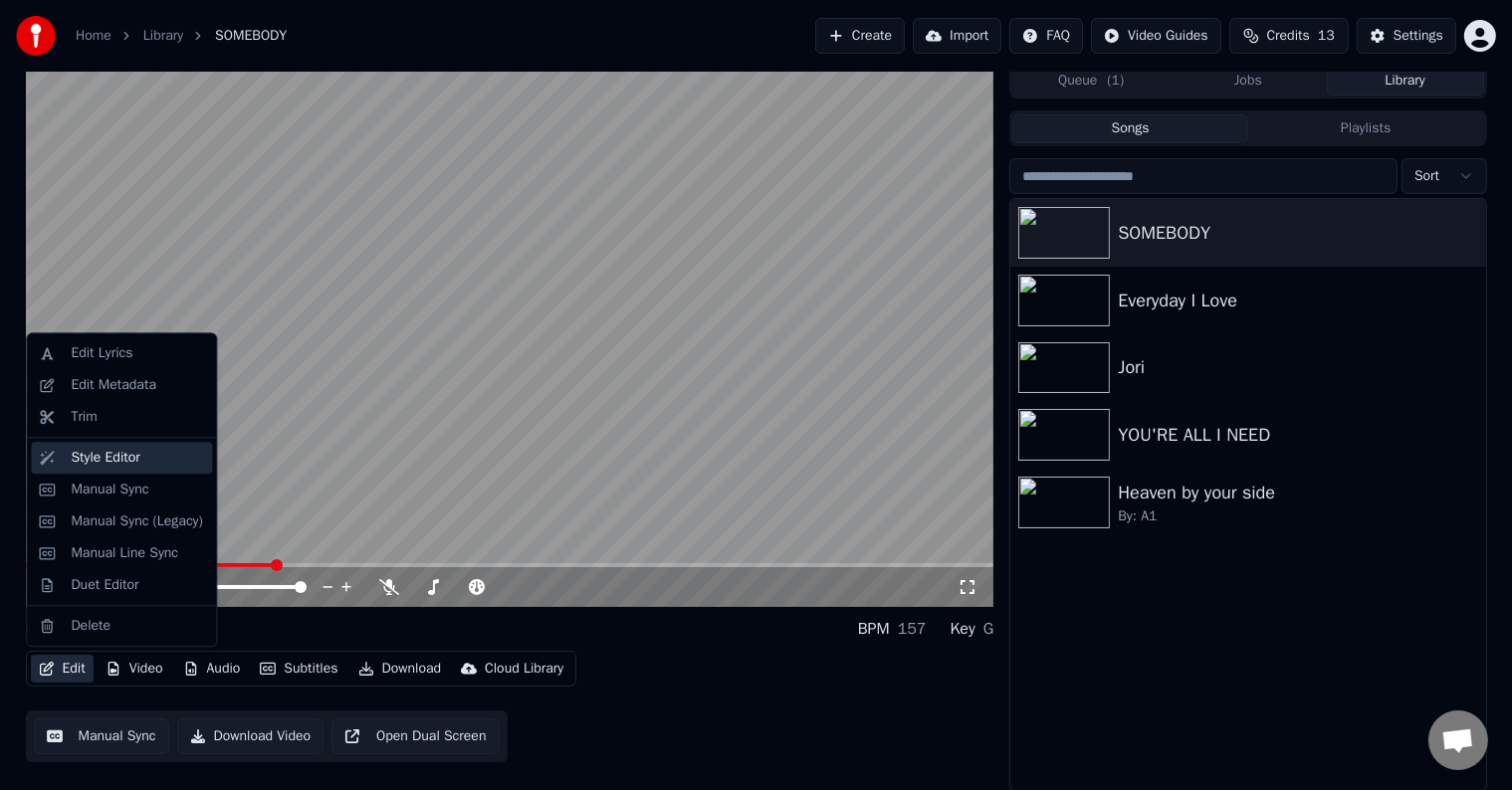 click on "Style Editor" at bounding box center (121, 458) 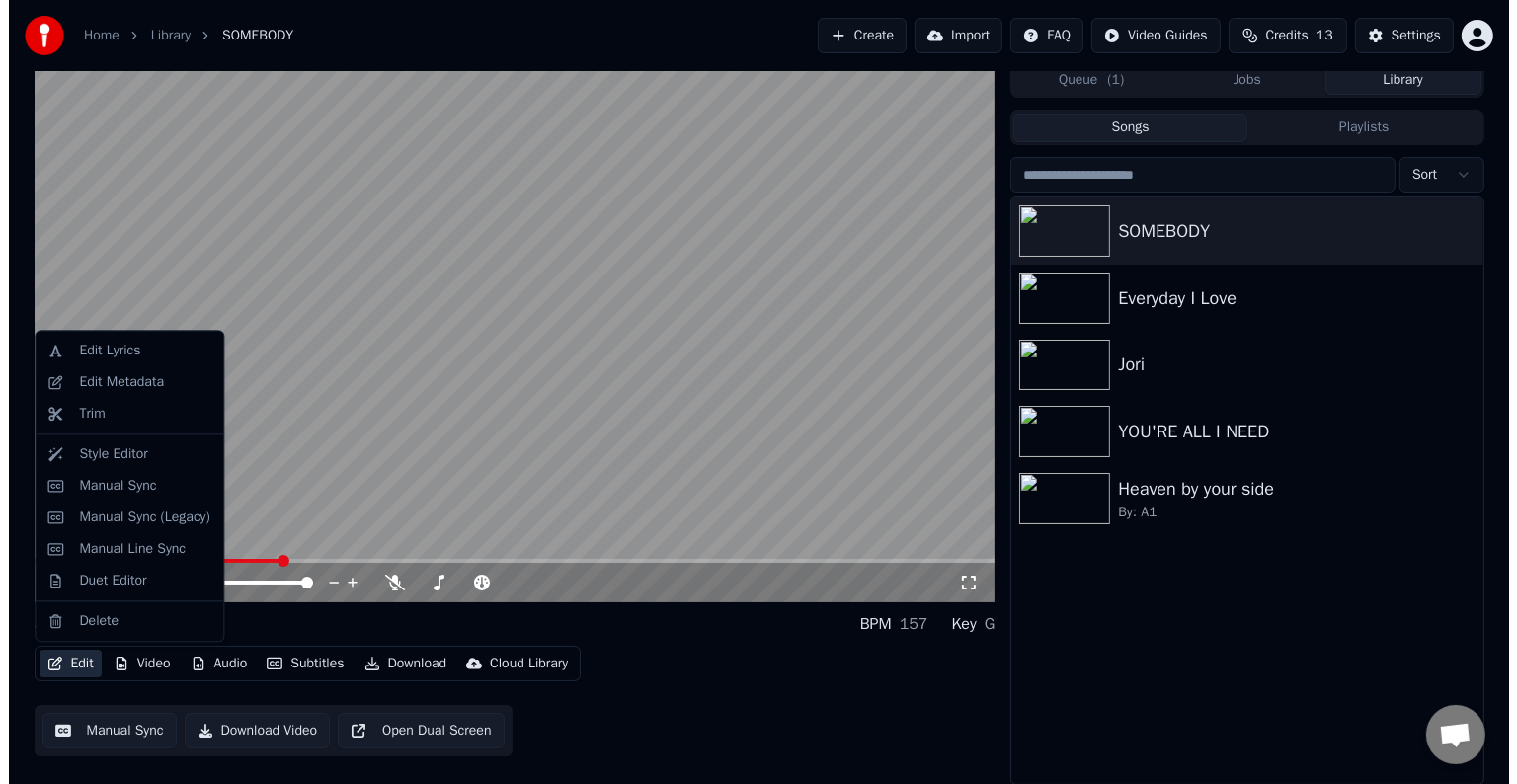 scroll, scrollTop: 0, scrollLeft: 0, axis: both 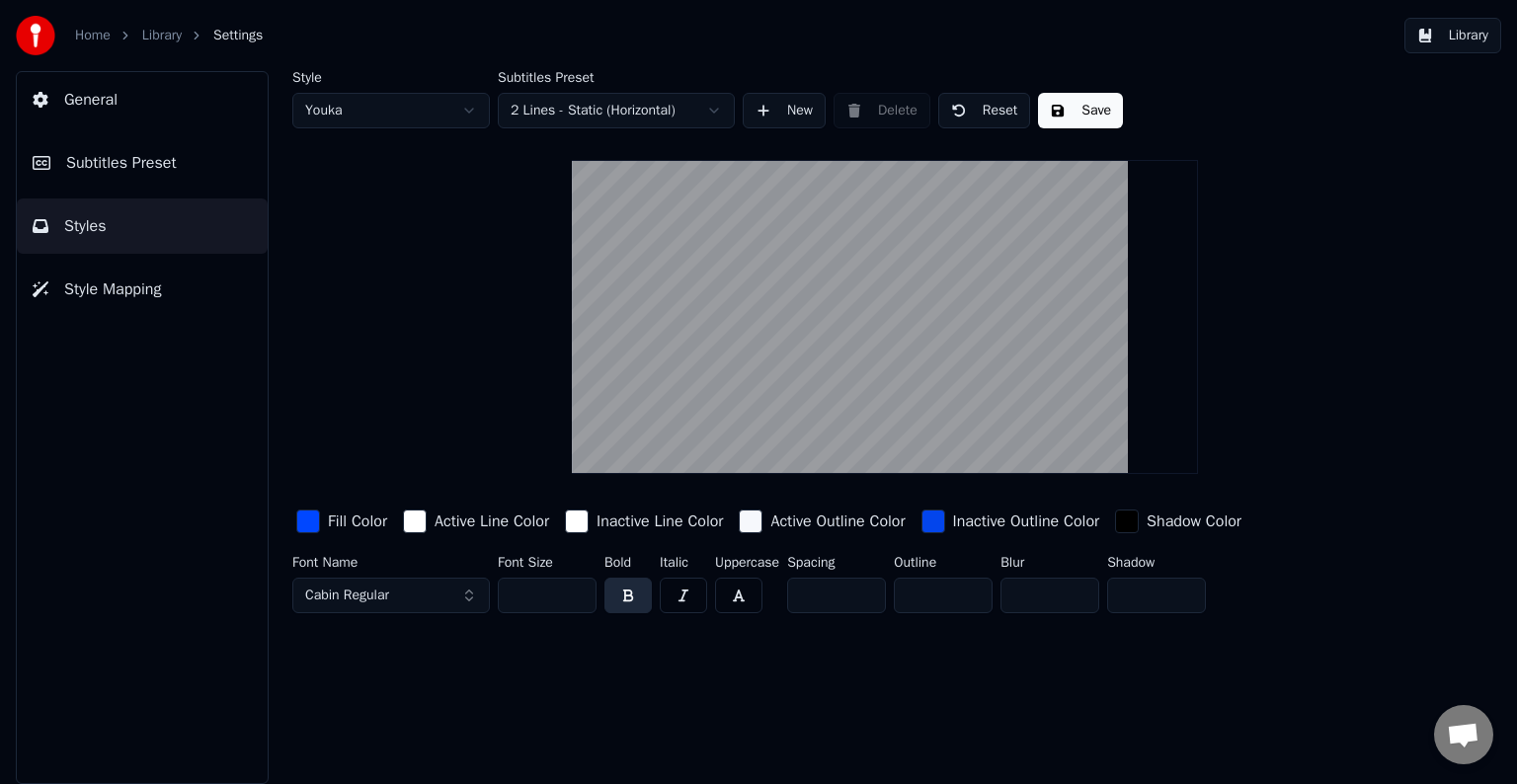 click on "***" at bounding box center (547, 595) 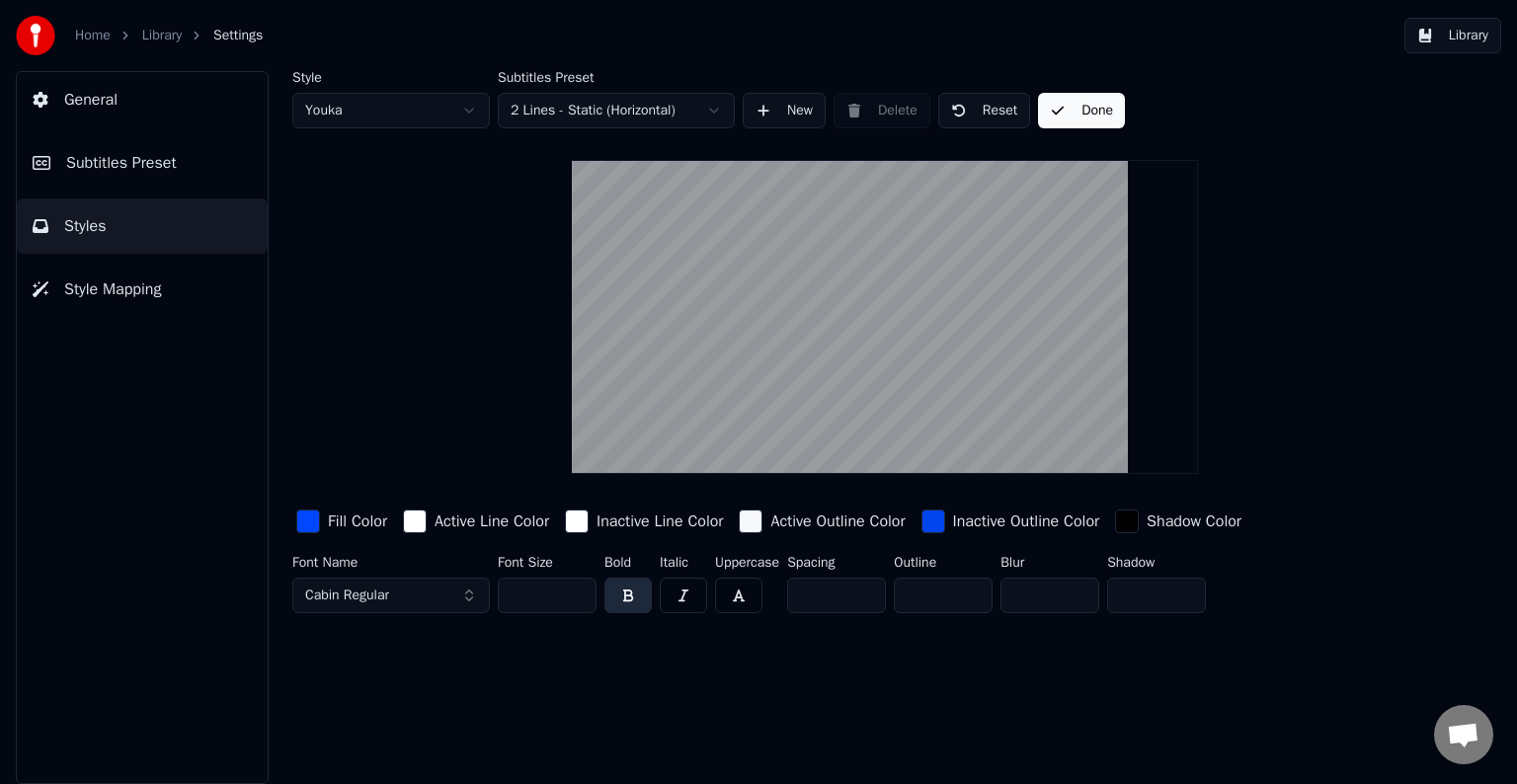 click on "Subtitles Preset" at bounding box center (121, 163) 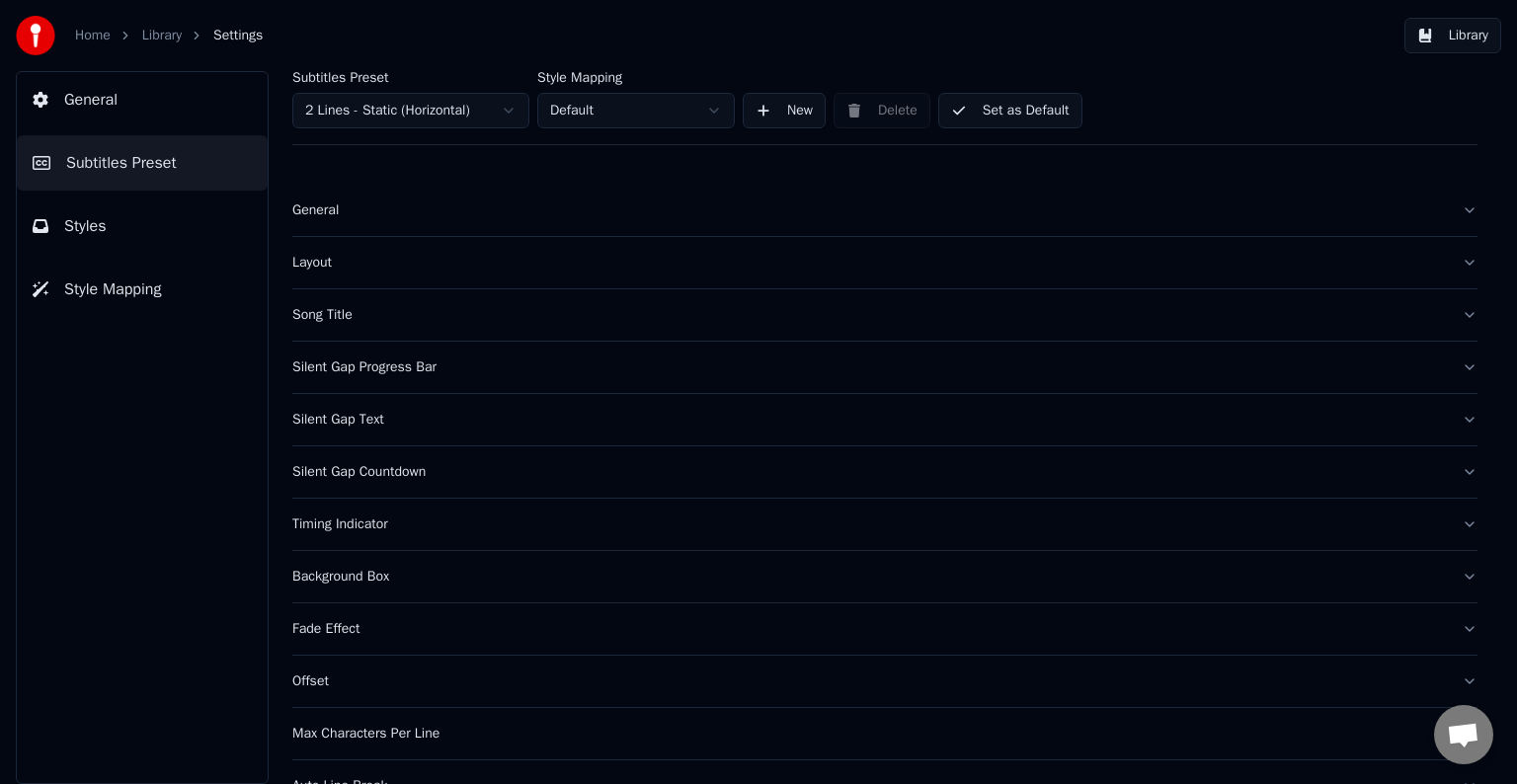 click on "Set as Default" at bounding box center [1010, 111] 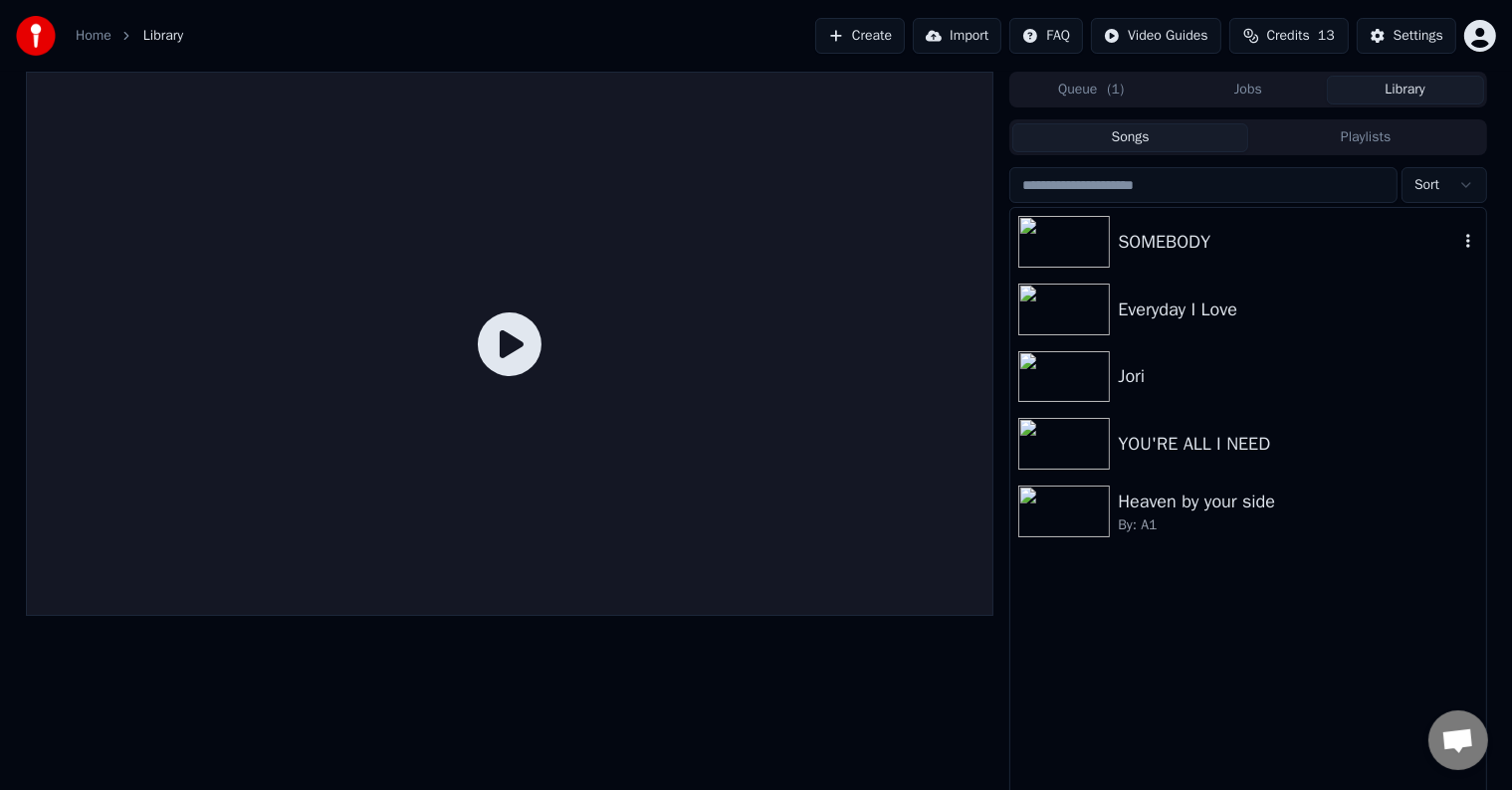 click on "SOMEBODY" at bounding box center [1287, 242] 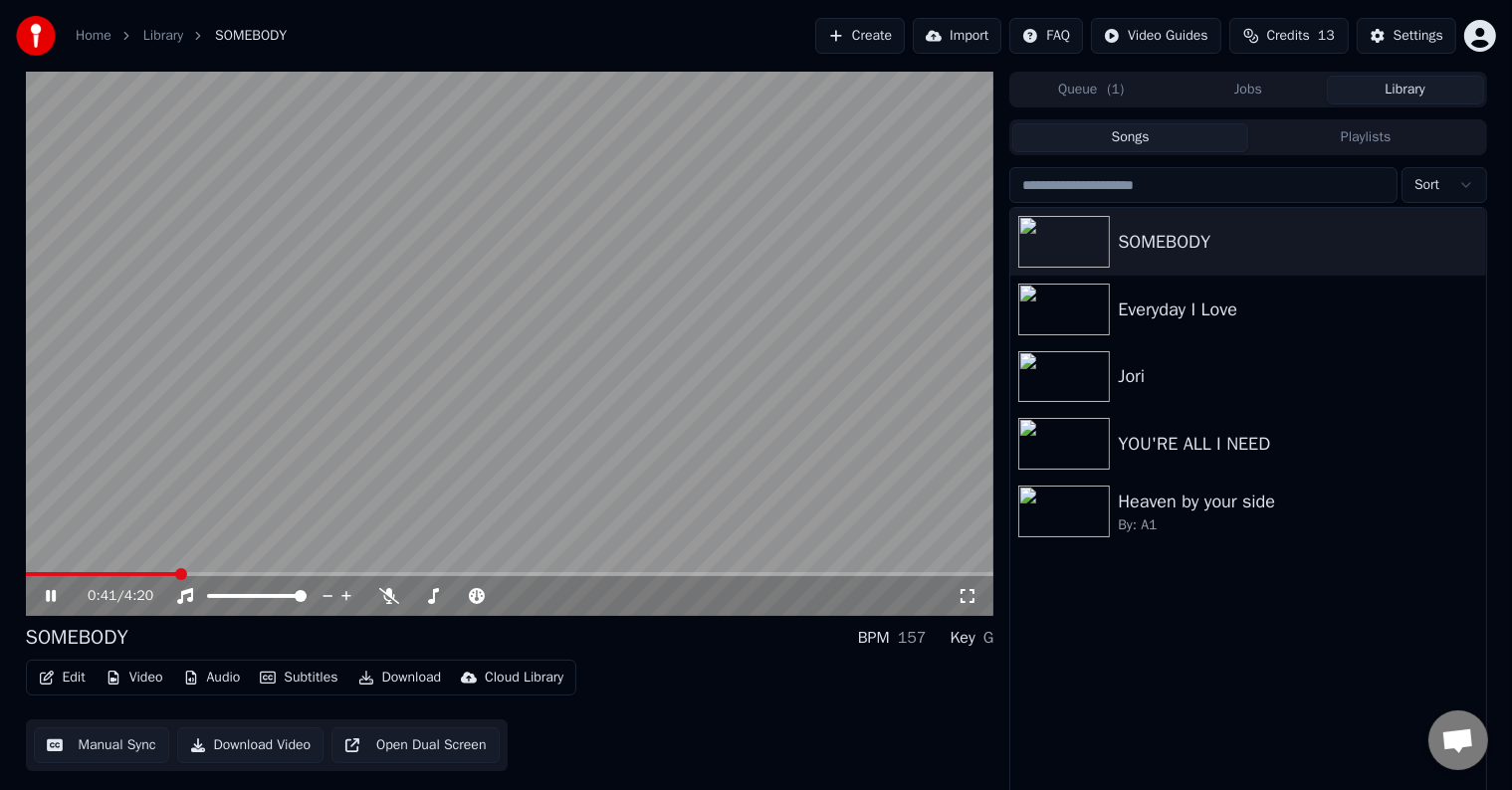 click at bounding box center (510, 574) 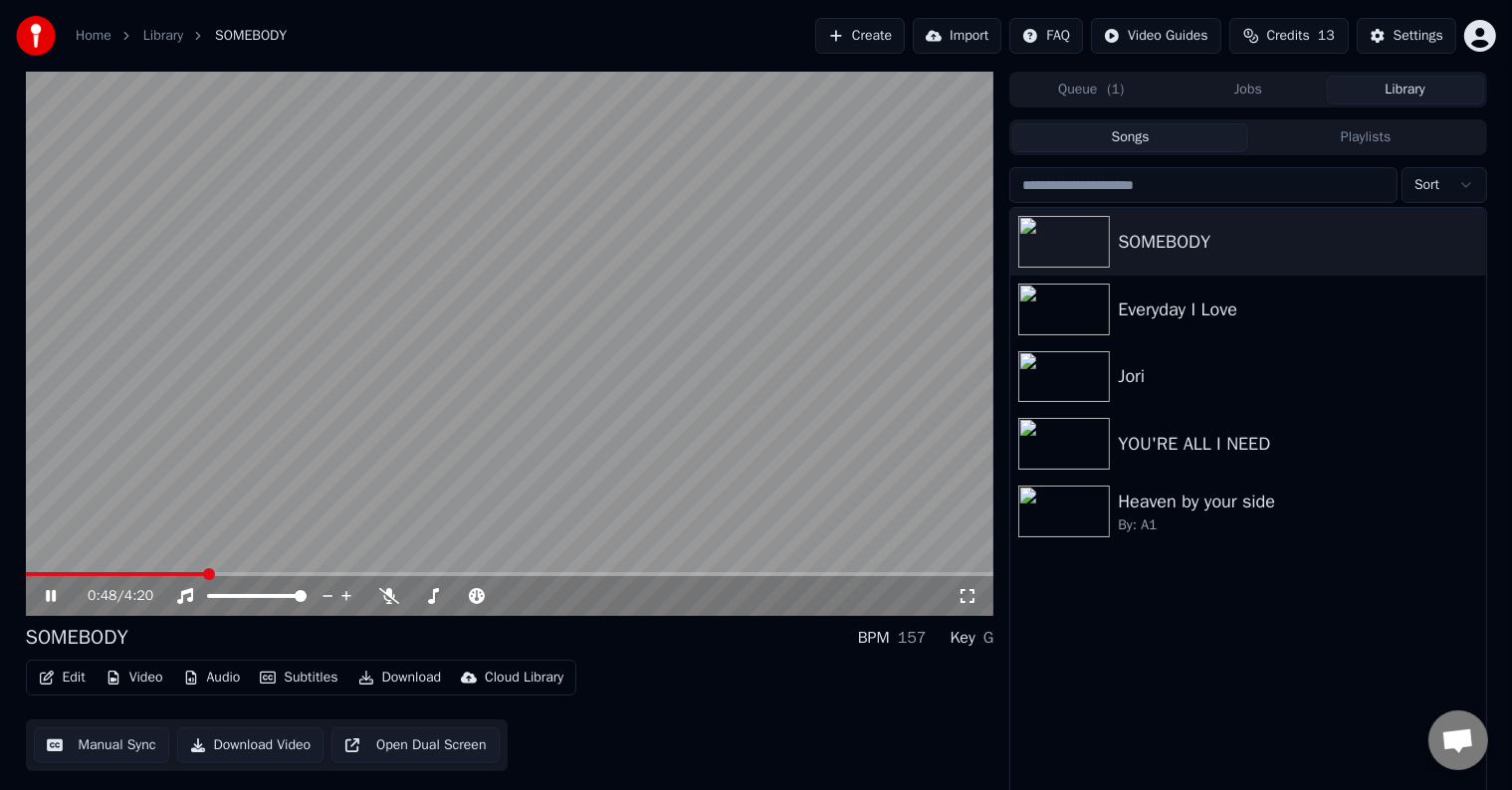 click 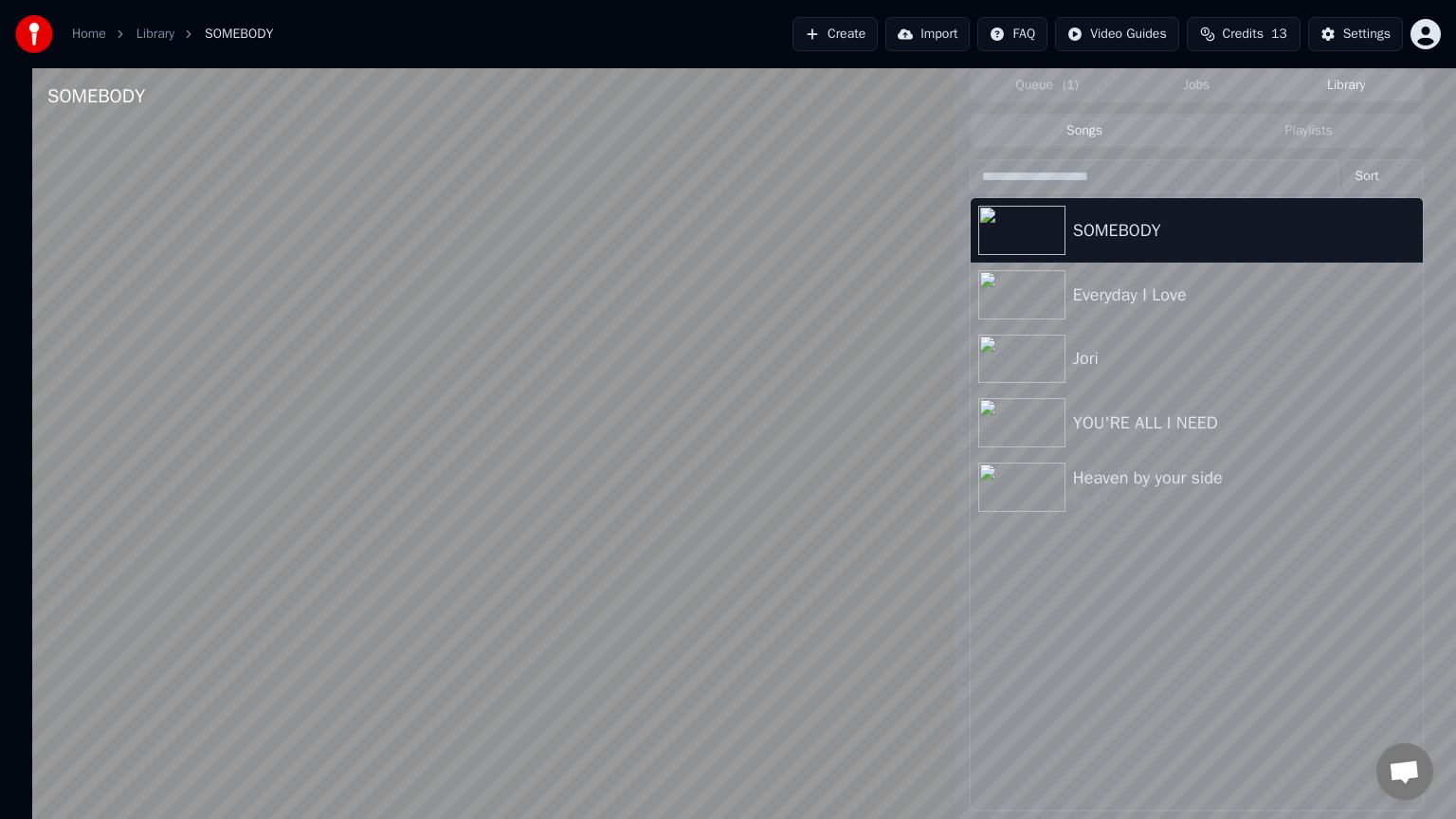 click at bounding box center (493, 478) 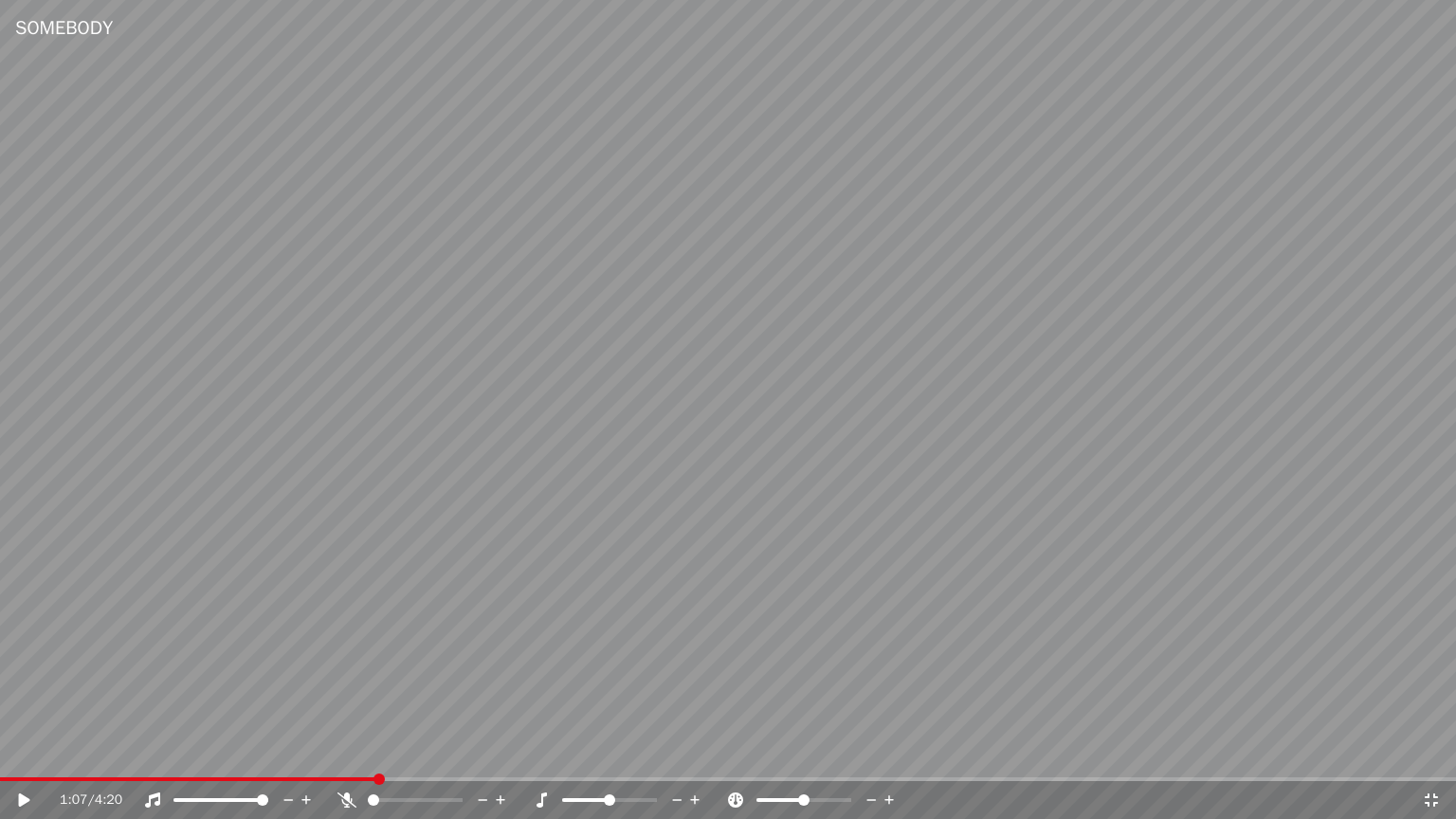 click at bounding box center (728, 410) 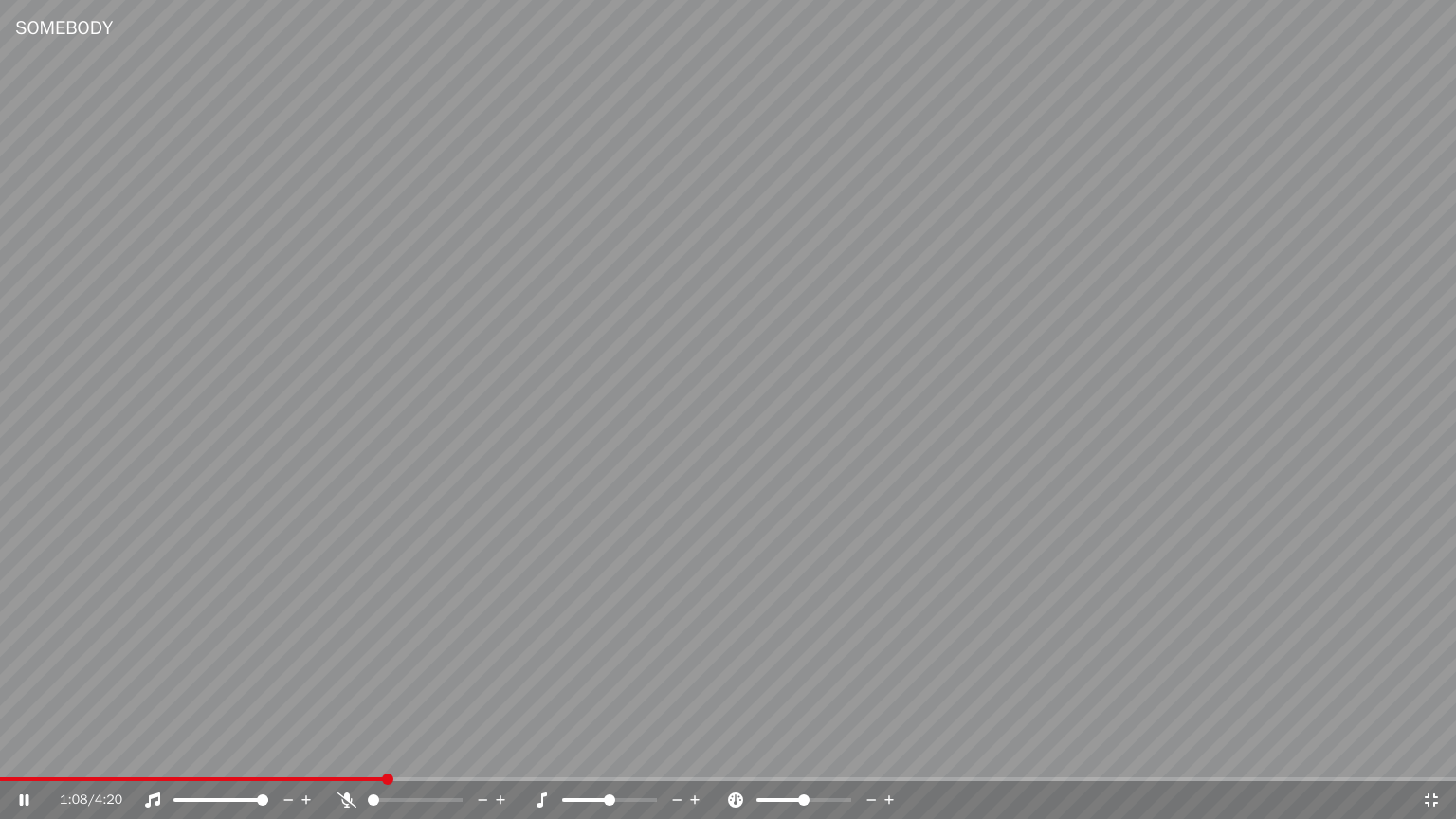 click 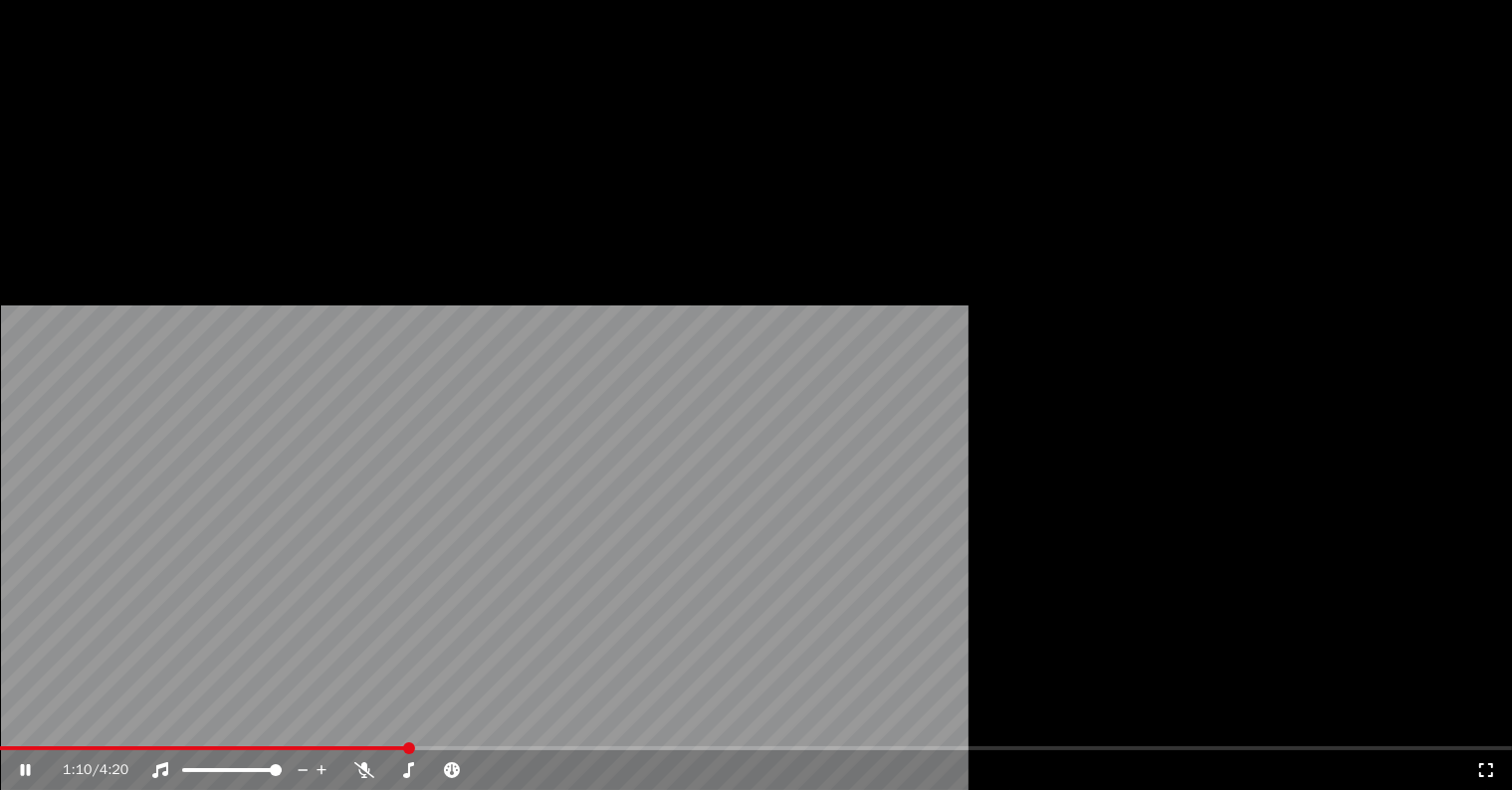 click at bounding box center [756, 425] 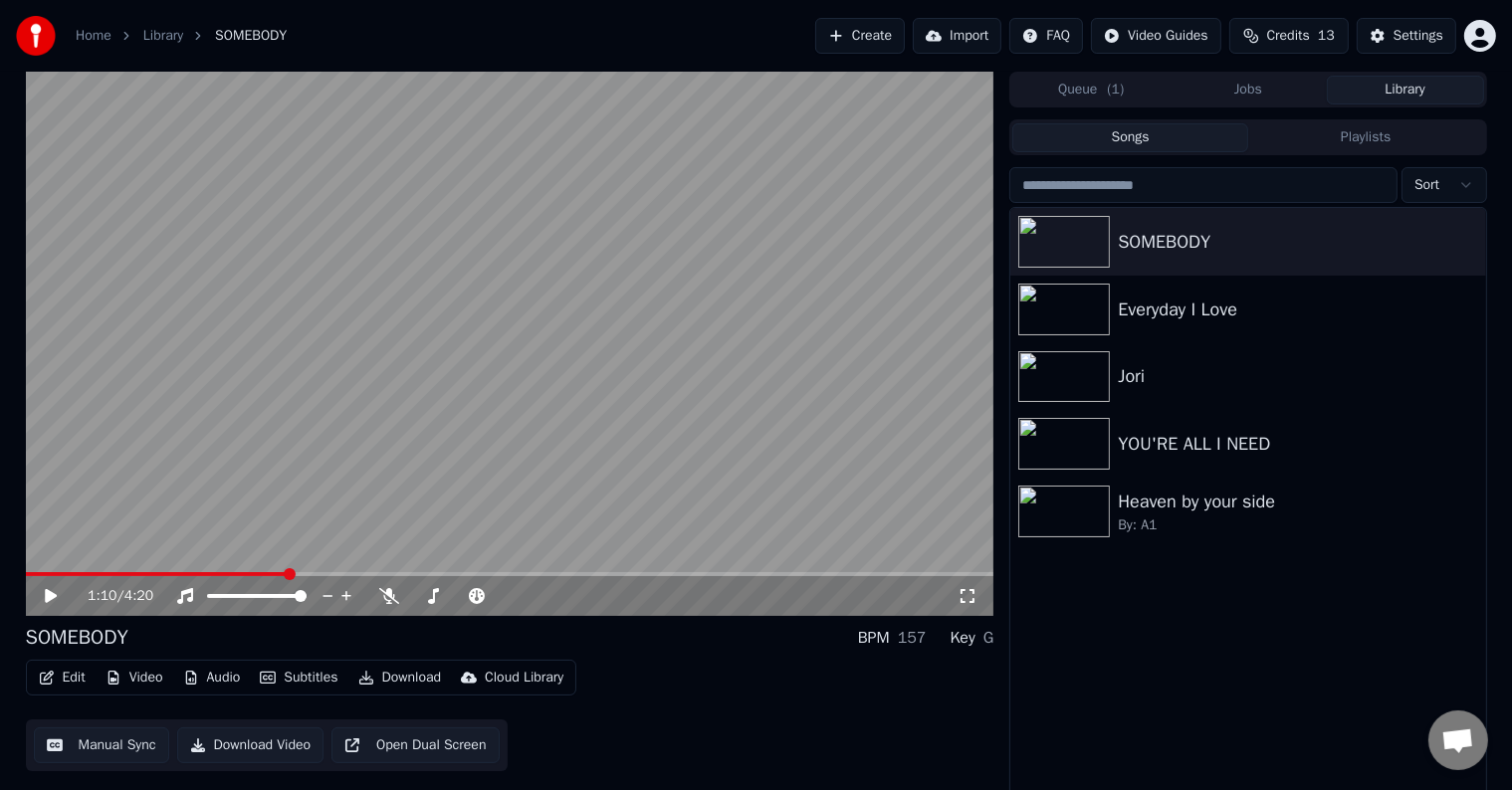 click on "Download Video" at bounding box center [251, 745] 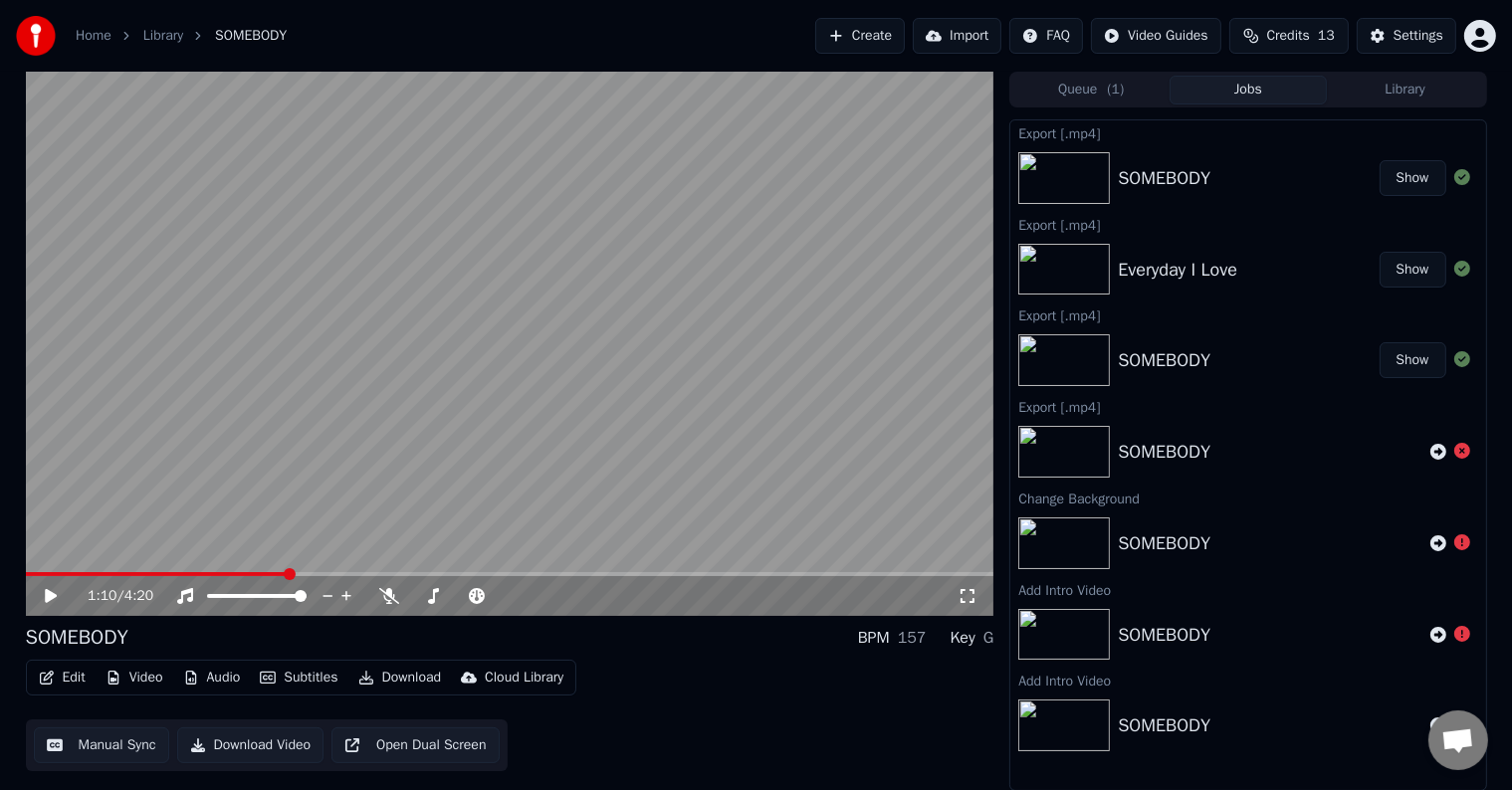 click on "Show" at bounding box center [1412, 178] 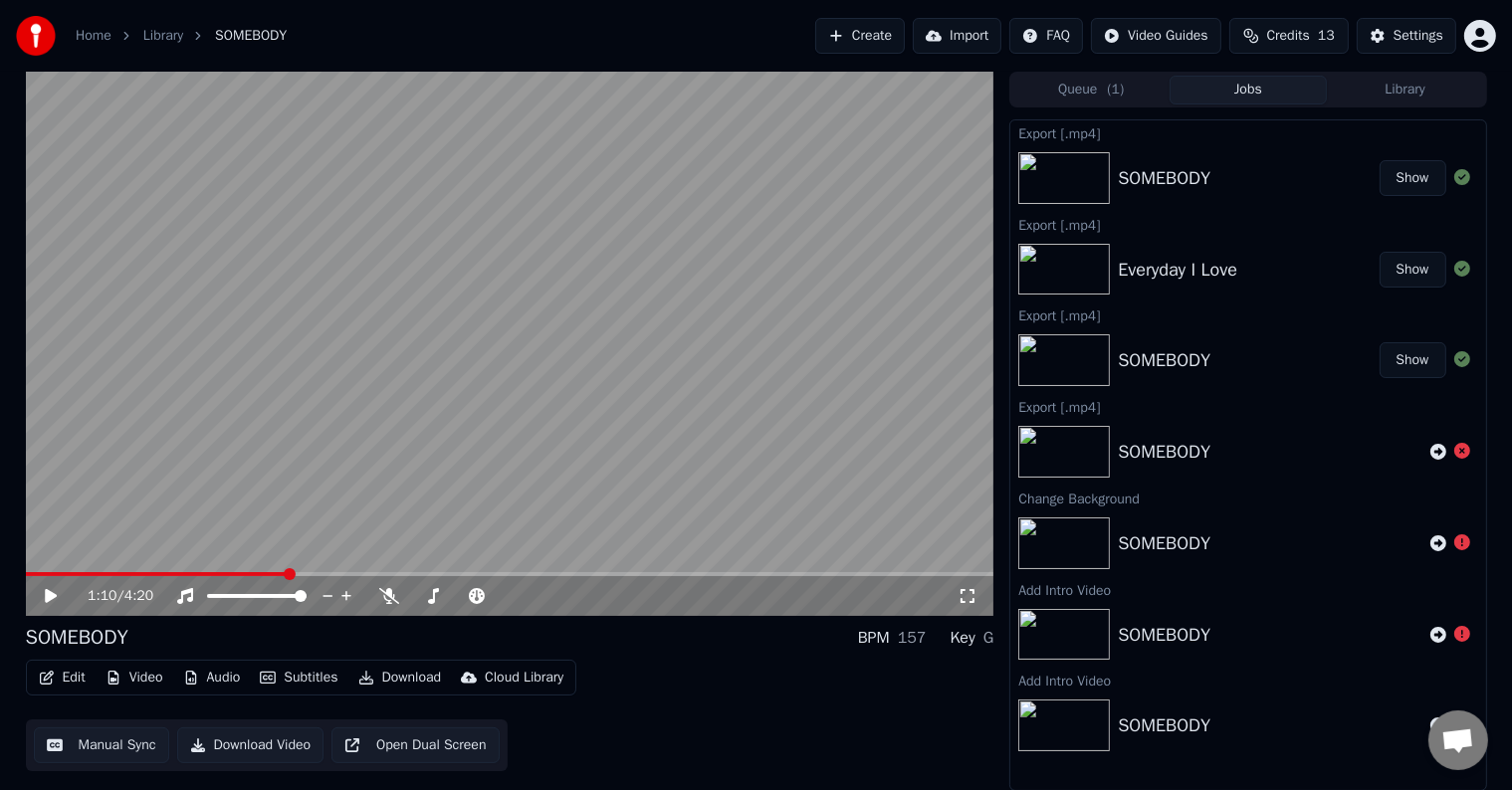 click on "Everyday I Love" at bounding box center [1248, 270] 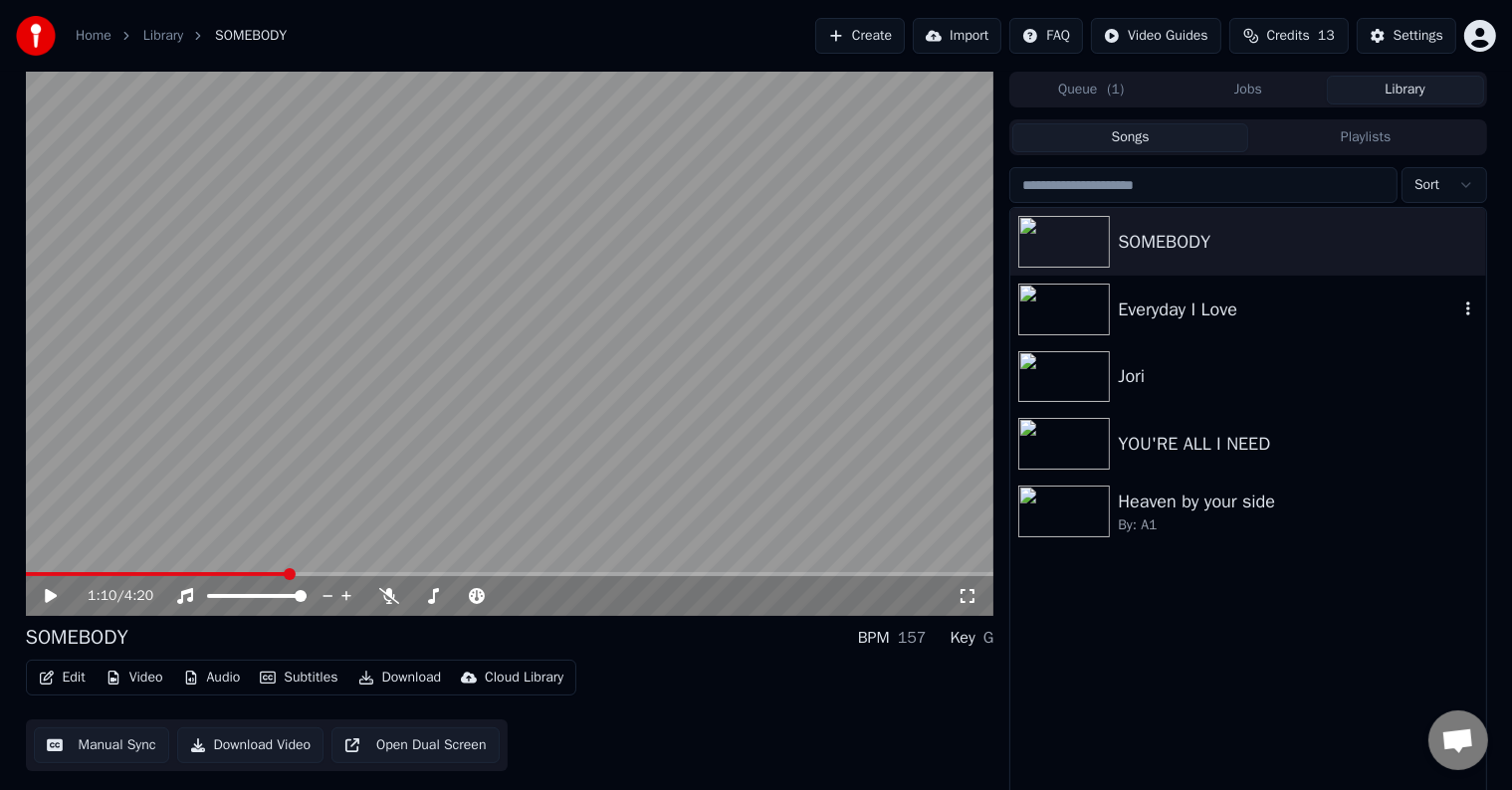 click on "Everyday I Love" at bounding box center (1287, 309) 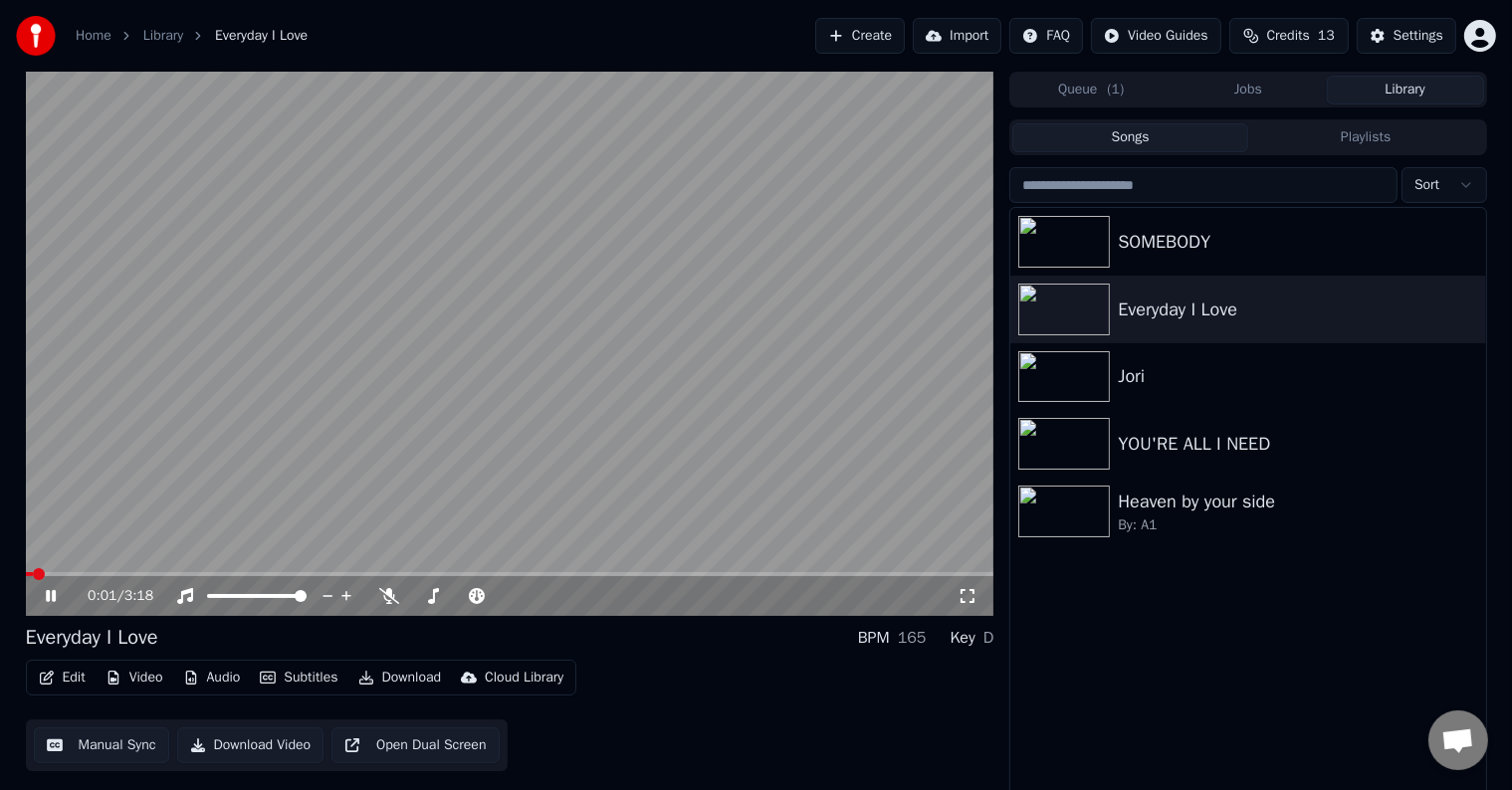 click at bounding box center [510, 343] 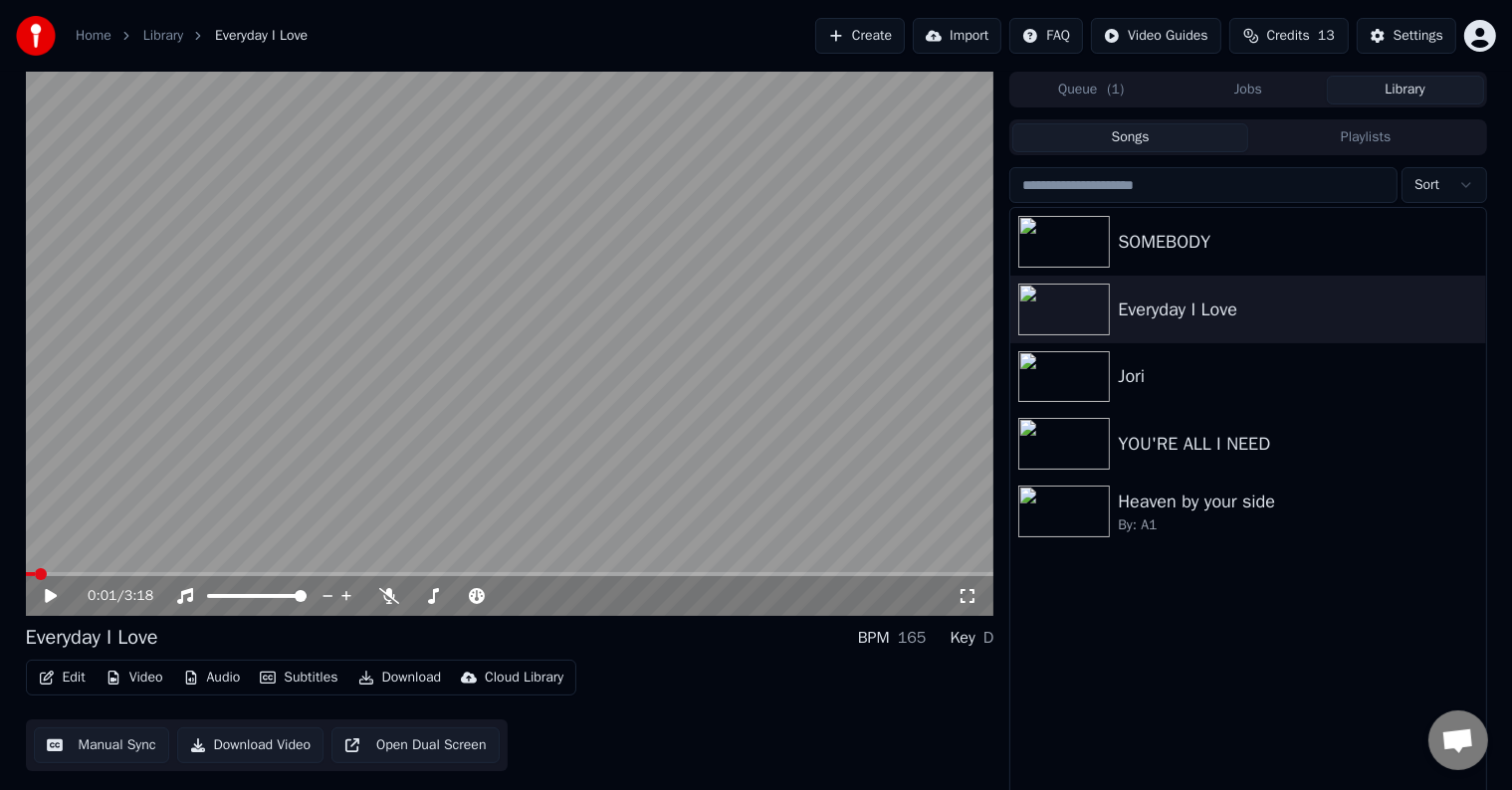 click at bounding box center [510, 574] 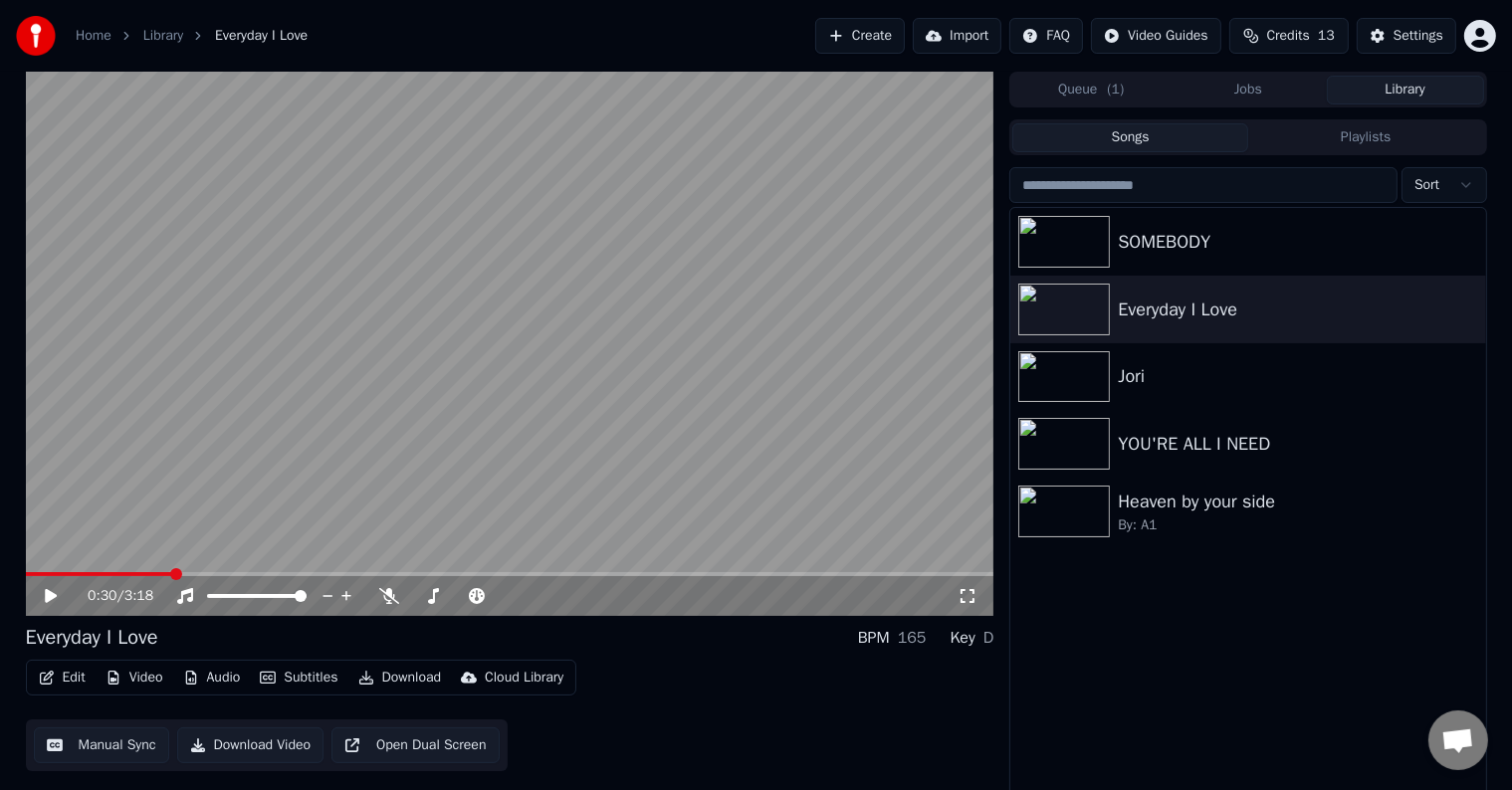 click at bounding box center [510, 574] 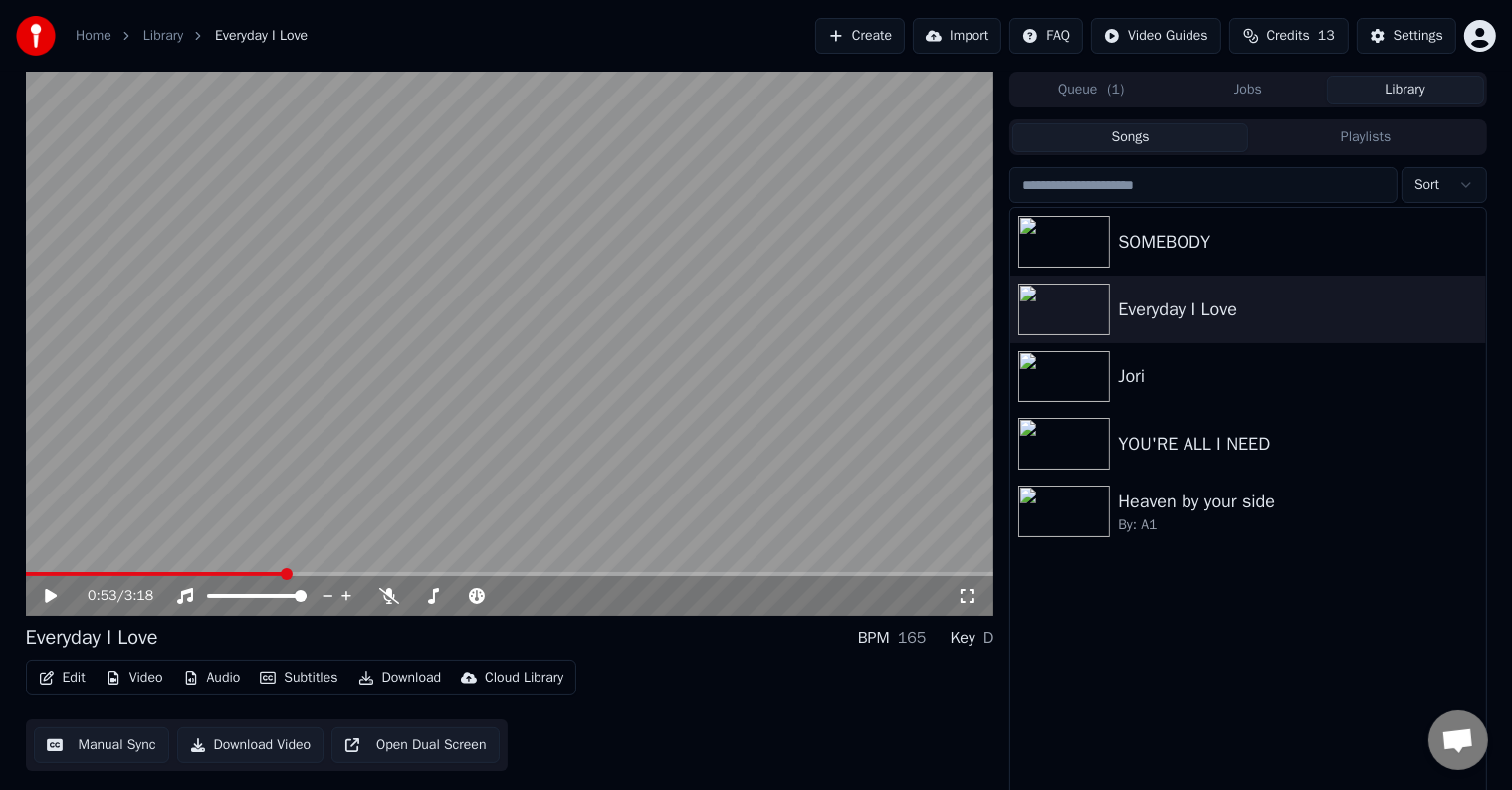 click at bounding box center (510, 343) 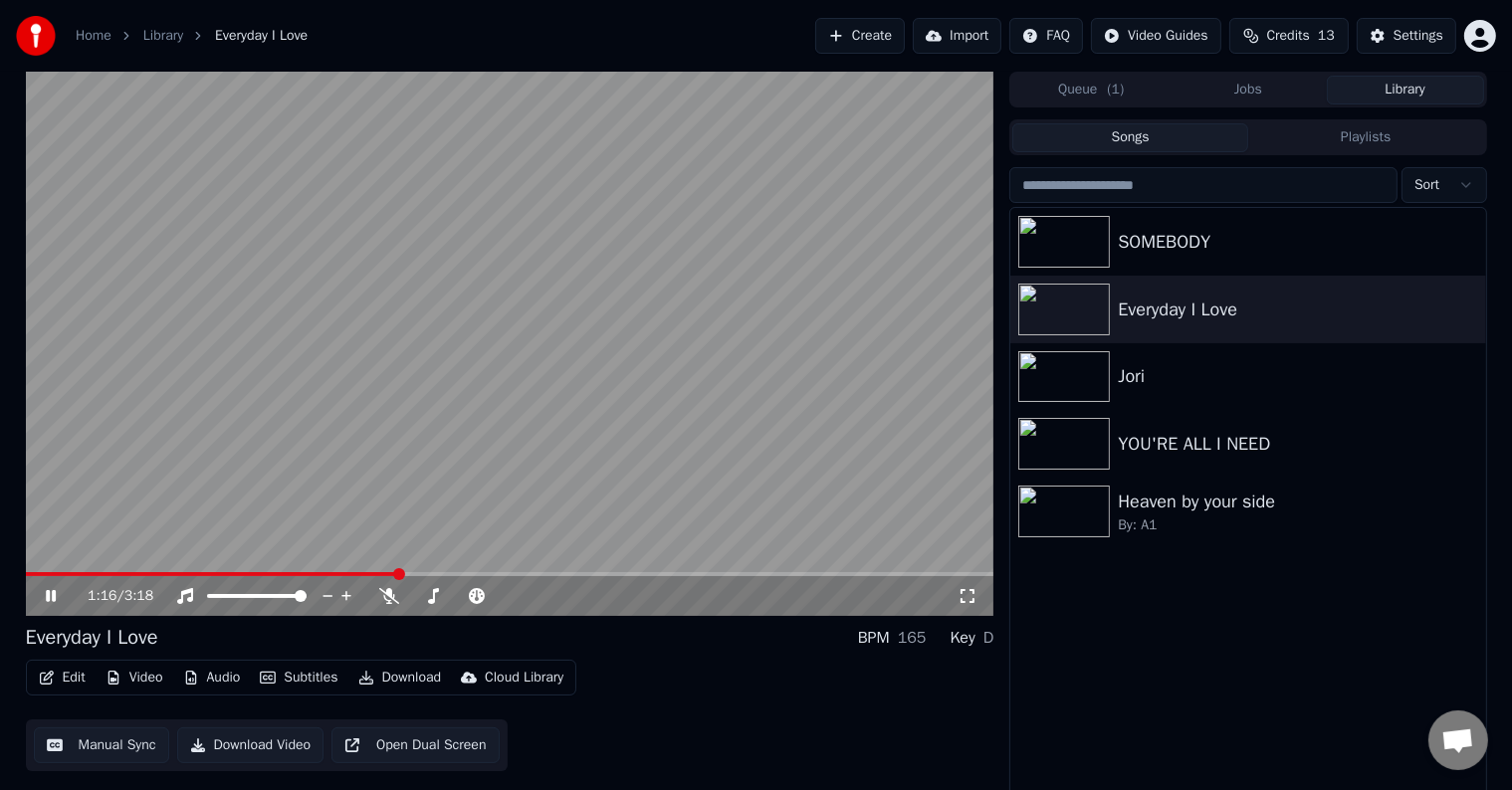 click 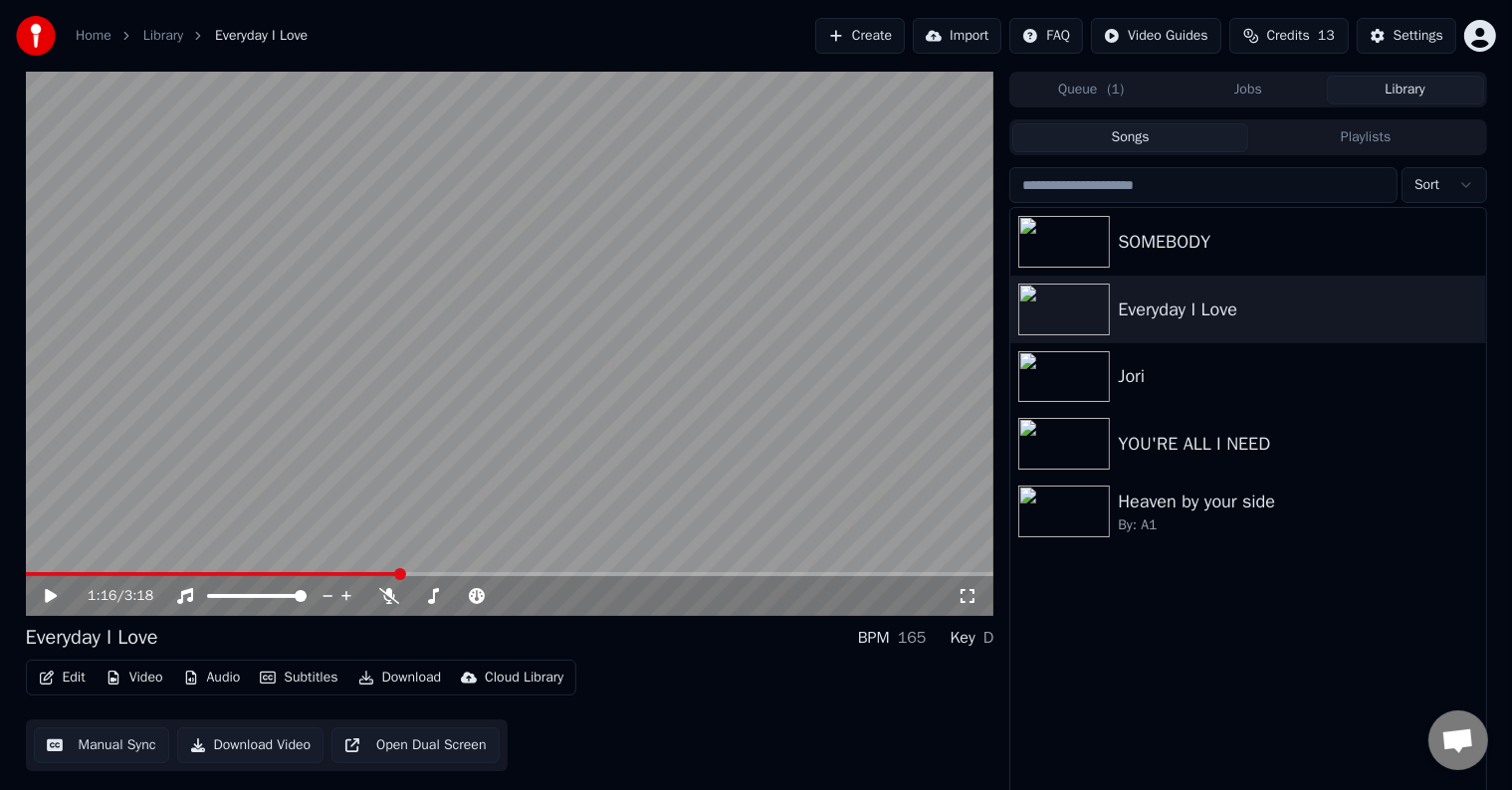 click on "Edit" at bounding box center [62, 678] 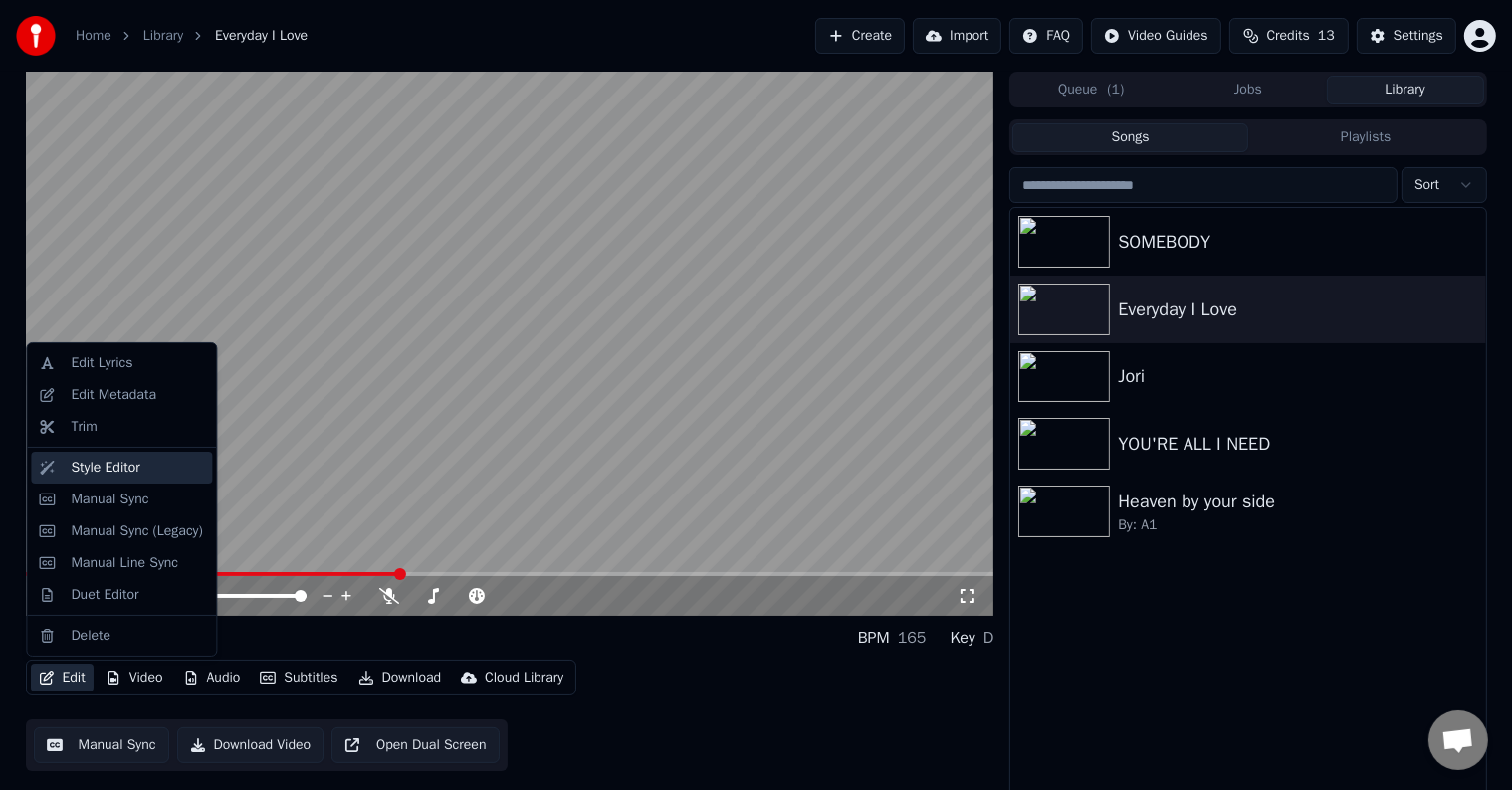 click on "Style Editor" at bounding box center [105, 468] 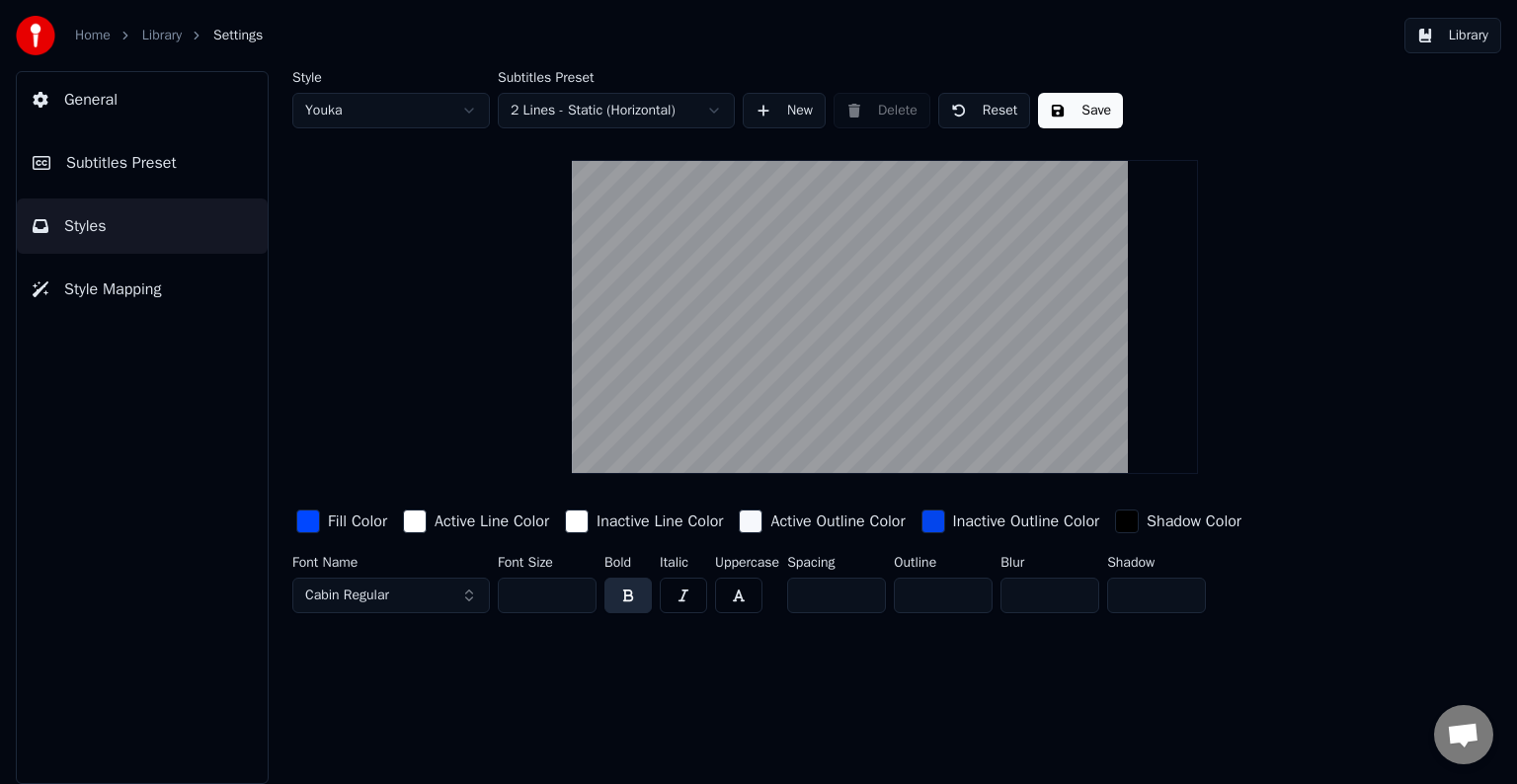 click on "***" at bounding box center [547, 595] 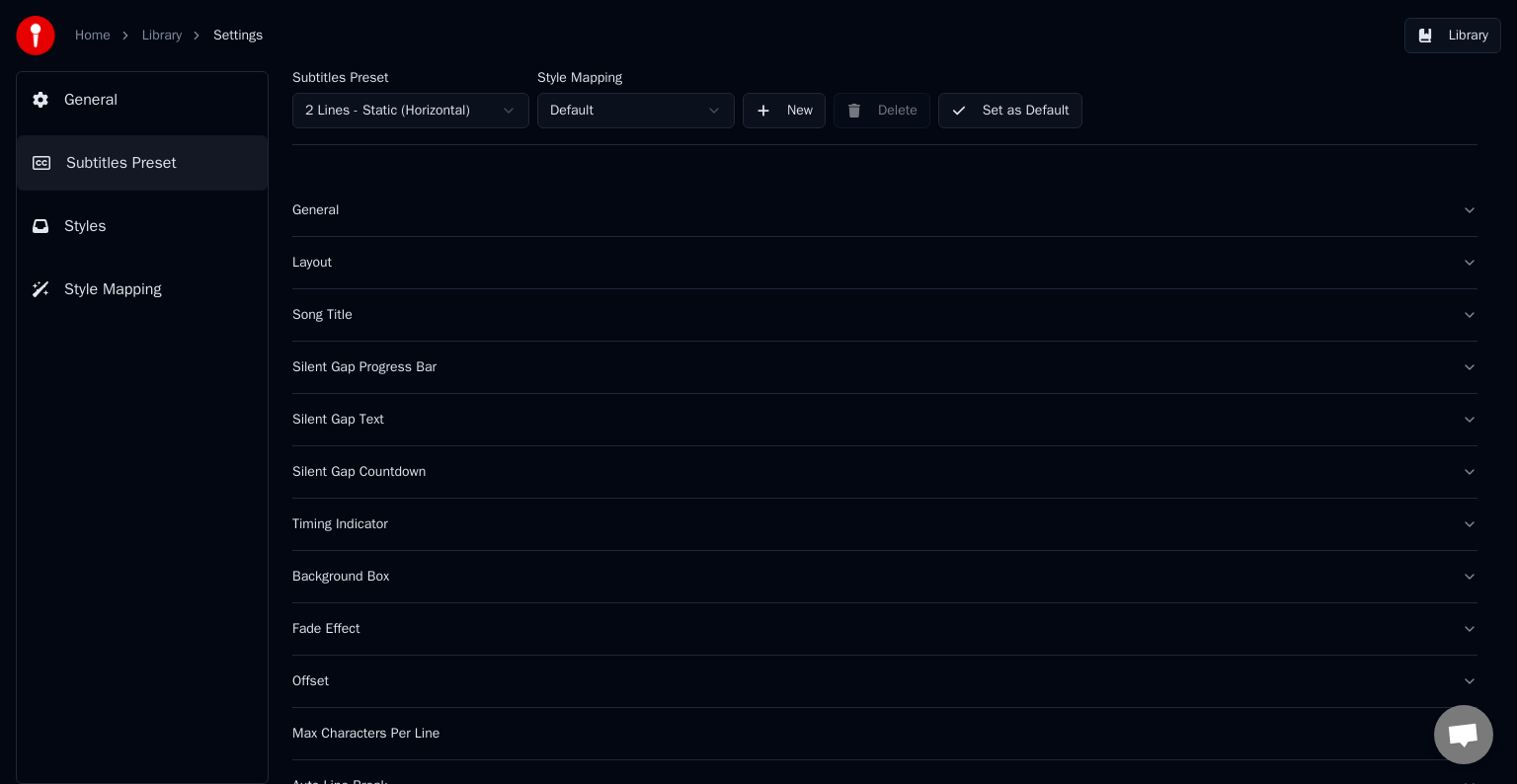 click on "Set as Default" at bounding box center [1010, 111] 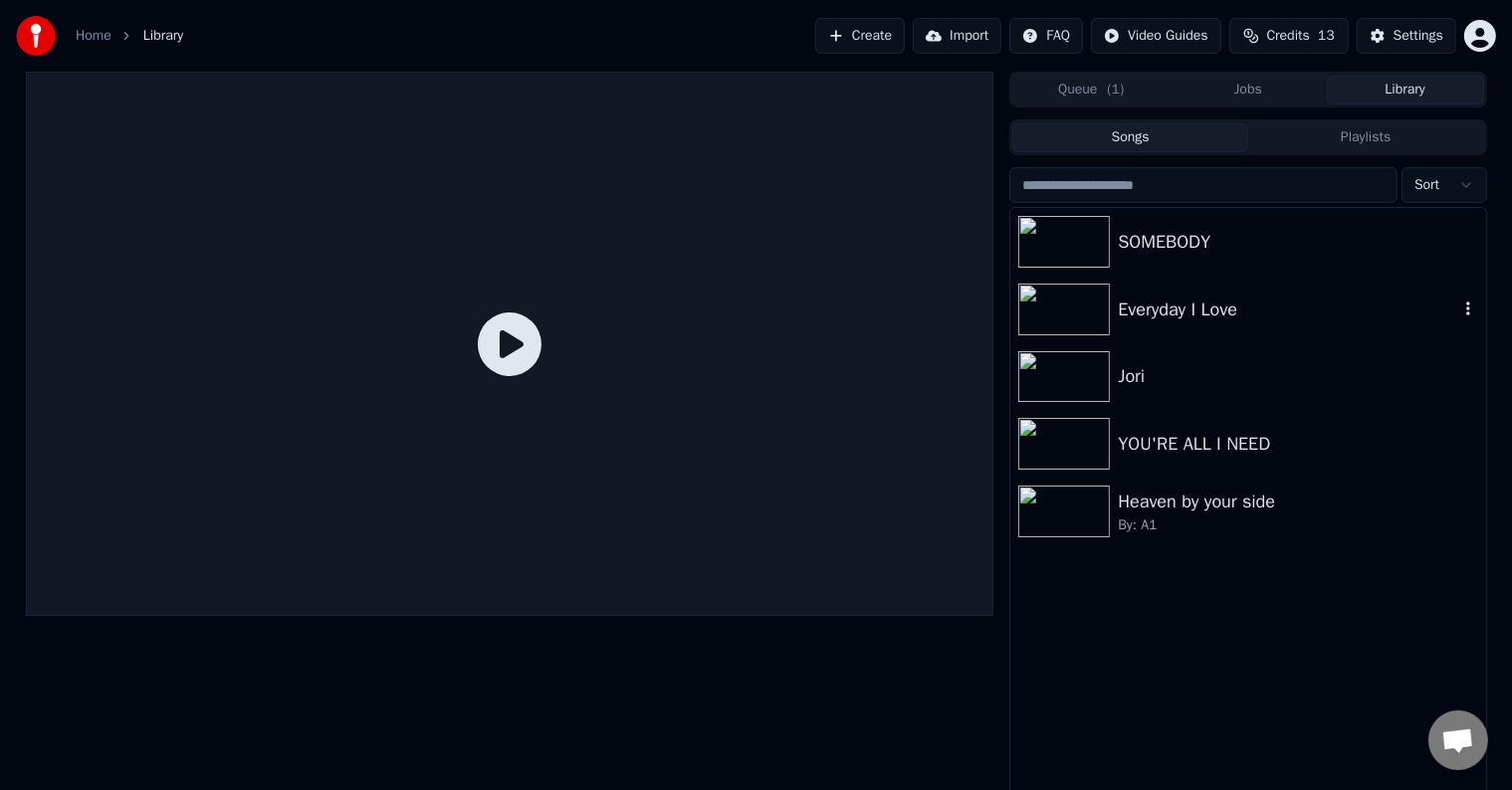 click on "Everyday I Love" at bounding box center (1287, 309) 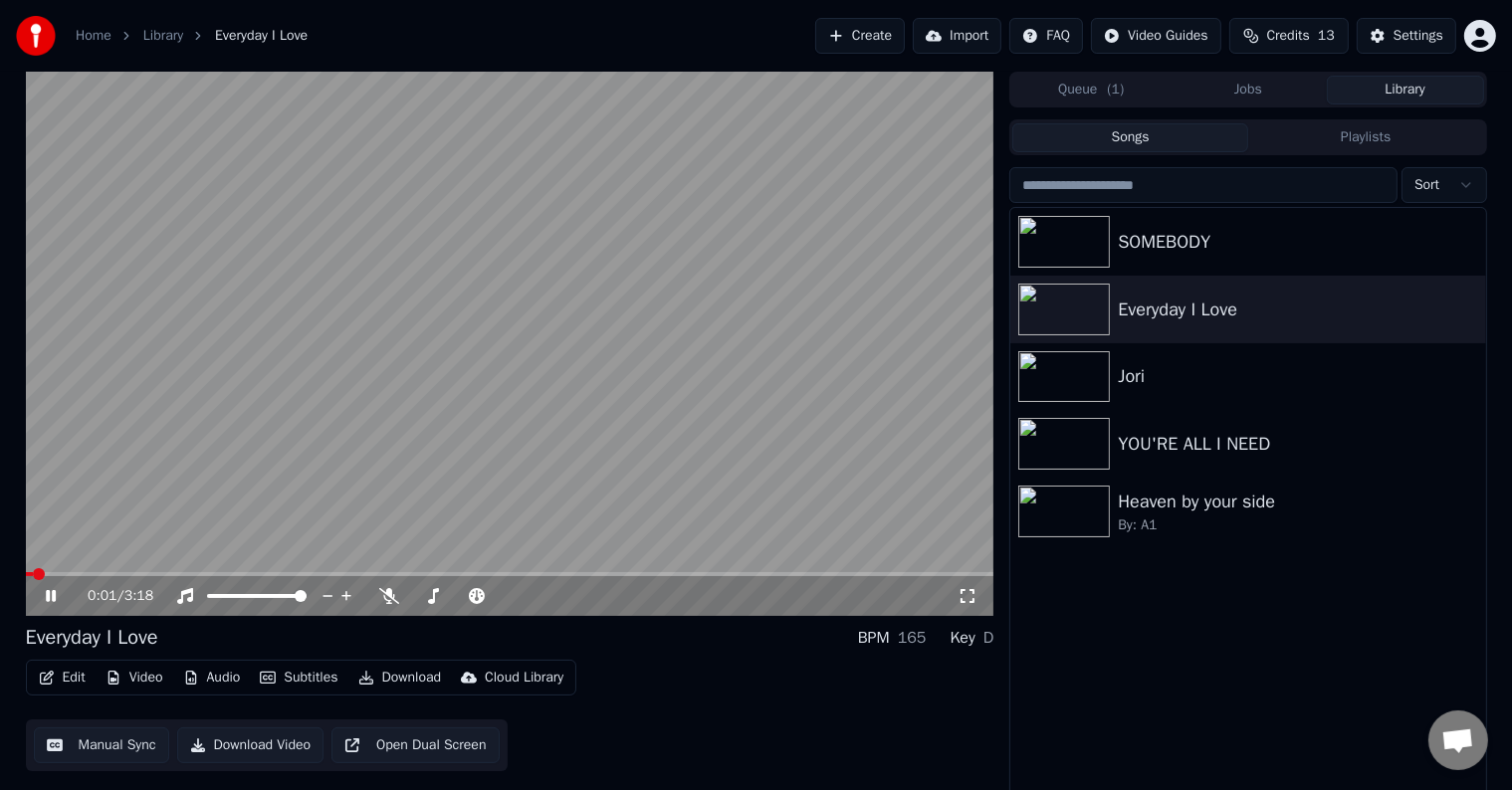 click at bounding box center [510, 343] 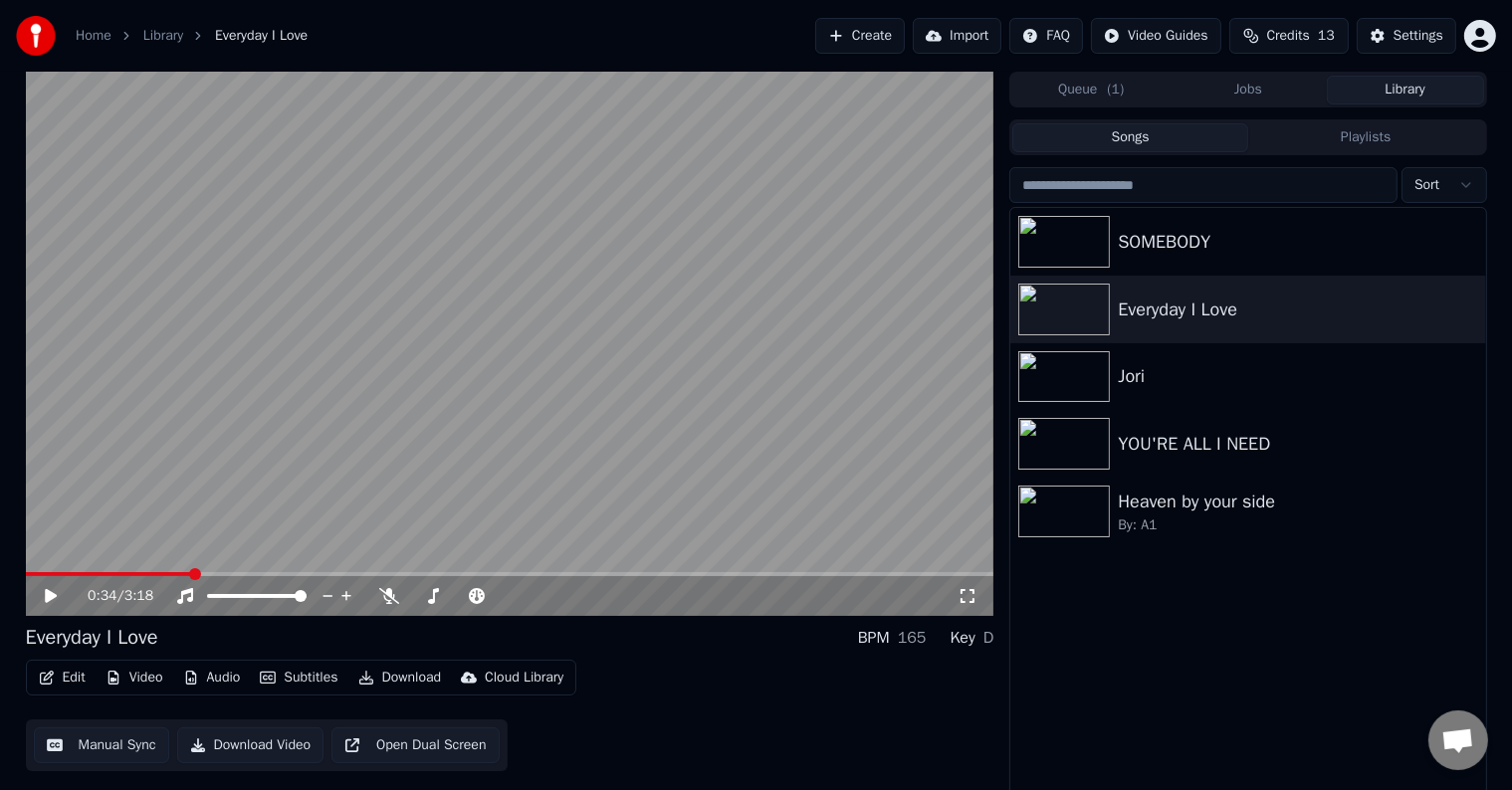click at bounding box center (510, 574) 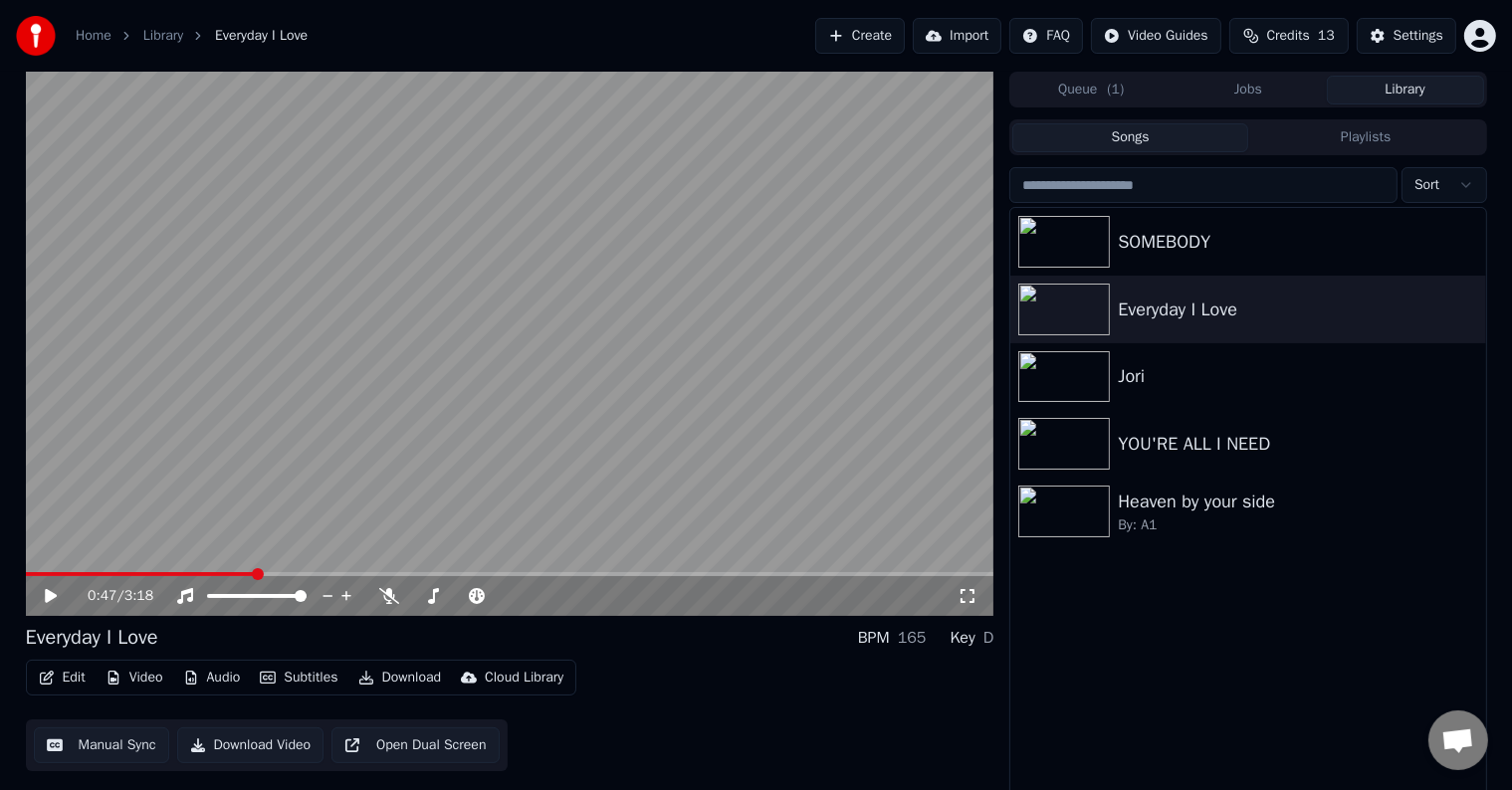 click at bounding box center (510, 343) 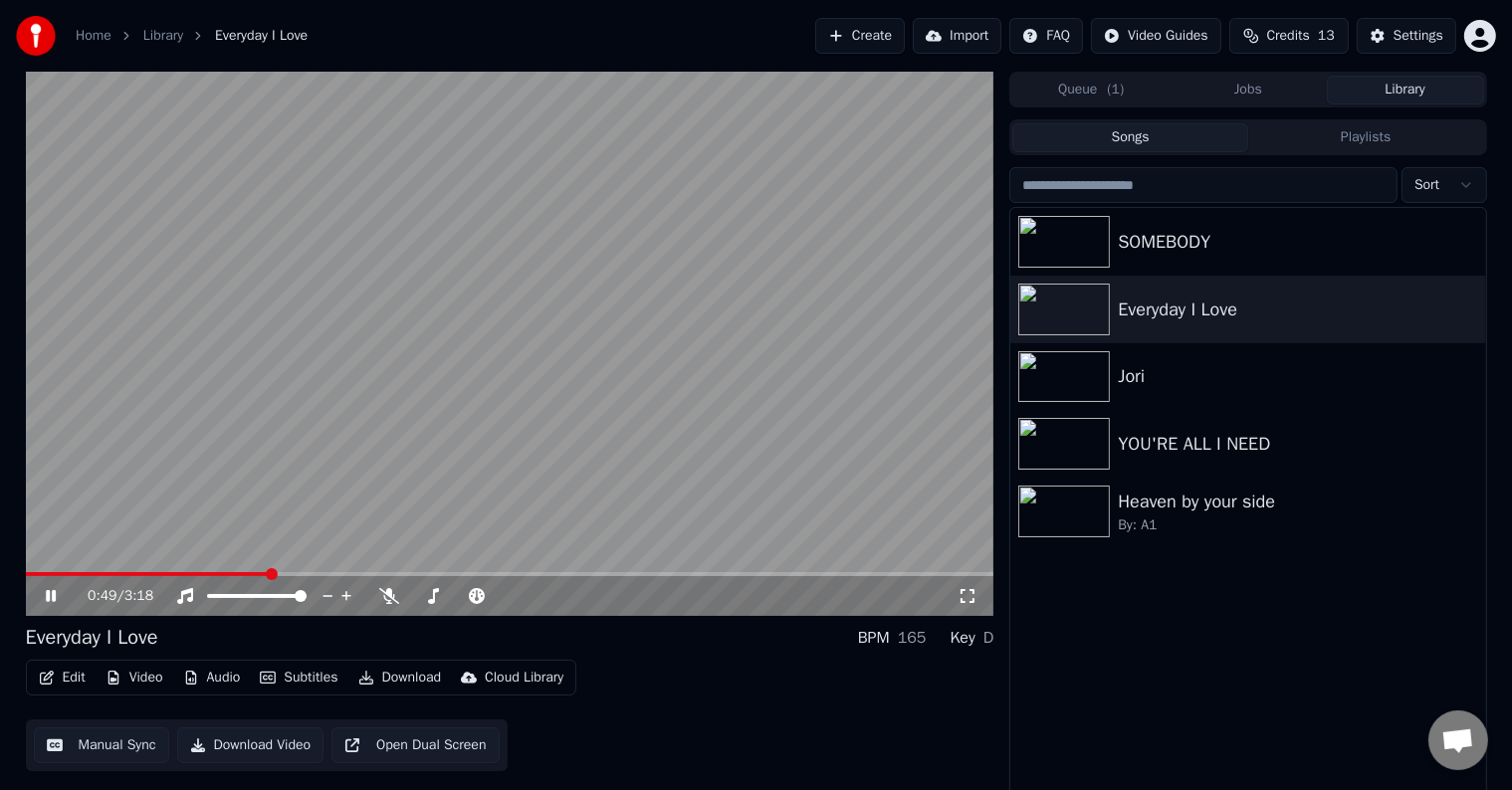 click 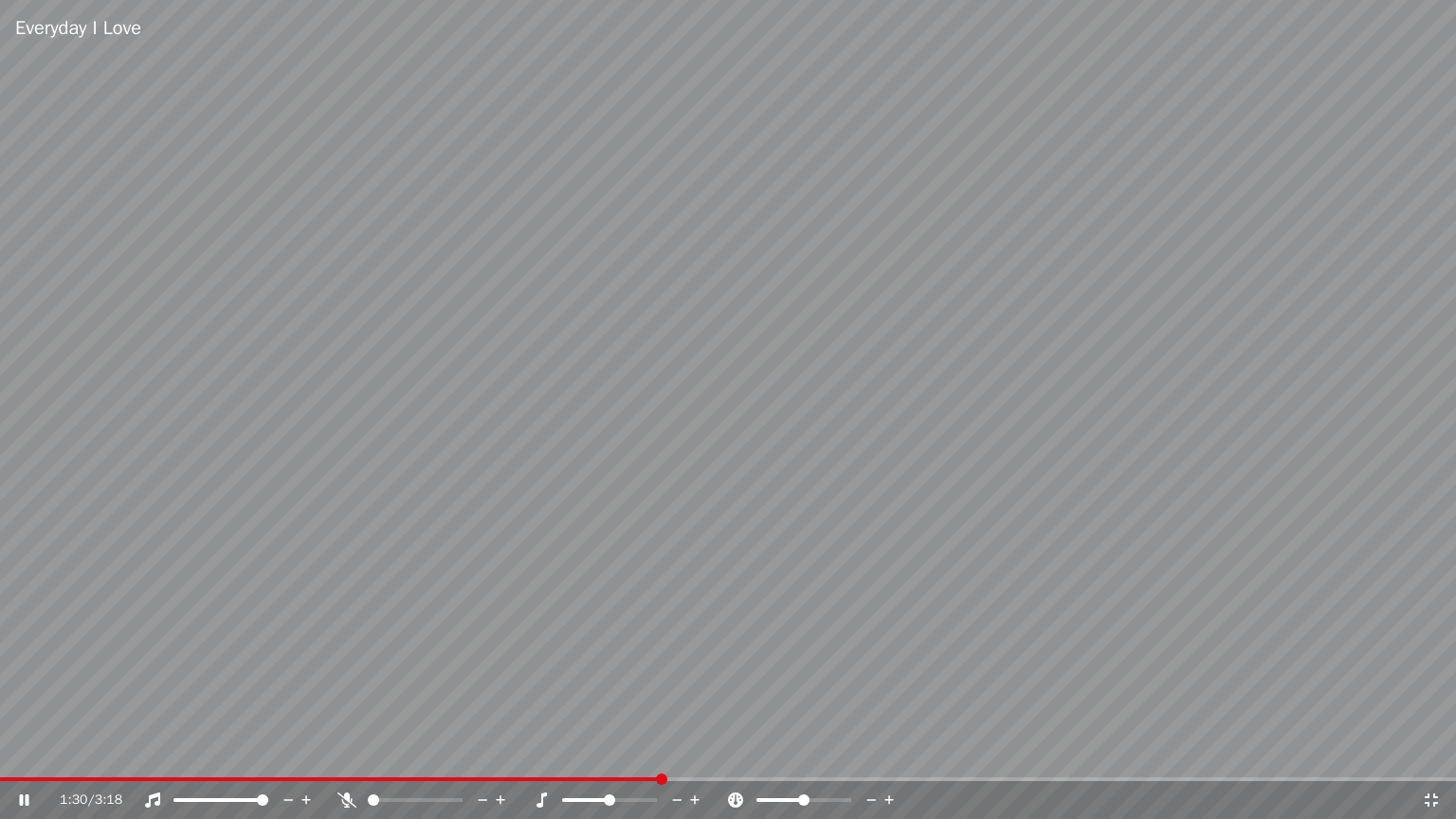 click at bounding box center [728, 410] 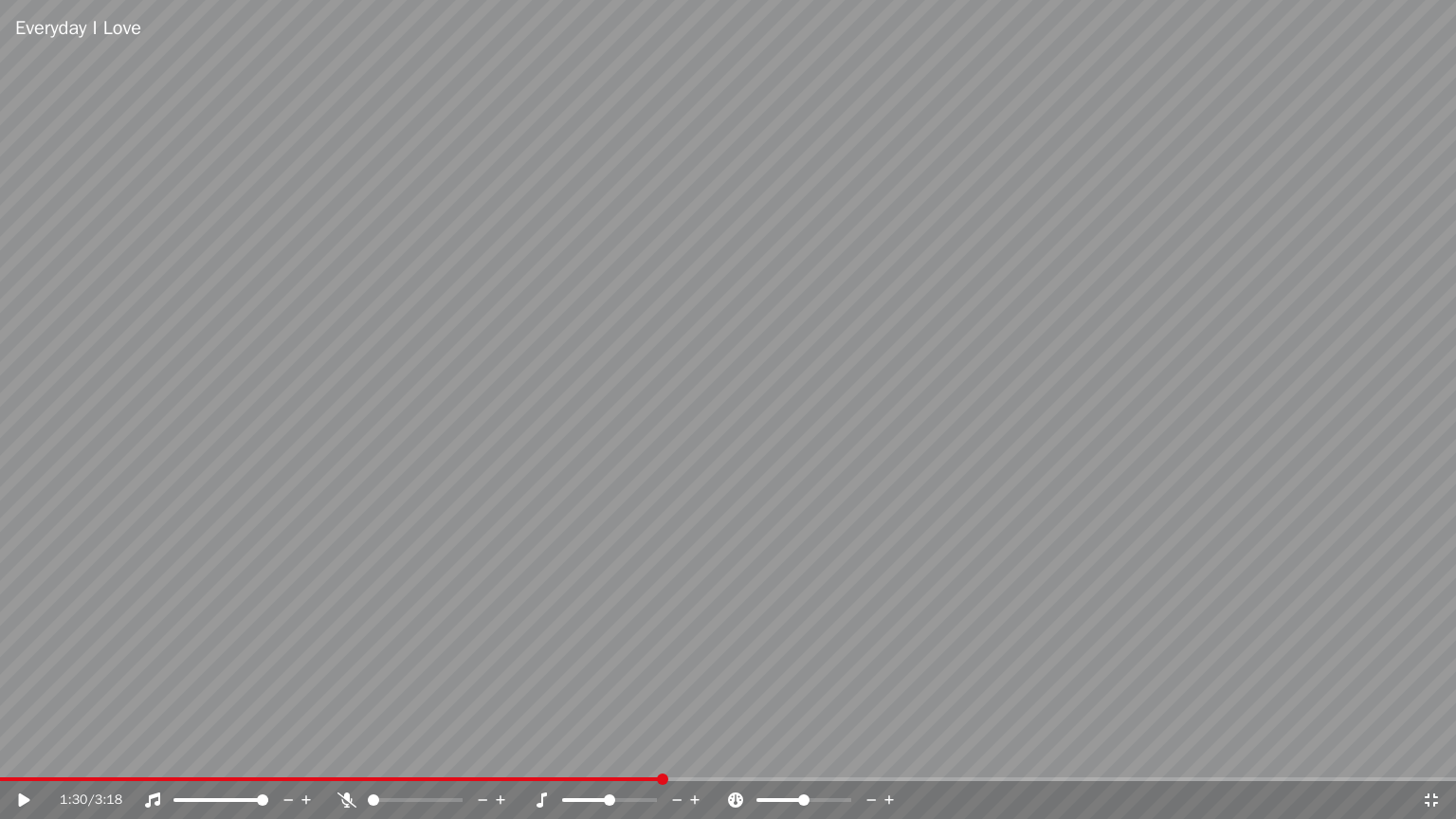 click 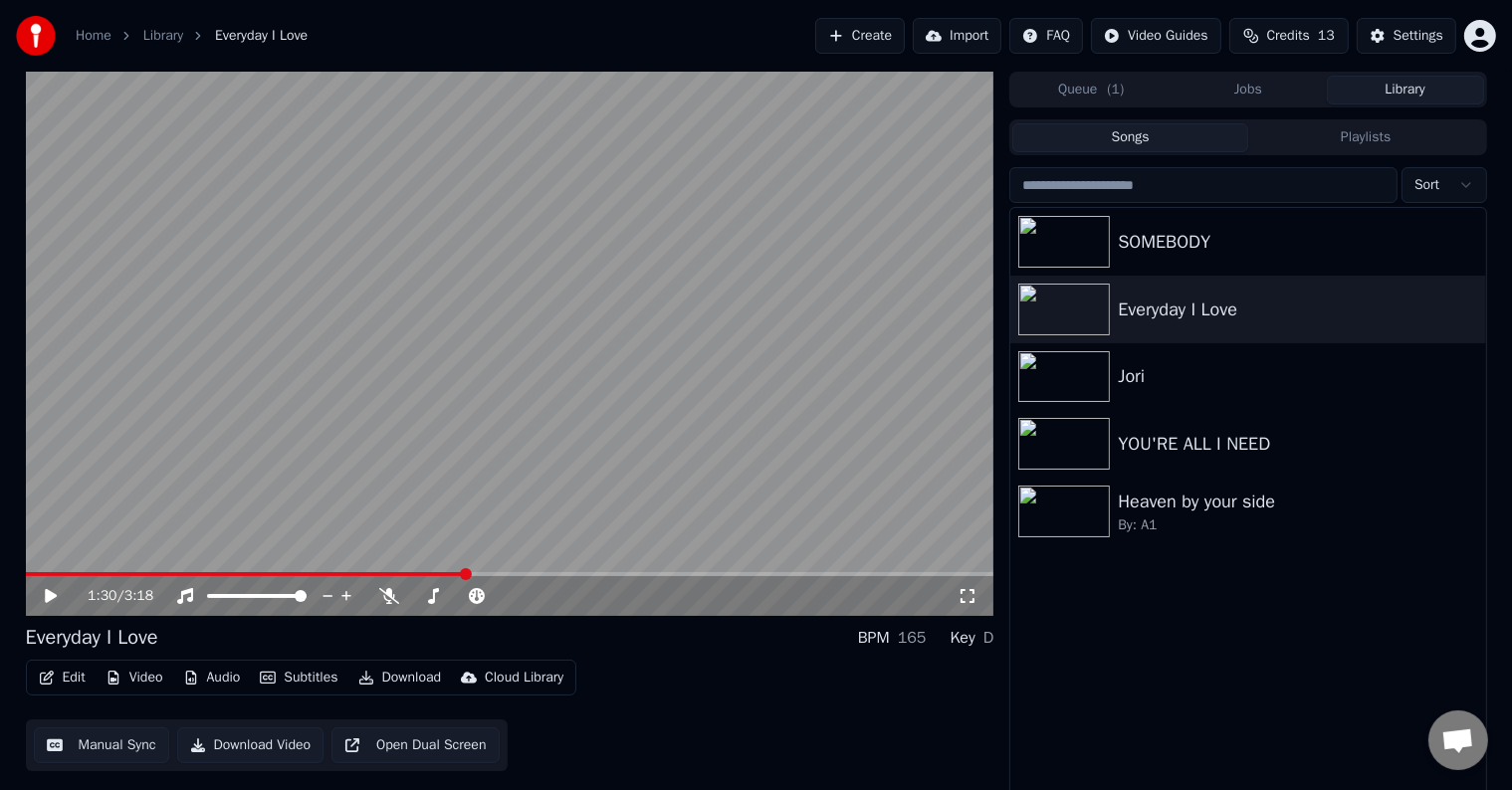 click on "Download Video" at bounding box center [251, 745] 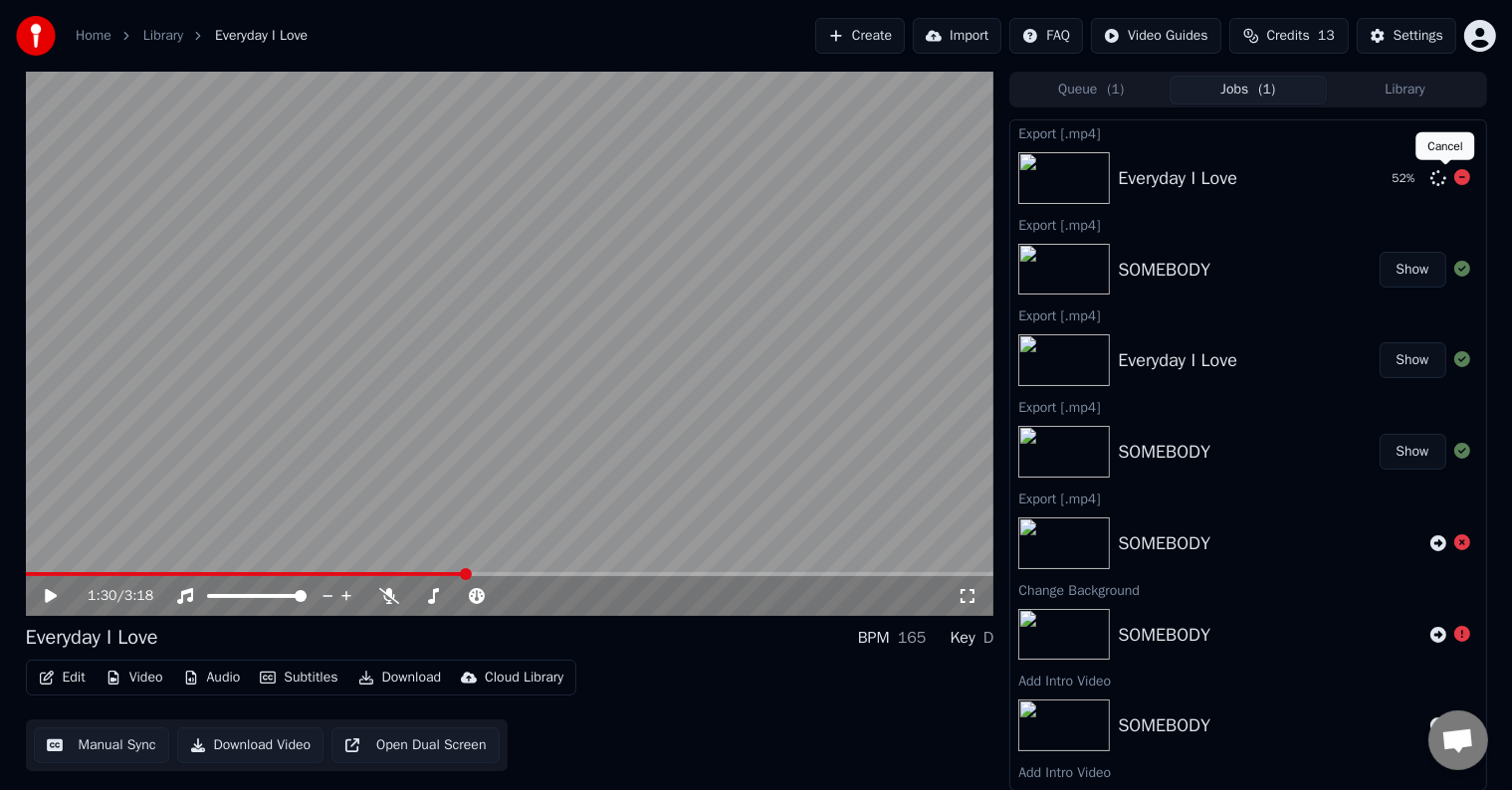 click 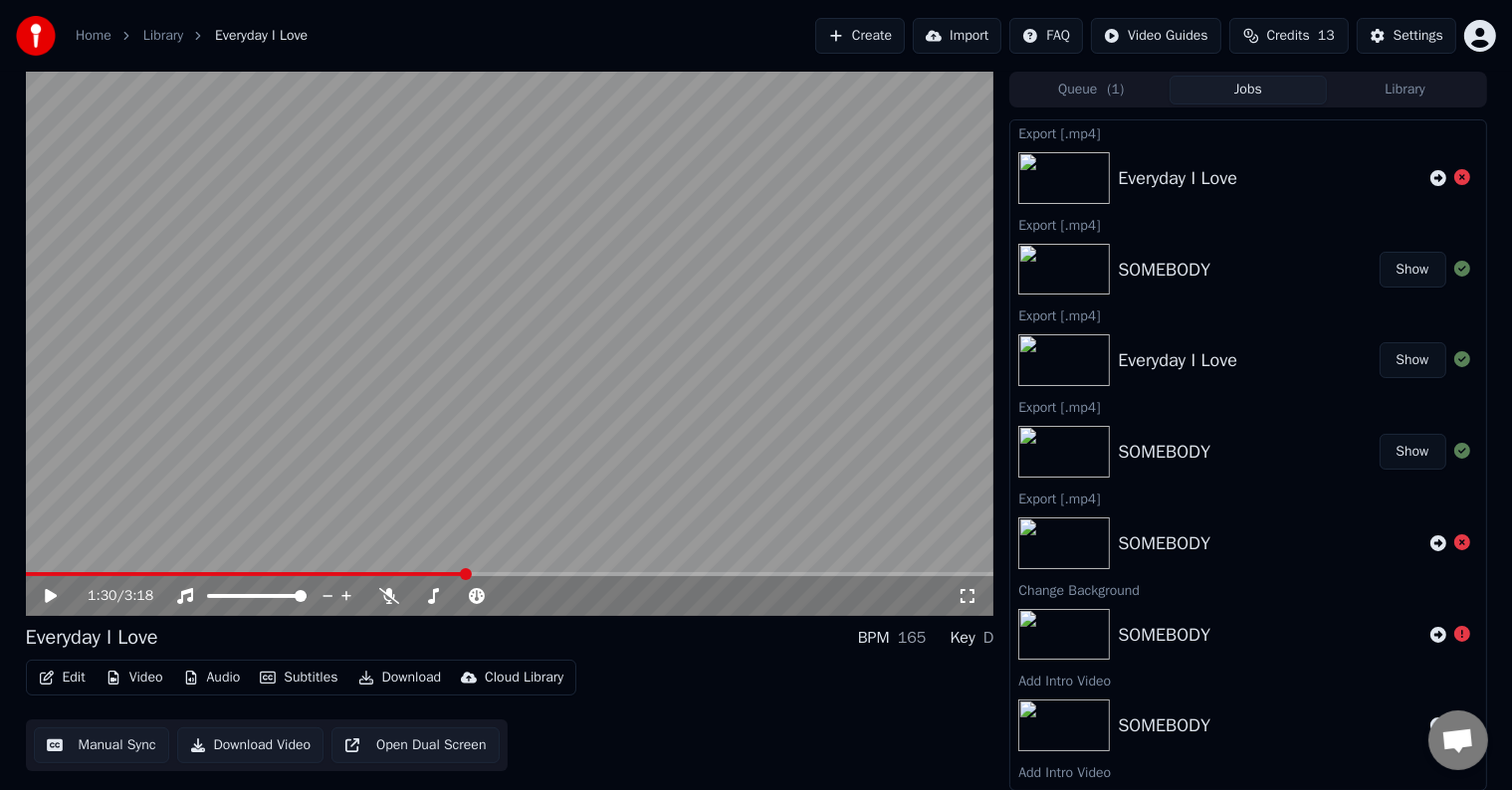 click at bounding box center (246, 574) 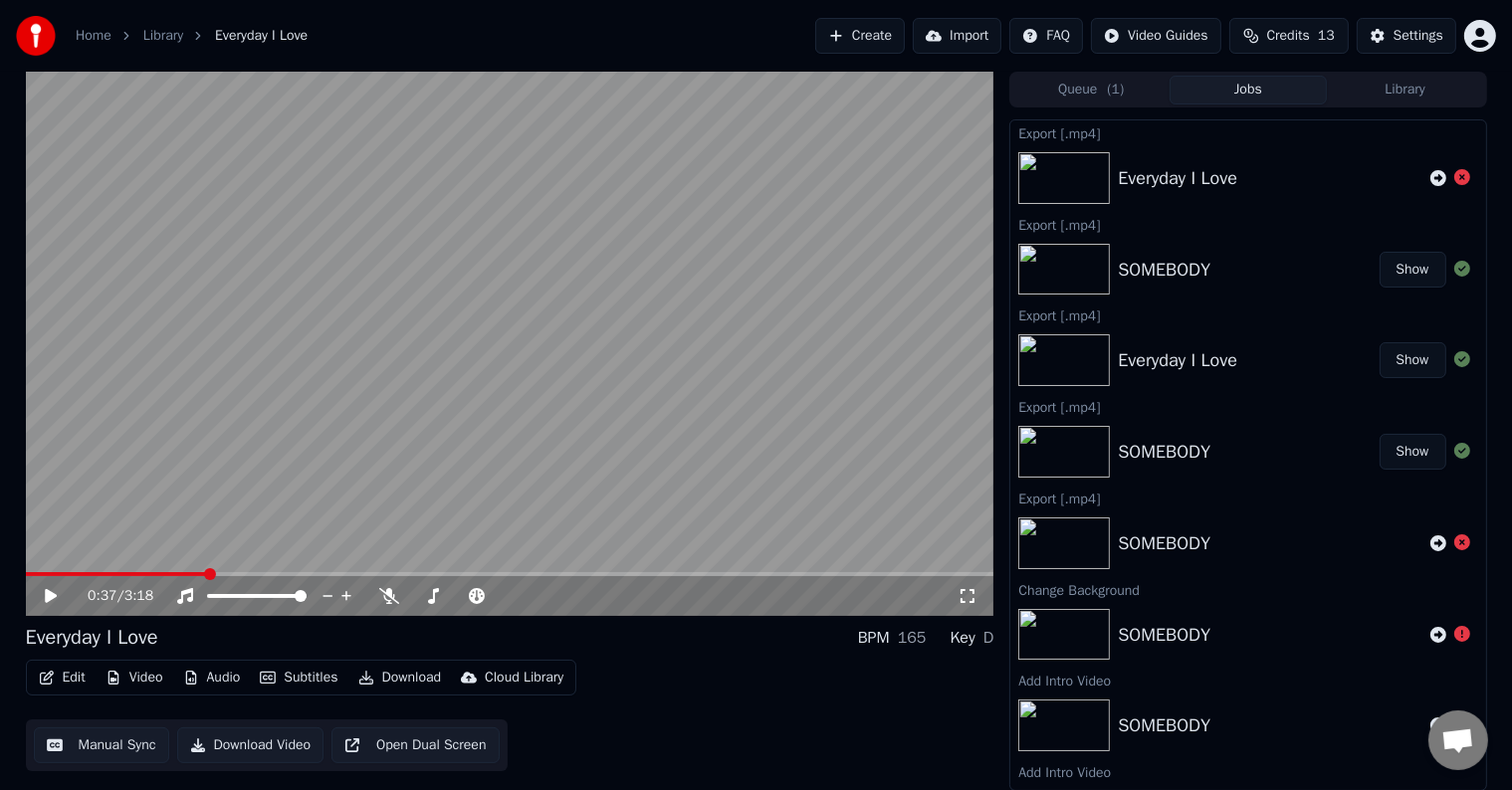 click on "Edit" at bounding box center (62, 678) 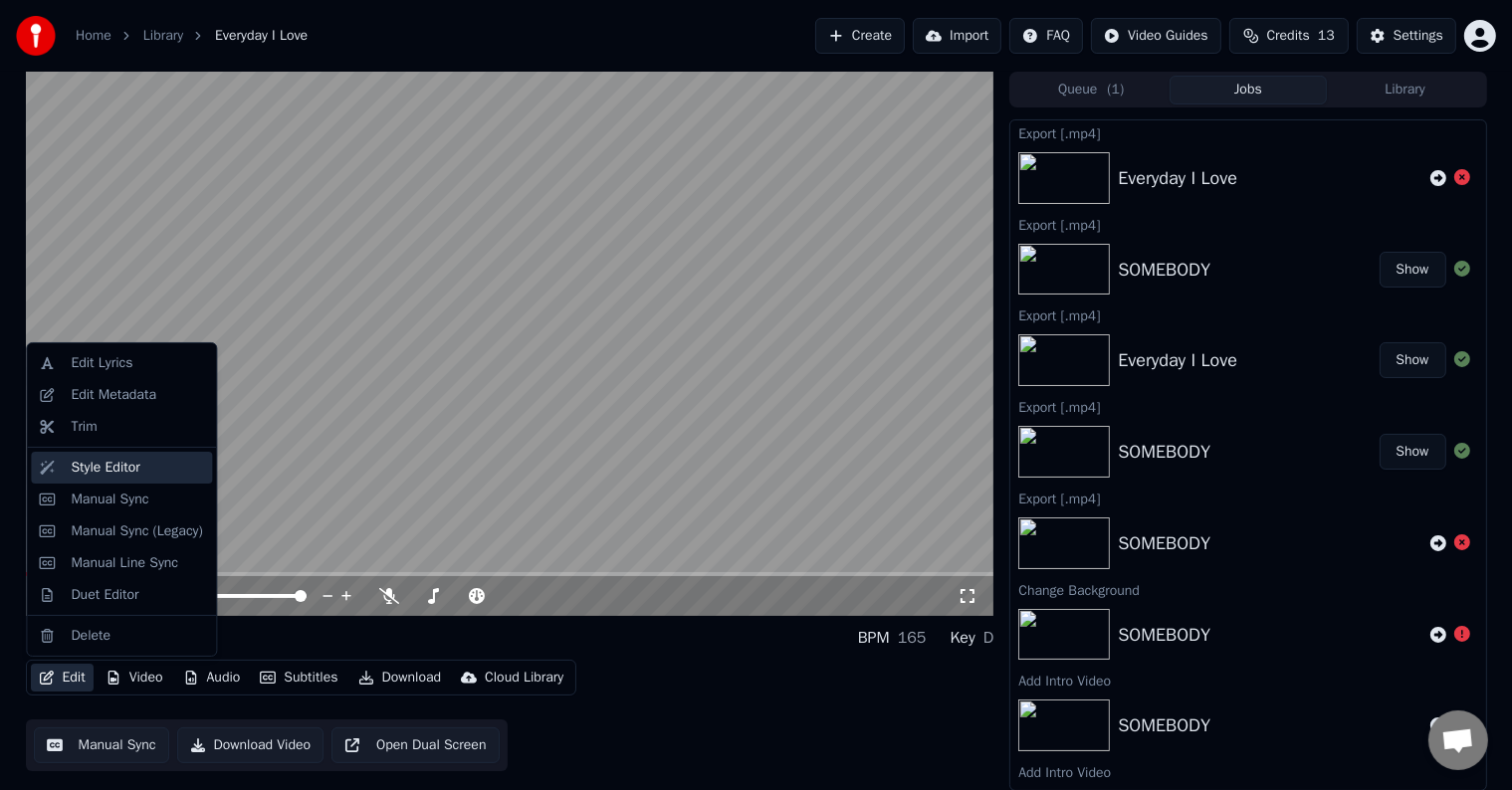 click on "Style Editor" at bounding box center (105, 468) 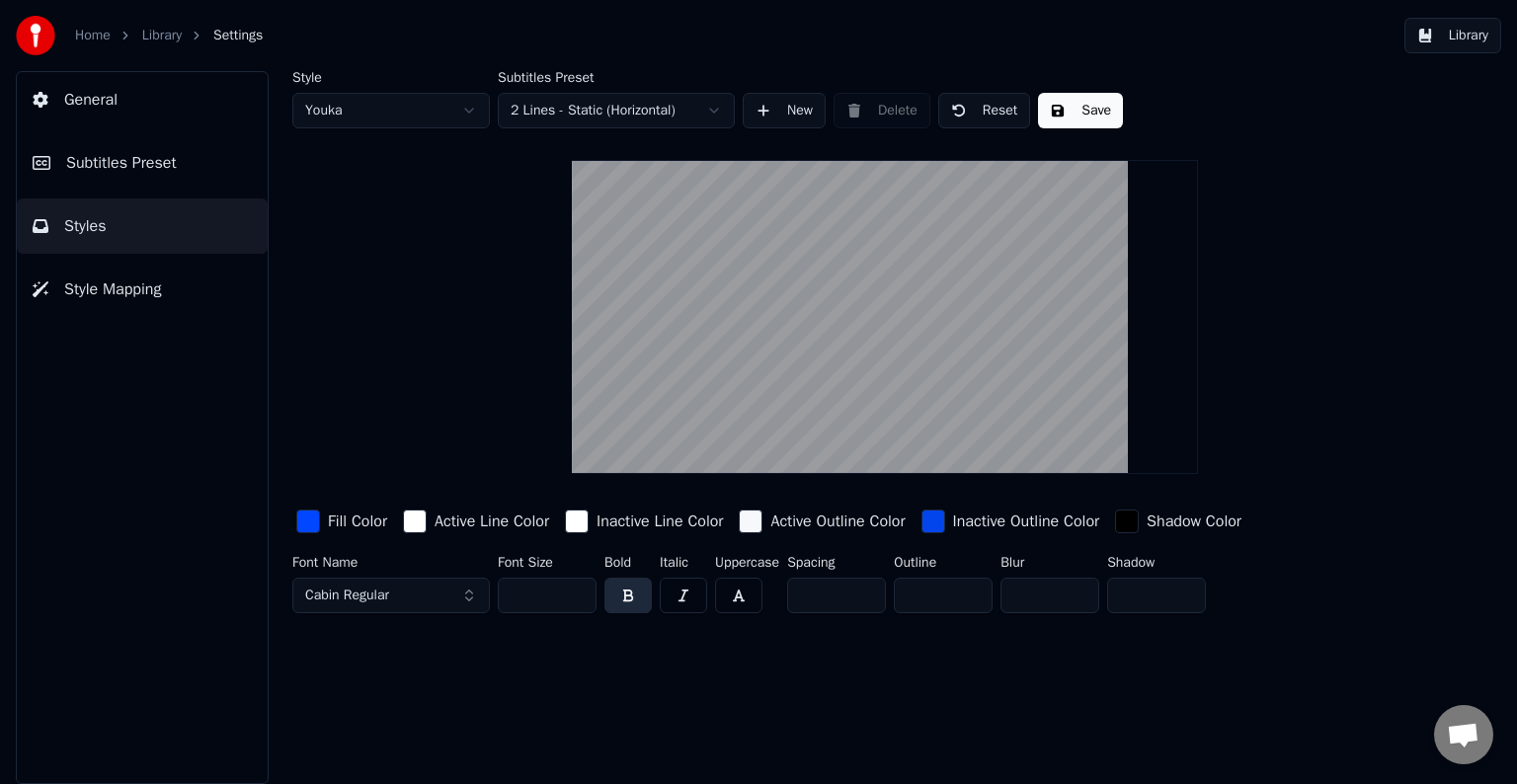 click on "Cabin Regular" at bounding box center (391, 595) 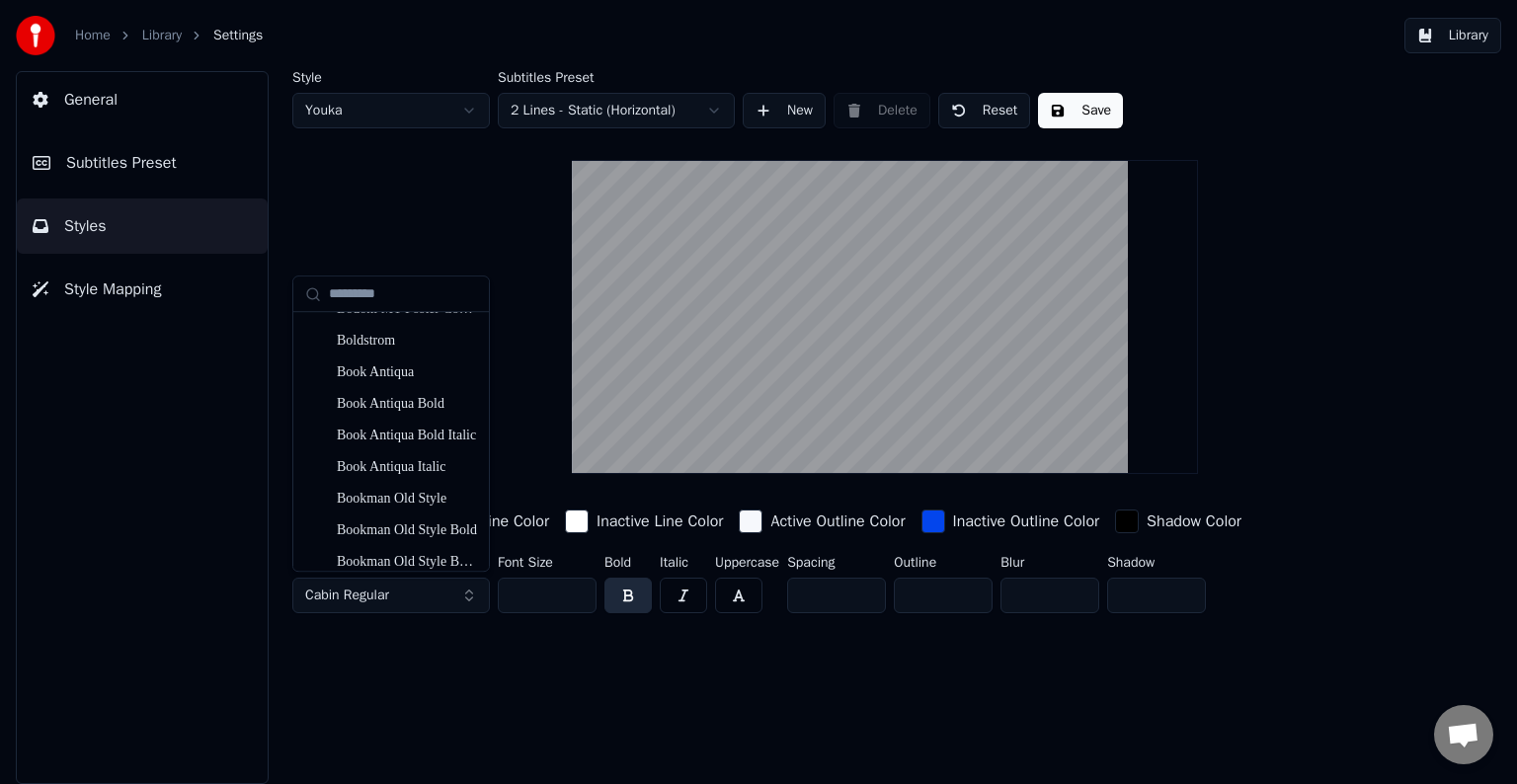 scroll, scrollTop: 2172, scrollLeft: 0, axis: vertical 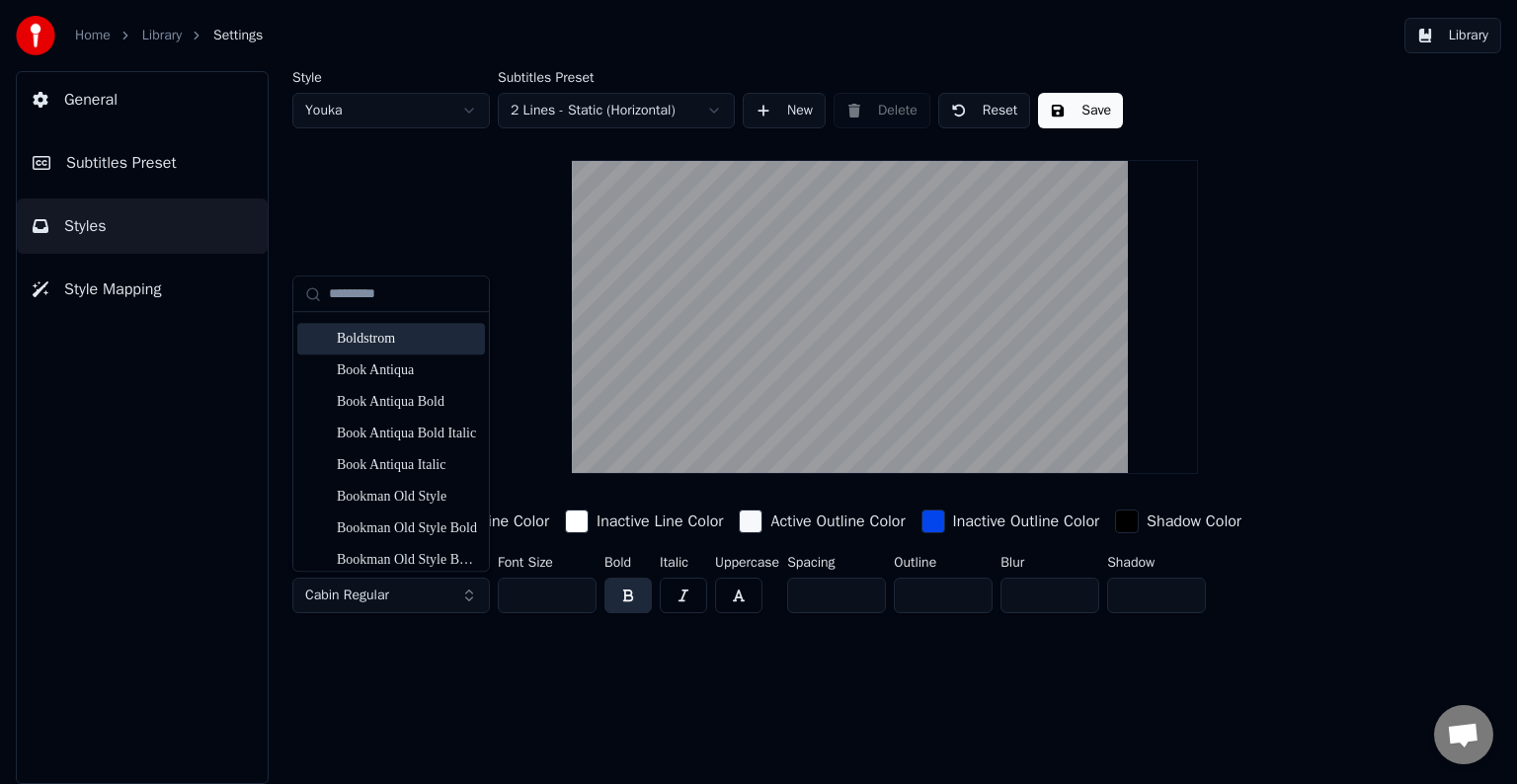 click on "Boldstrom" at bounding box center [407, 339] 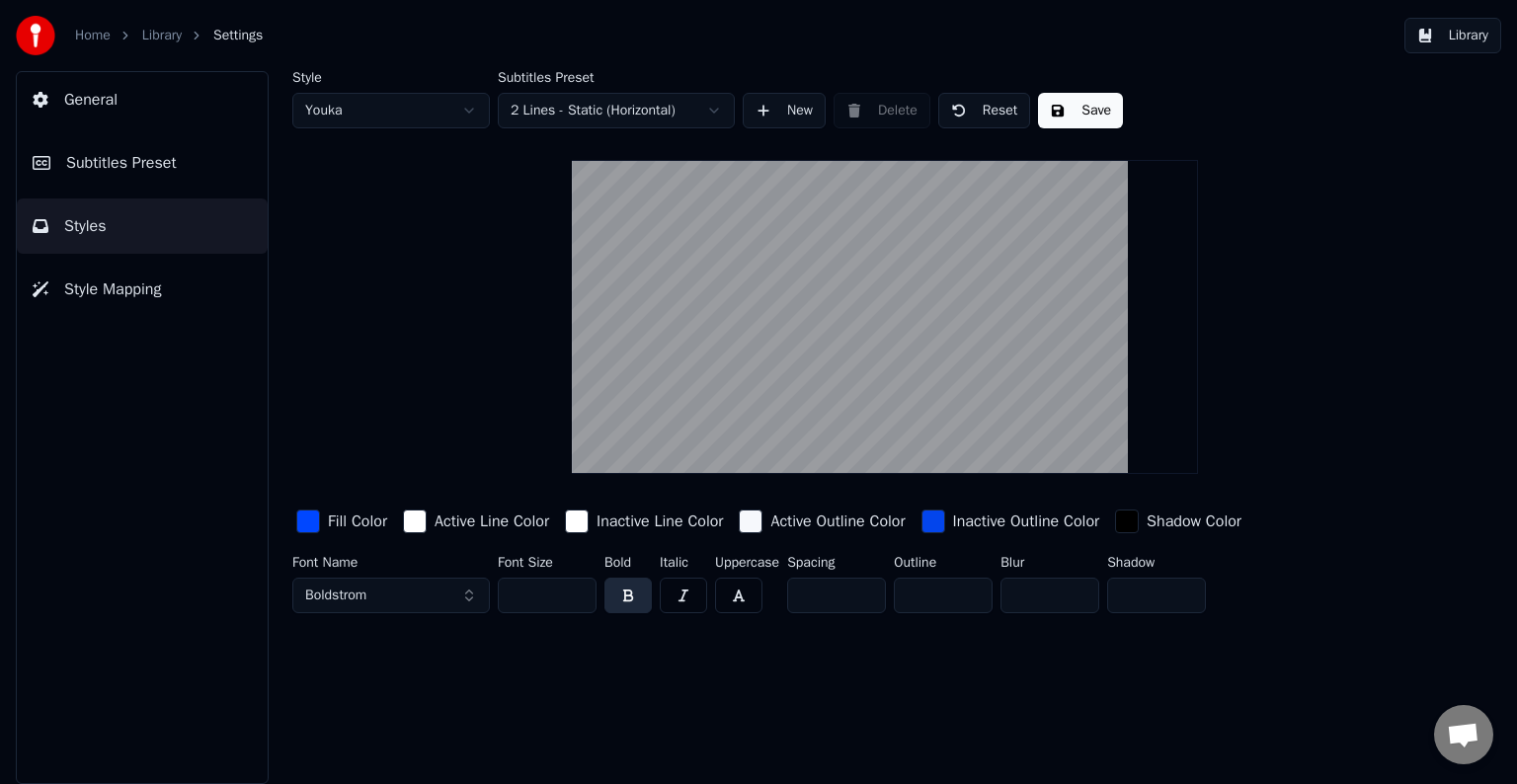 click on "Boldstrom" at bounding box center [391, 595] 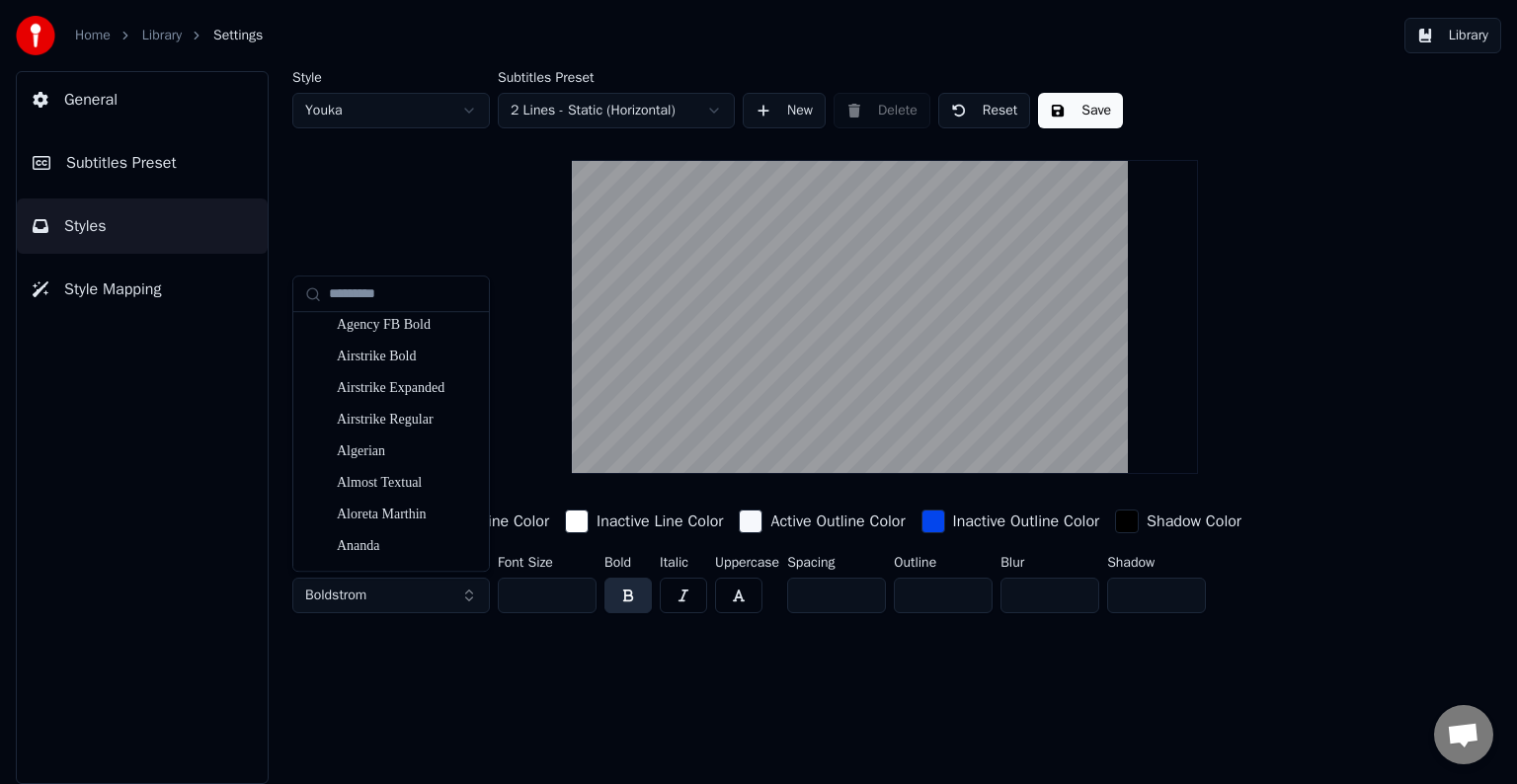 scroll, scrollTop: 197, scrollLeft: 0, axis: vertical 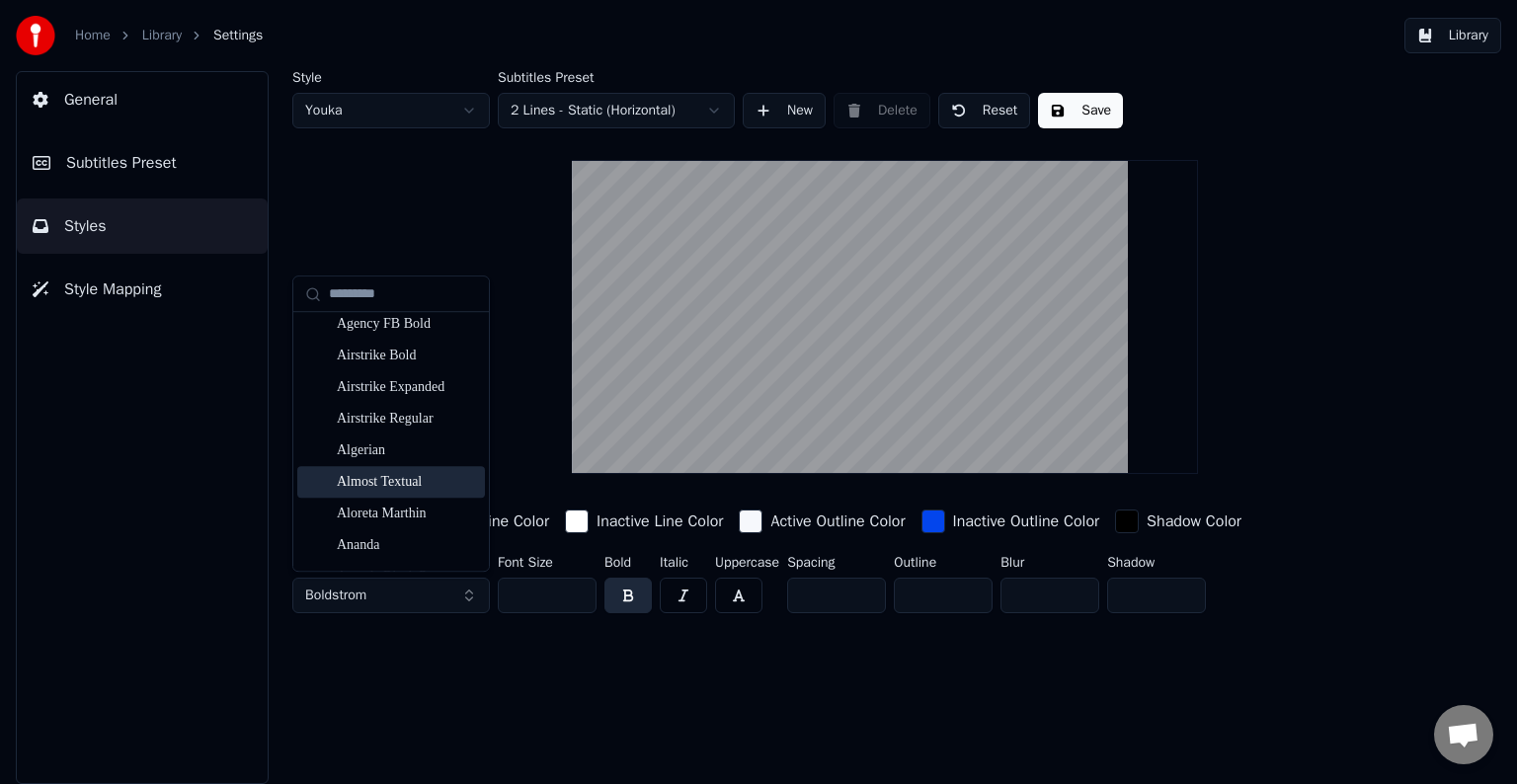 click on "Almost Textual" at bounding box center (407, 482) 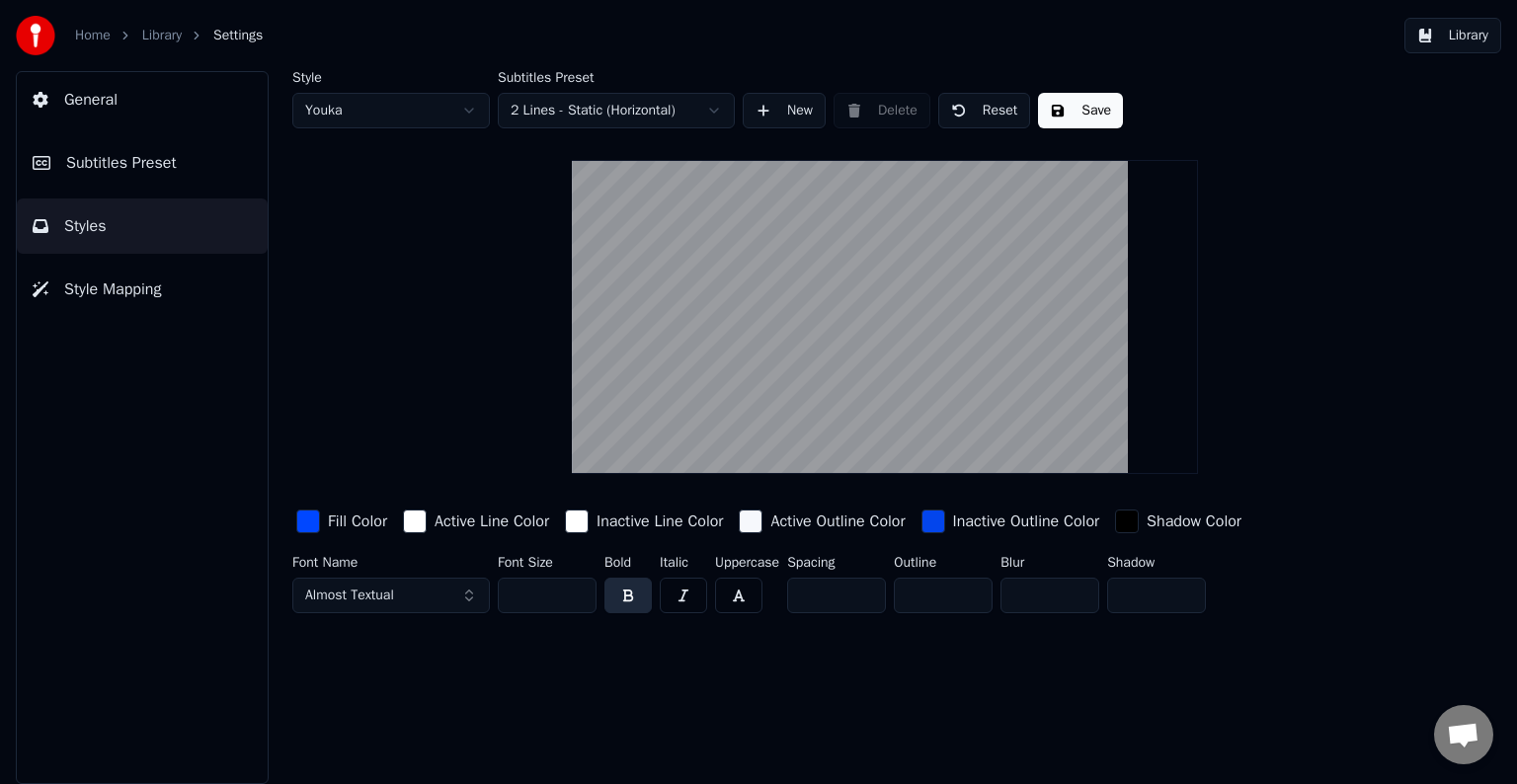 click on "Almost Textual" at bounding box center [391, 595] 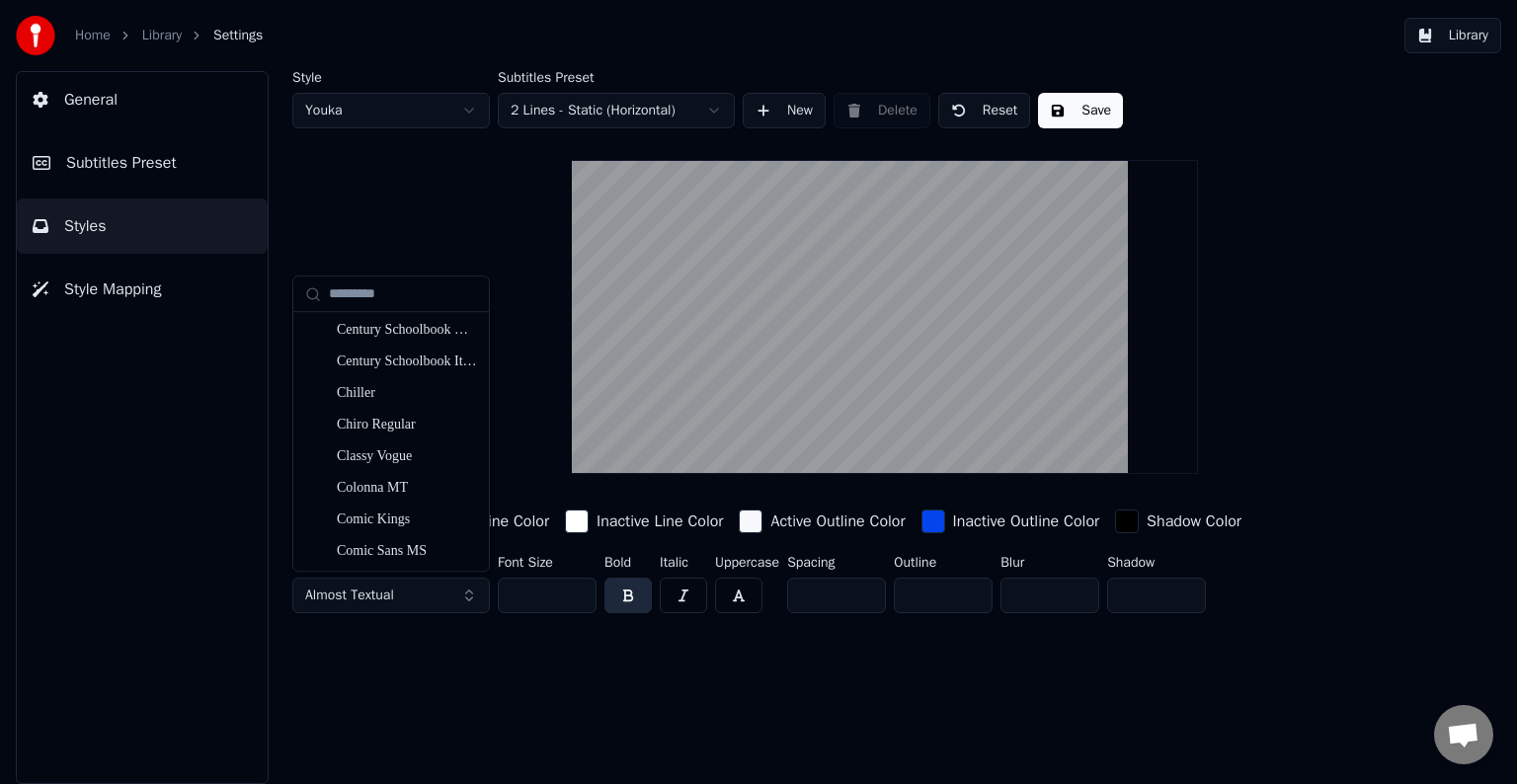 scroll, scrollTop: 3950, scrollLeft: 0, axis: vertical 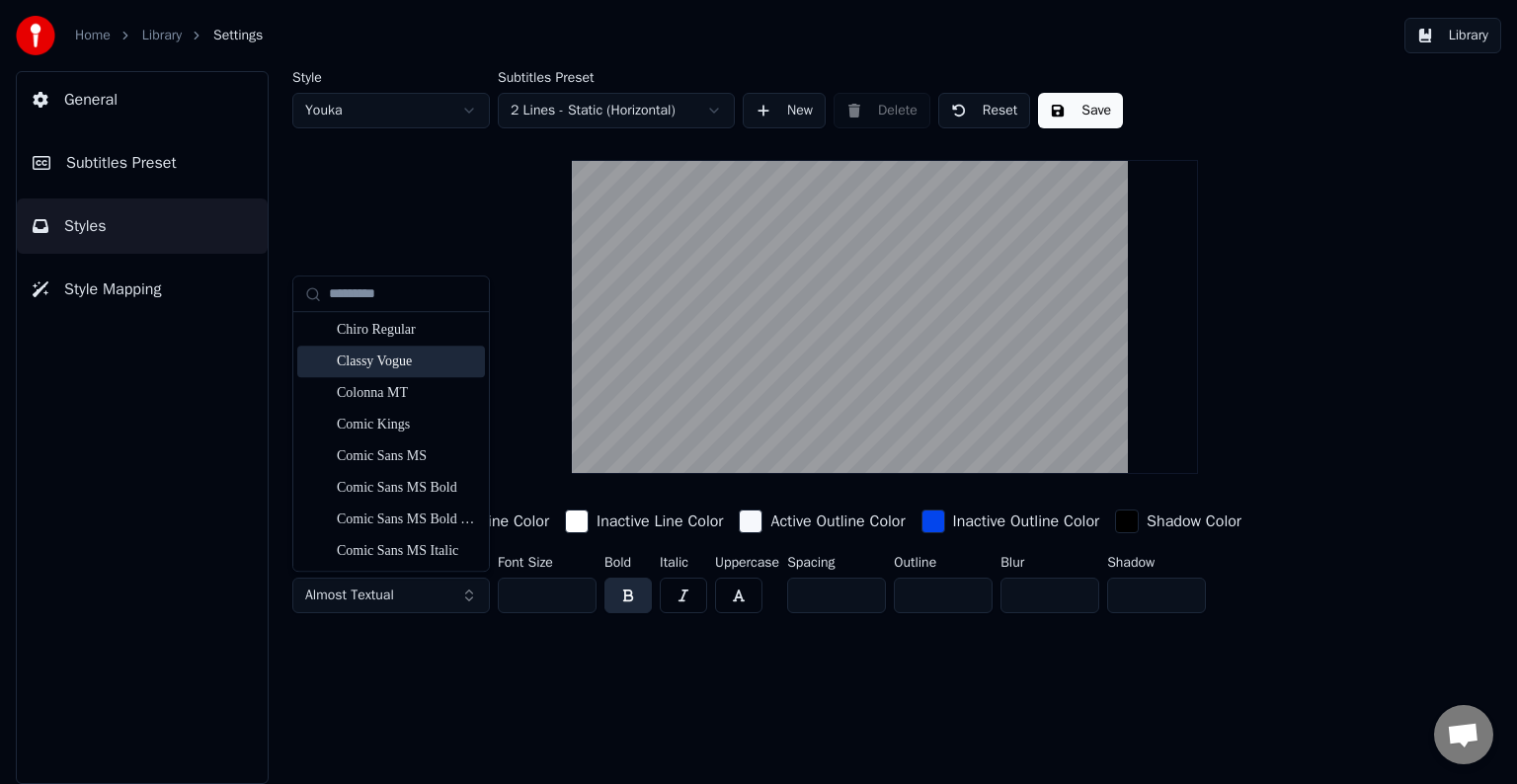 click on "Classy Vogue" at bounding box center (407, 361) 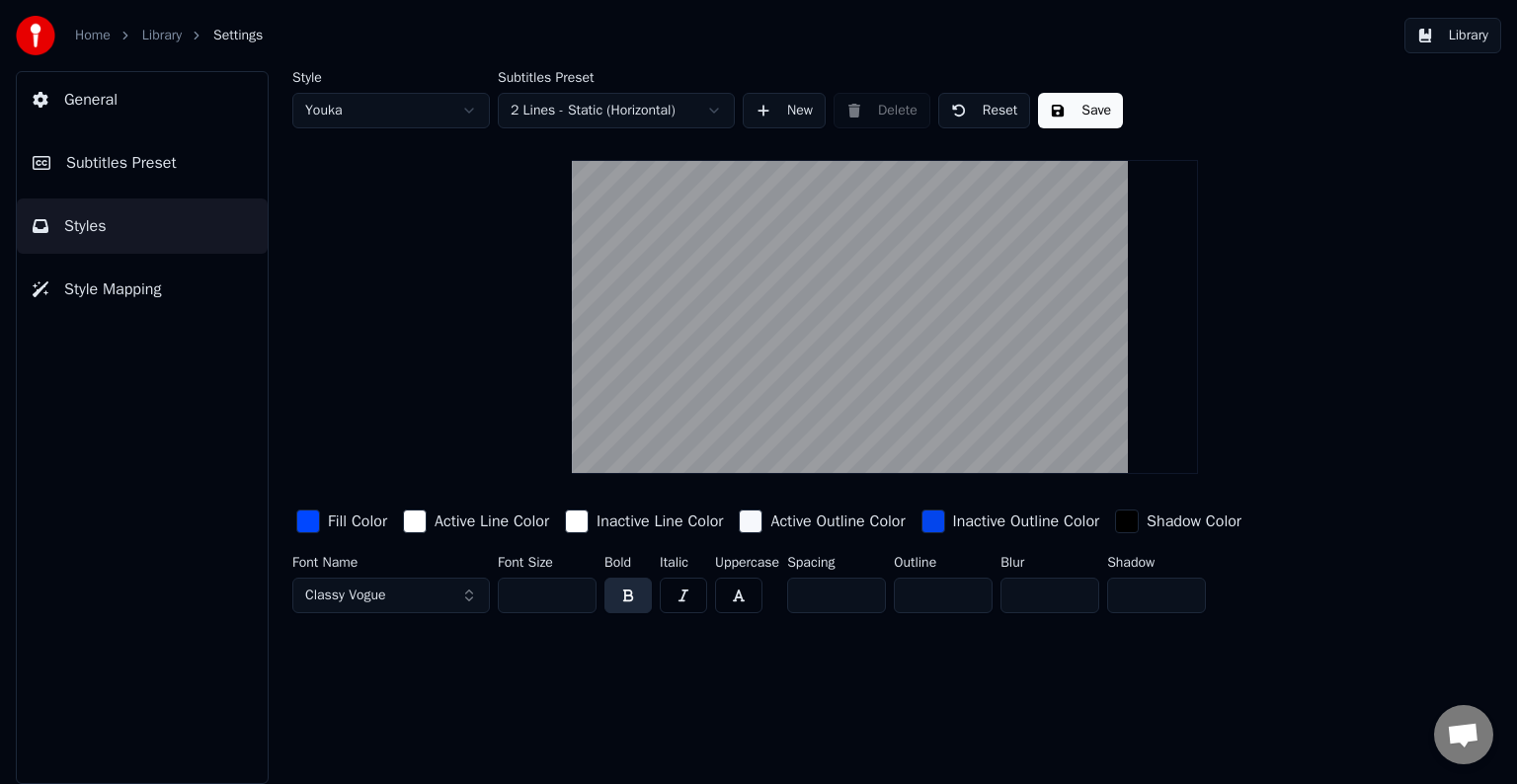 click on "Classy Vogue" at bounding box center (391, 595) 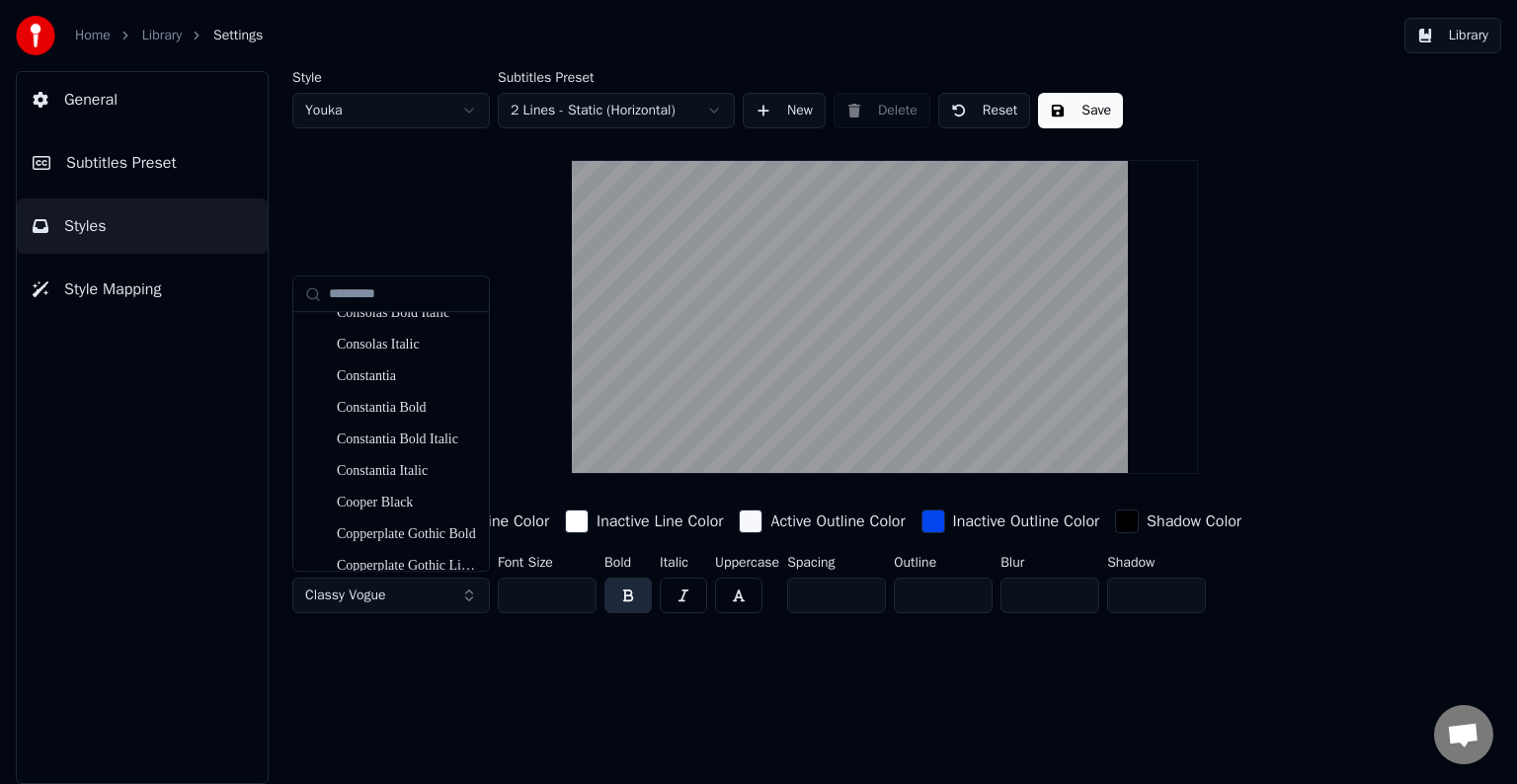 scroll, scrollTop: 4345, scrollLeft: 0, axis: vertical 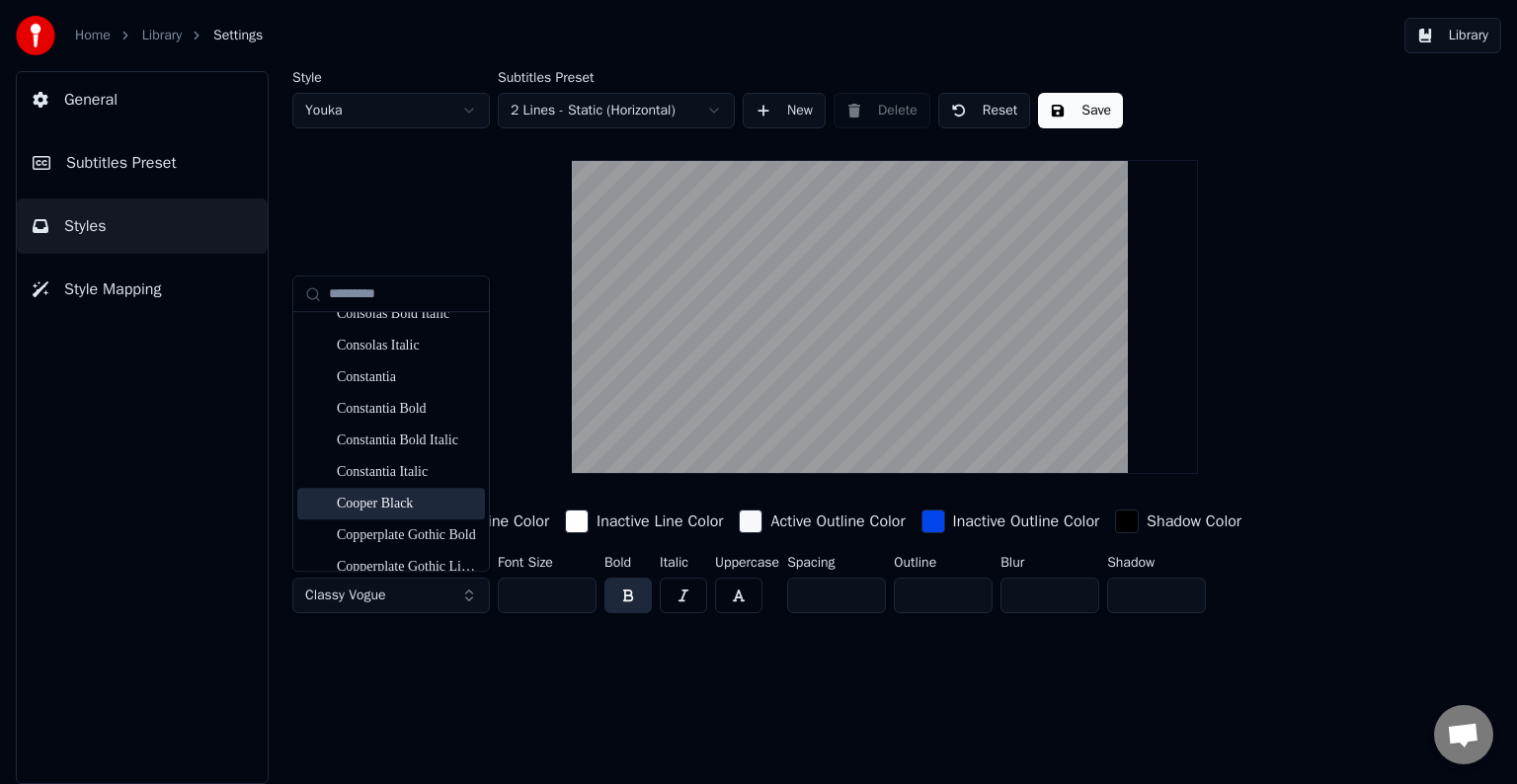 click on "Cooper Black" at bounding box center (407, 504) 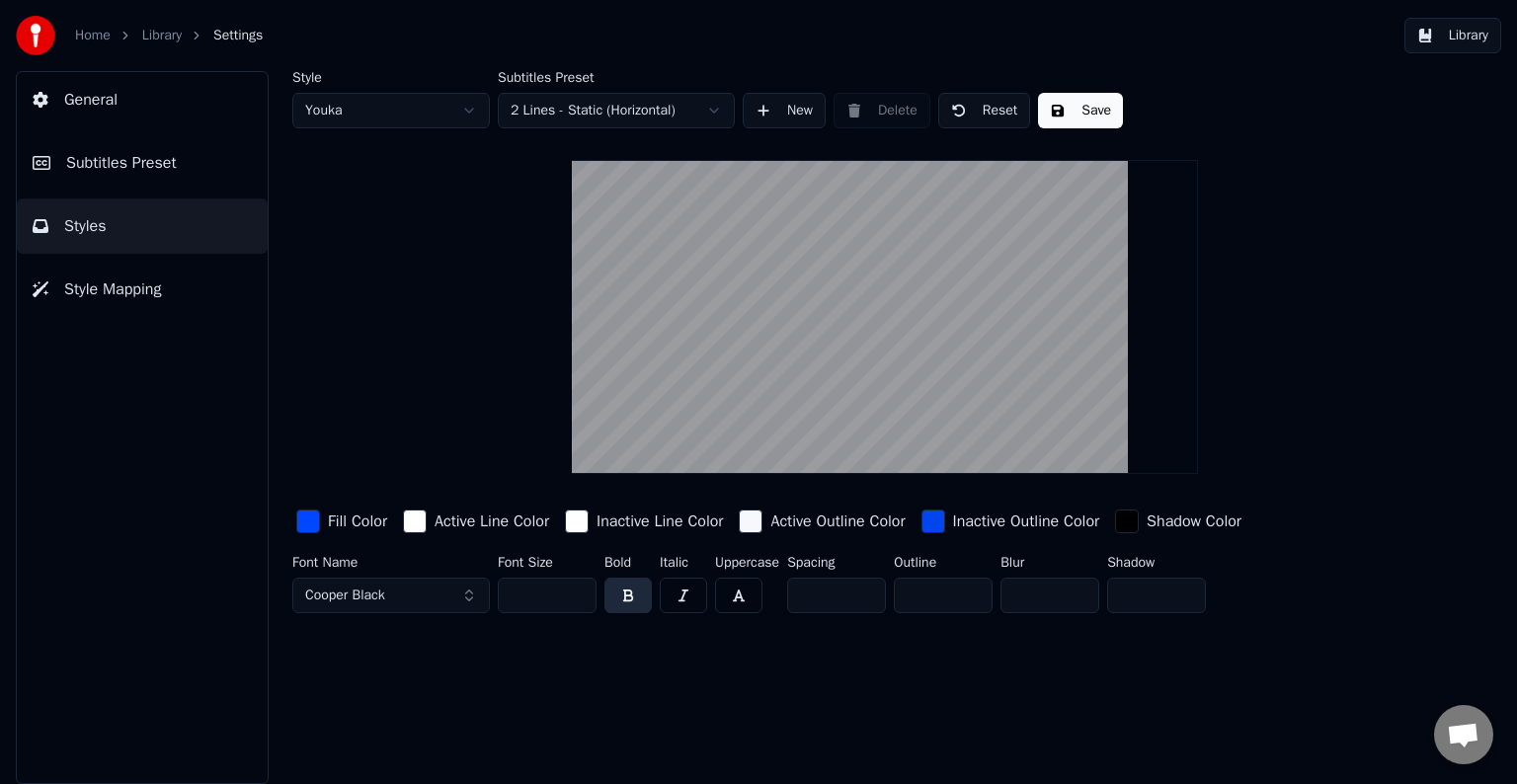 click on "Cooper Black" at bounding box center (391, 595) 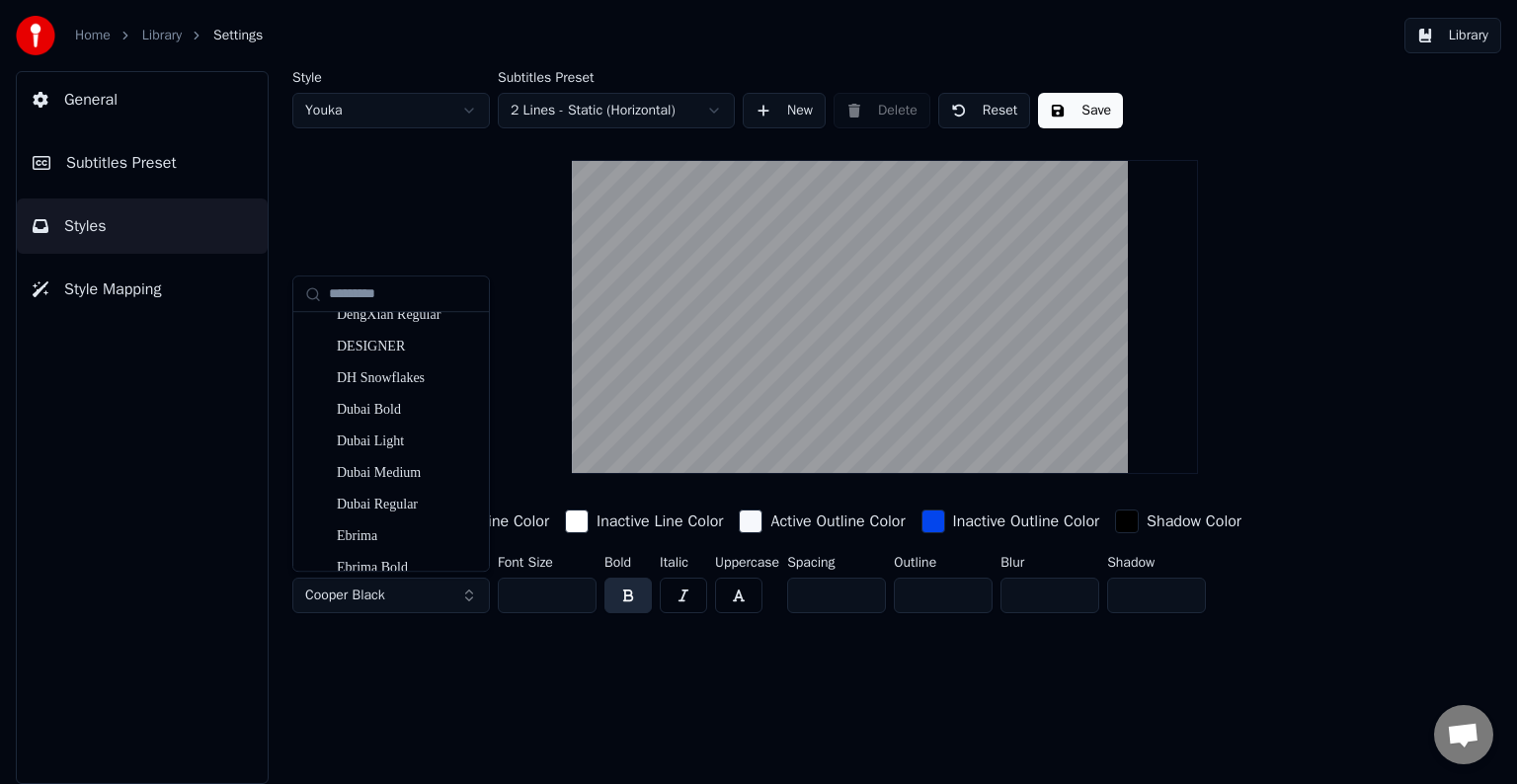 scroll, scrollTop: 5135, scrollLeft: 0, axis: vertical 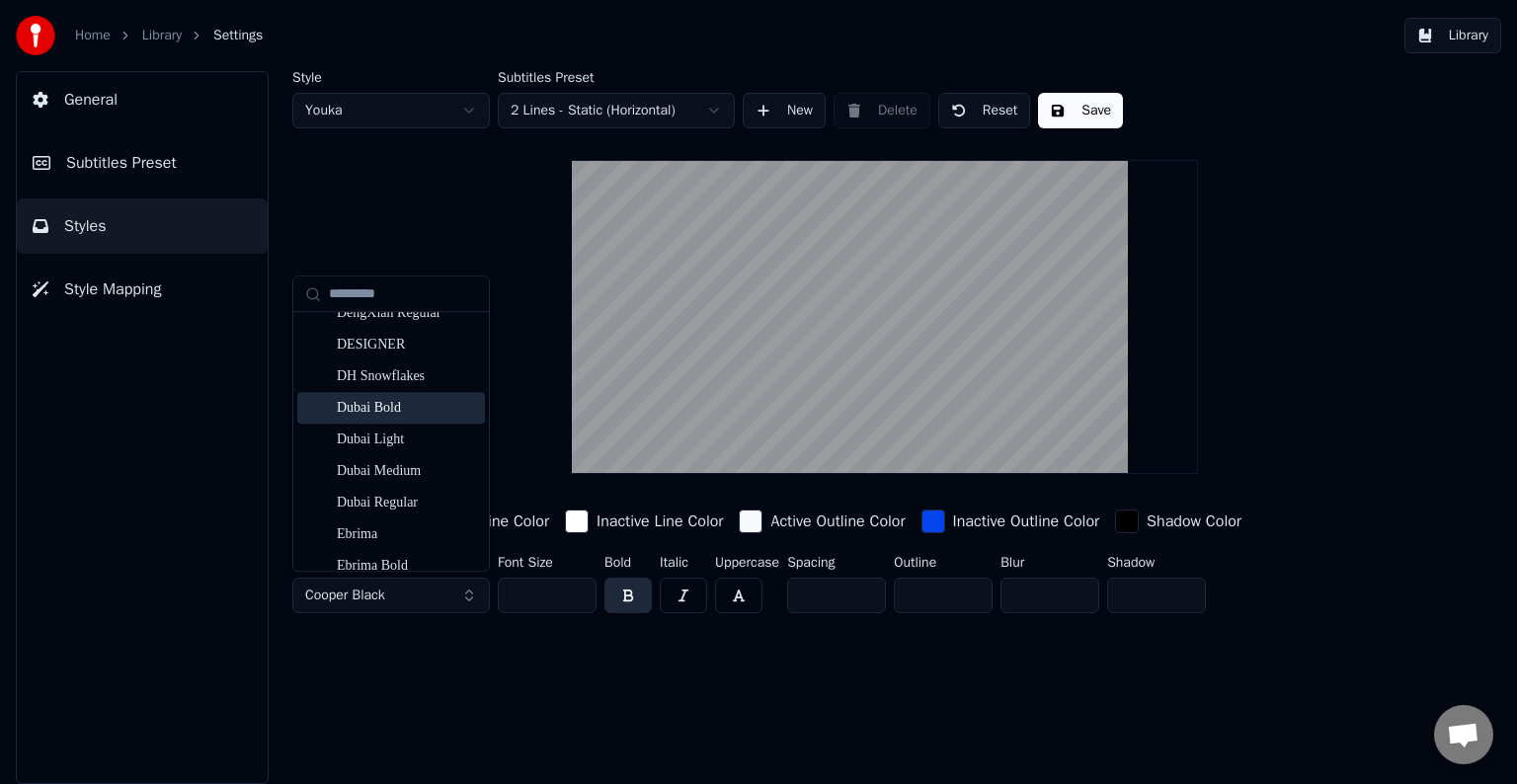 click on "Dubai Bold" at bounding box center [407, 409] 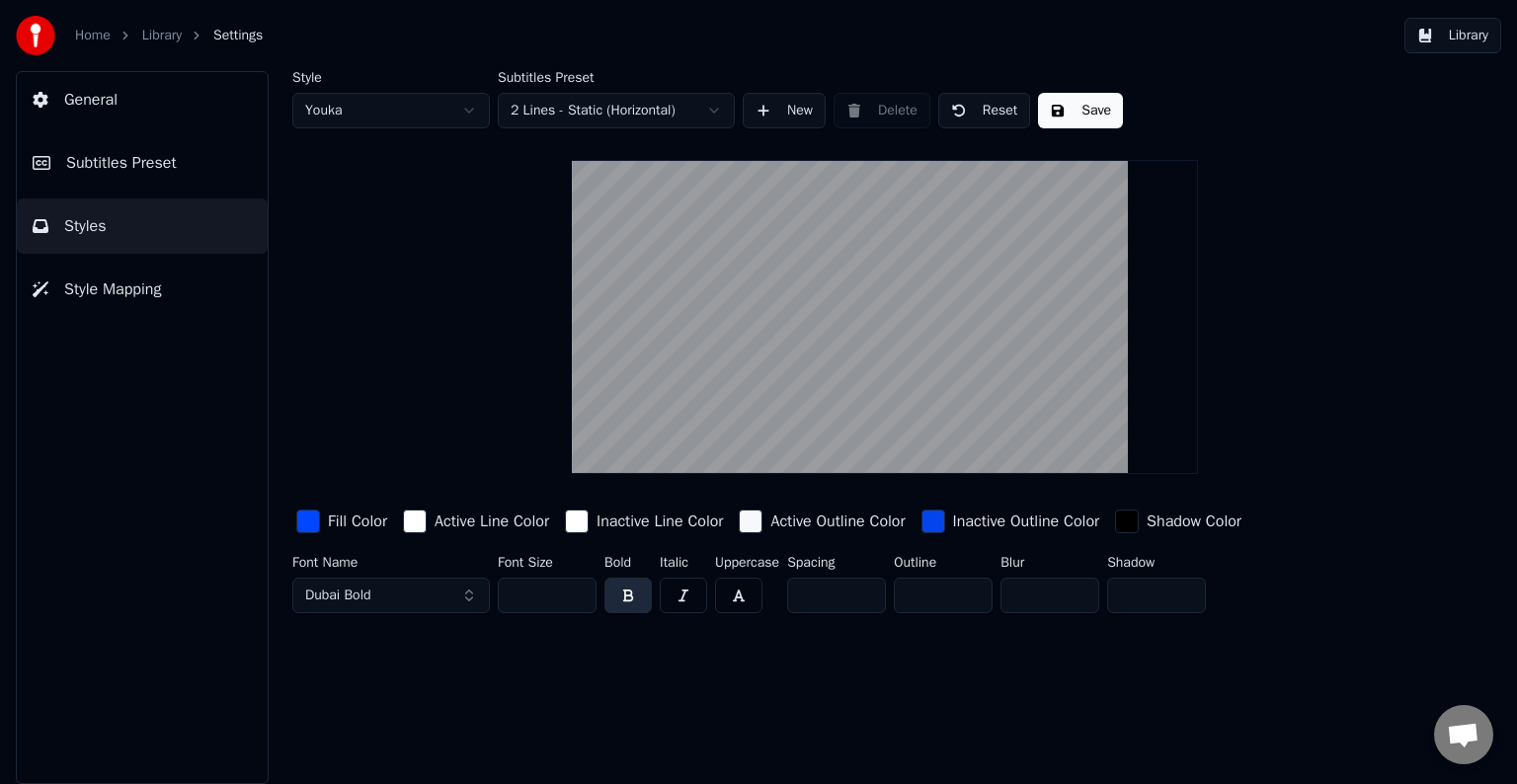 click on "Save" at bounding box center [1080, 111] 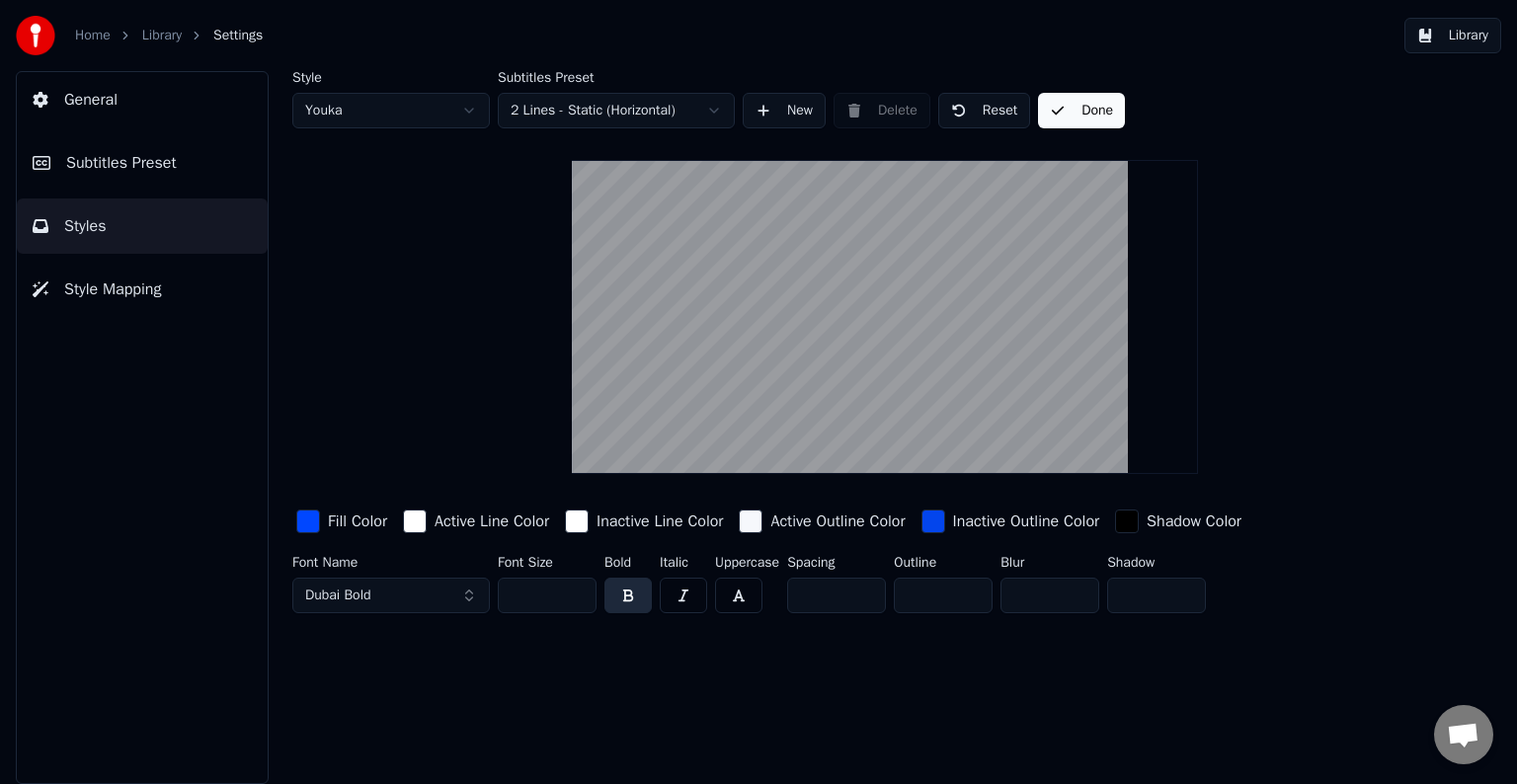 click on "Library" at bounding box center (1453, 36) 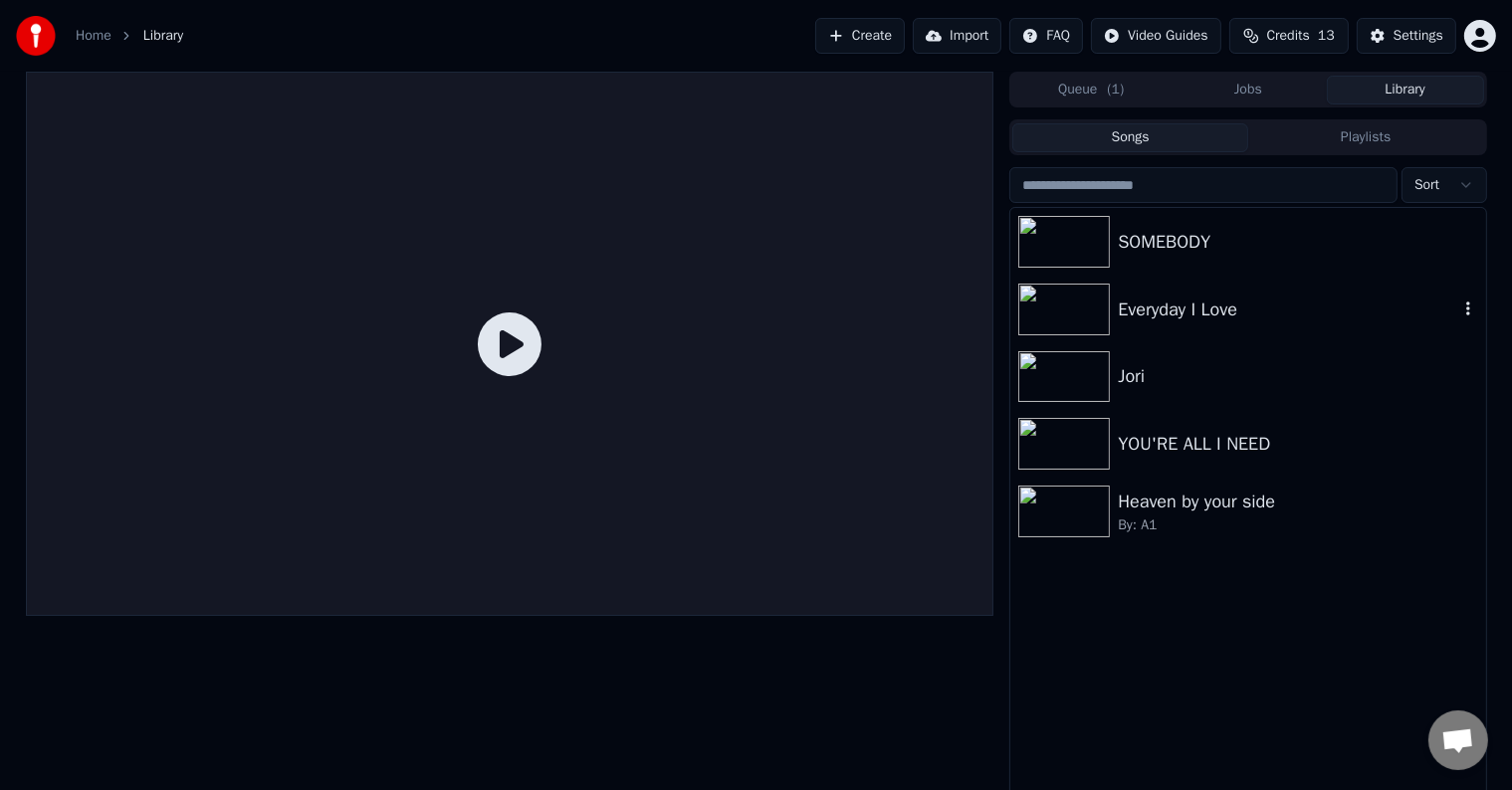 click on "Everyday I Love" at bounding box center (1287, 309) 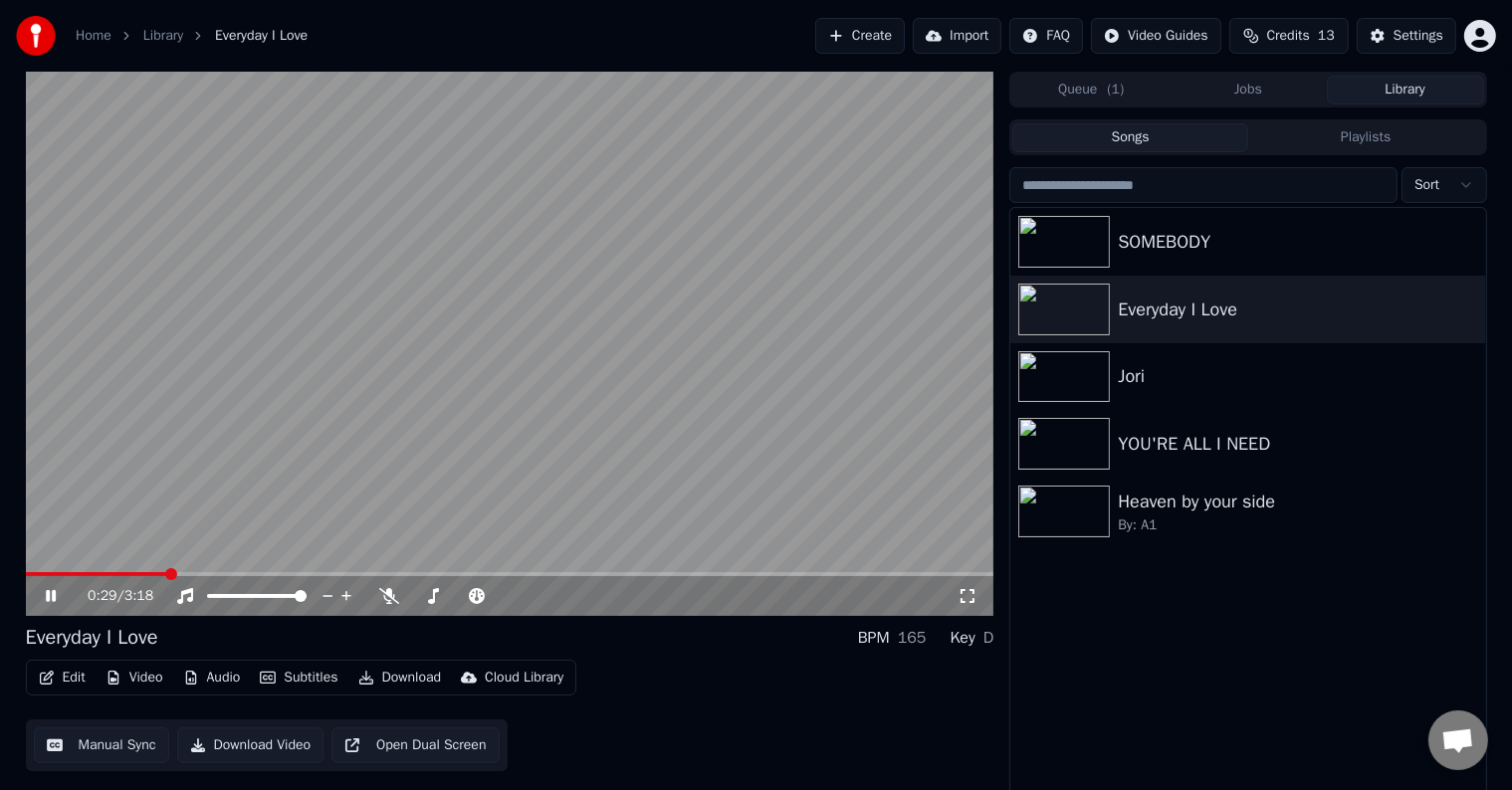 click at bounding box center (510, 574) 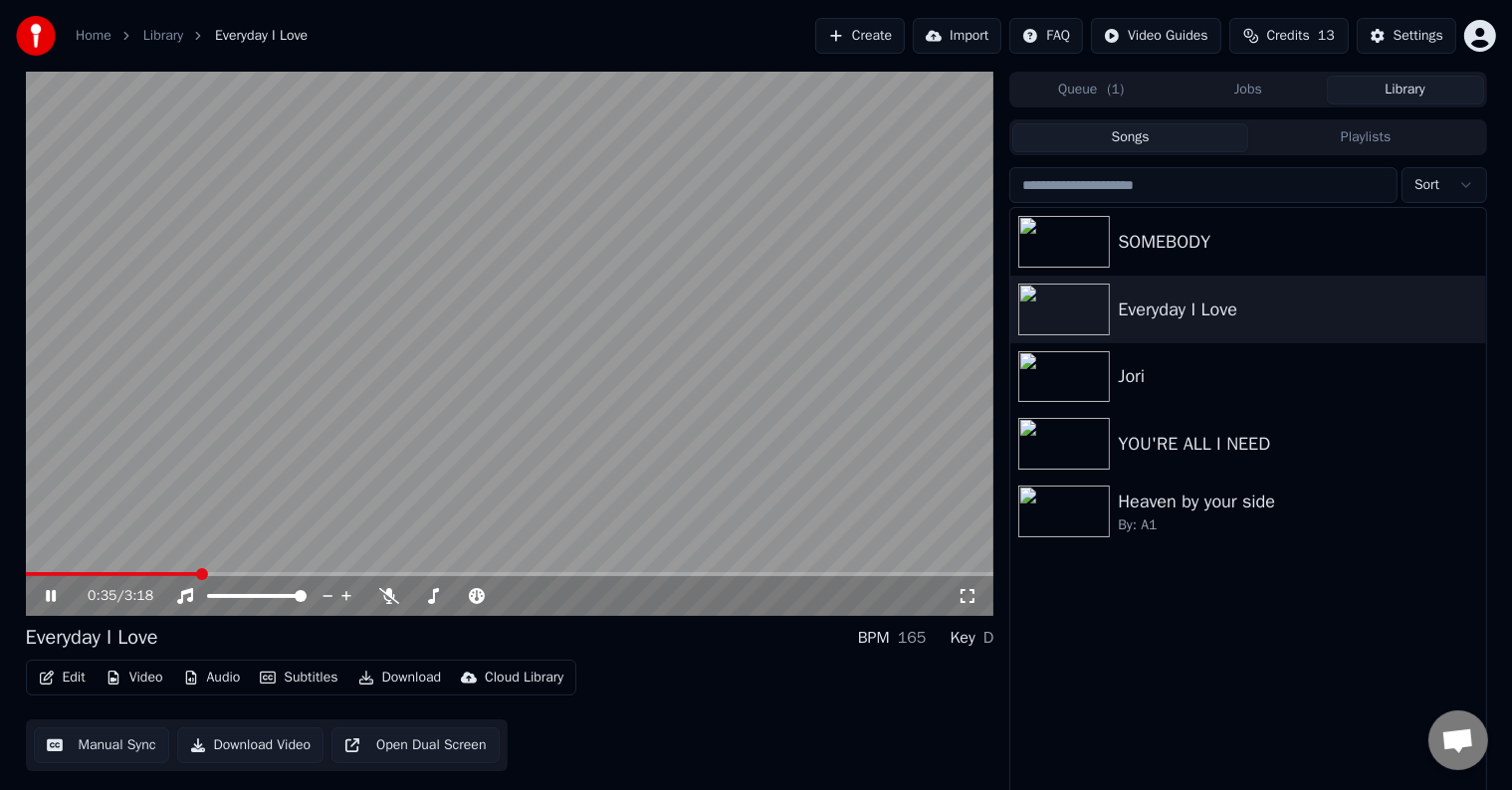 click on "Edit" at bounding box center (62, 678) 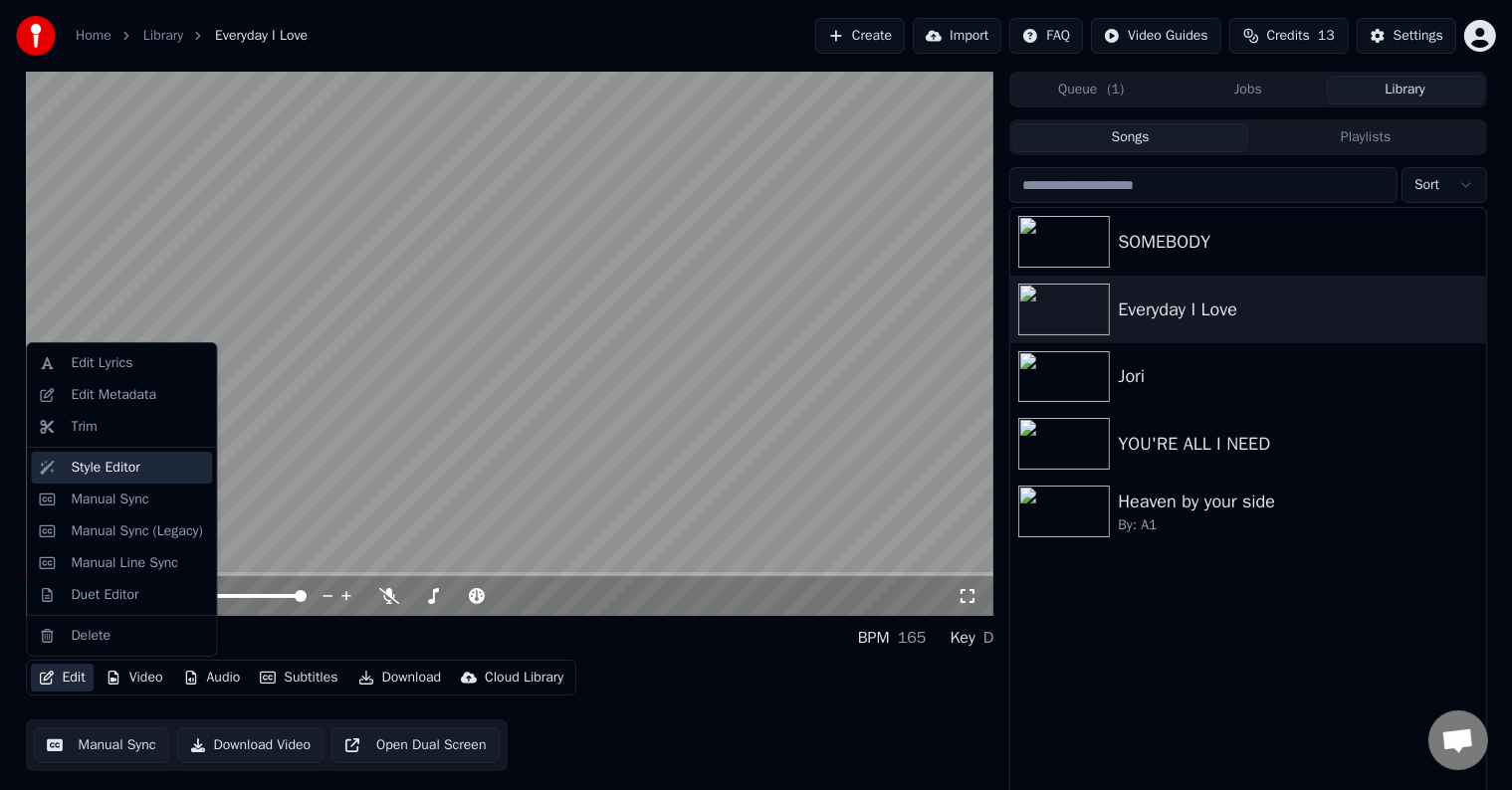 click on "Style Editor" at bounding box center (105, 468) 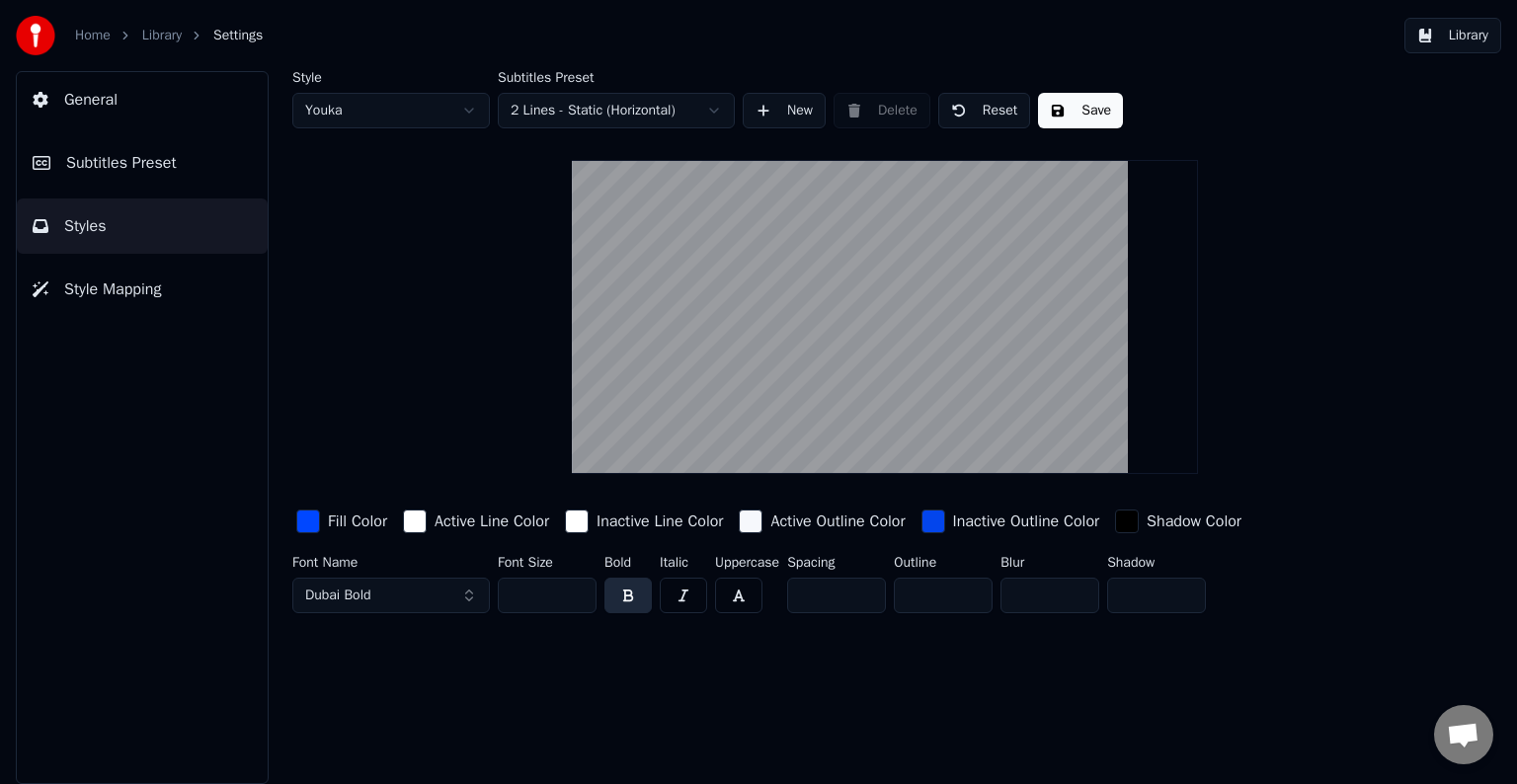 click on "Dubai Bold" at bounding box center (391, 595) 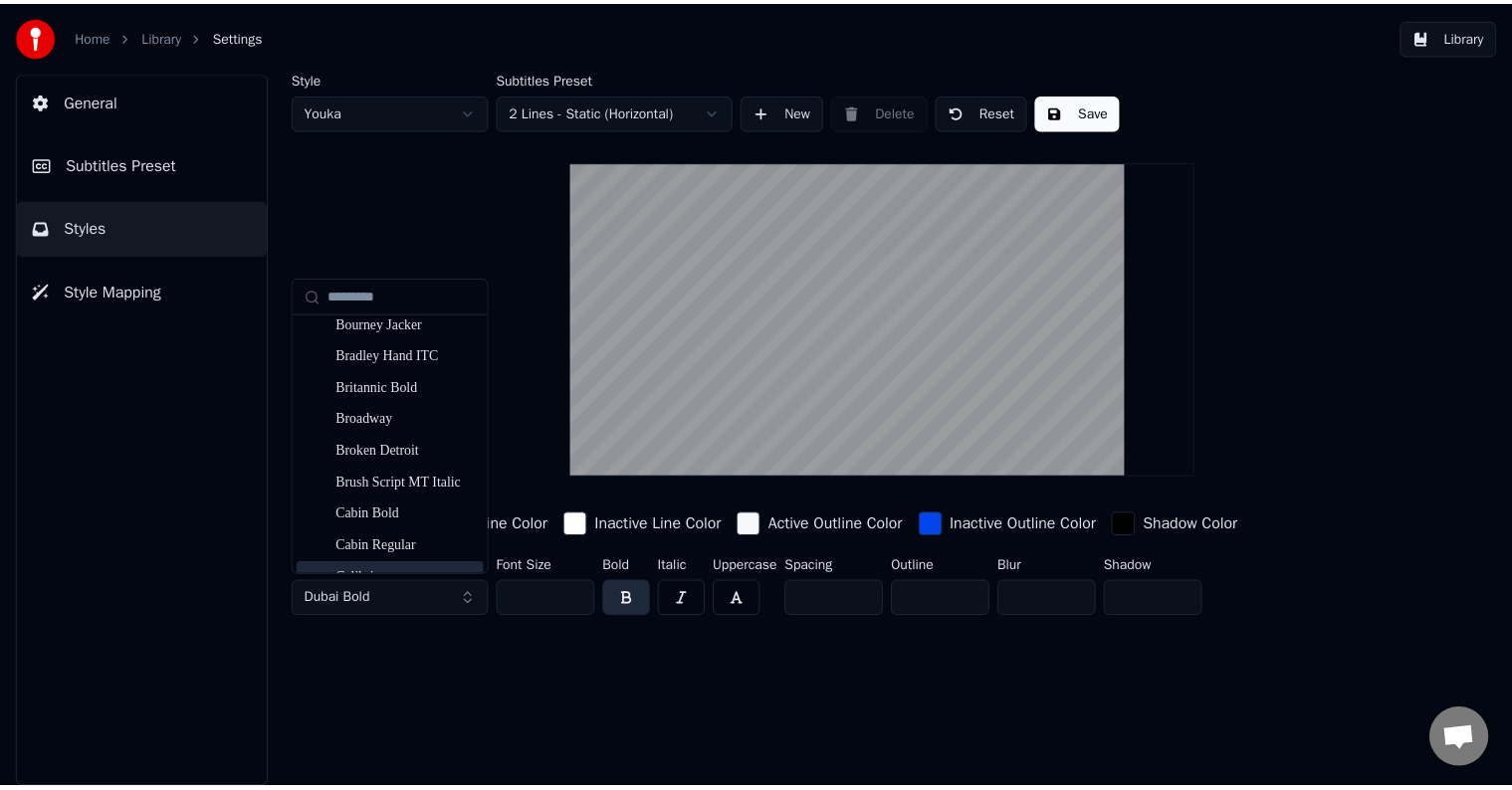scroll, scrollTop: 2587, scrollLeft: 0, axis: vertical 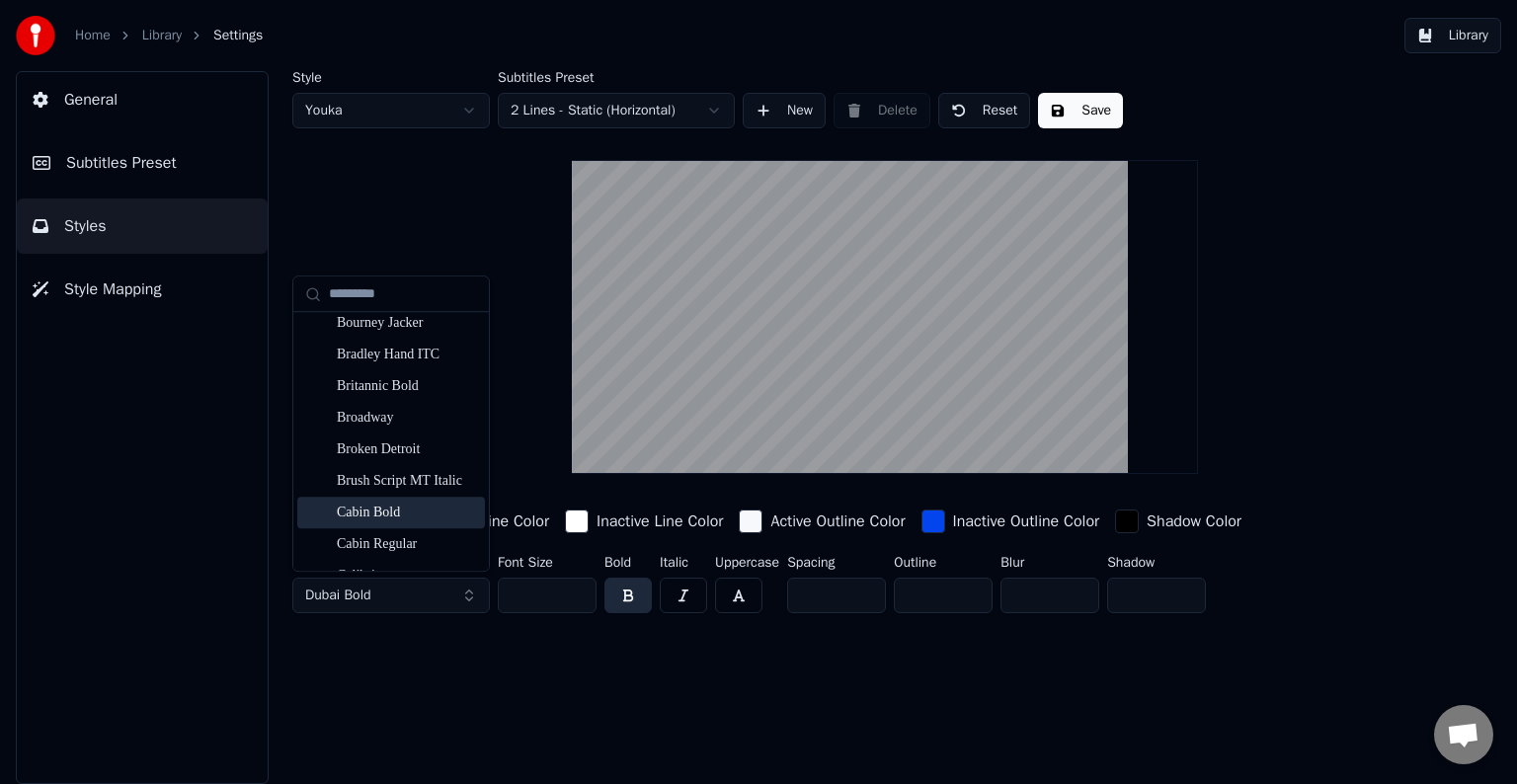 click on "Cabin Bold" at bounding box center [407, 512] 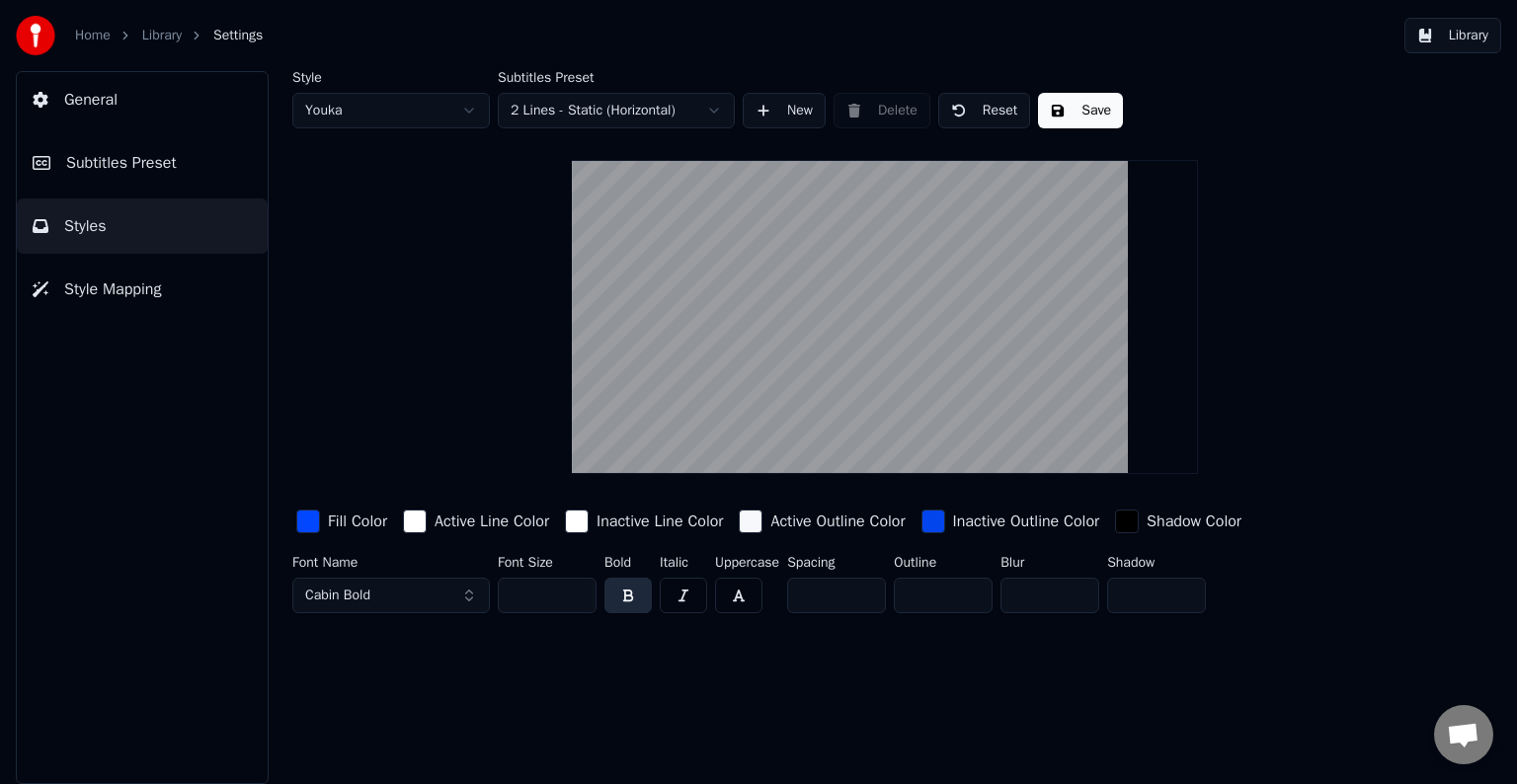 click on "Save" at bounding box center [1080, 111] 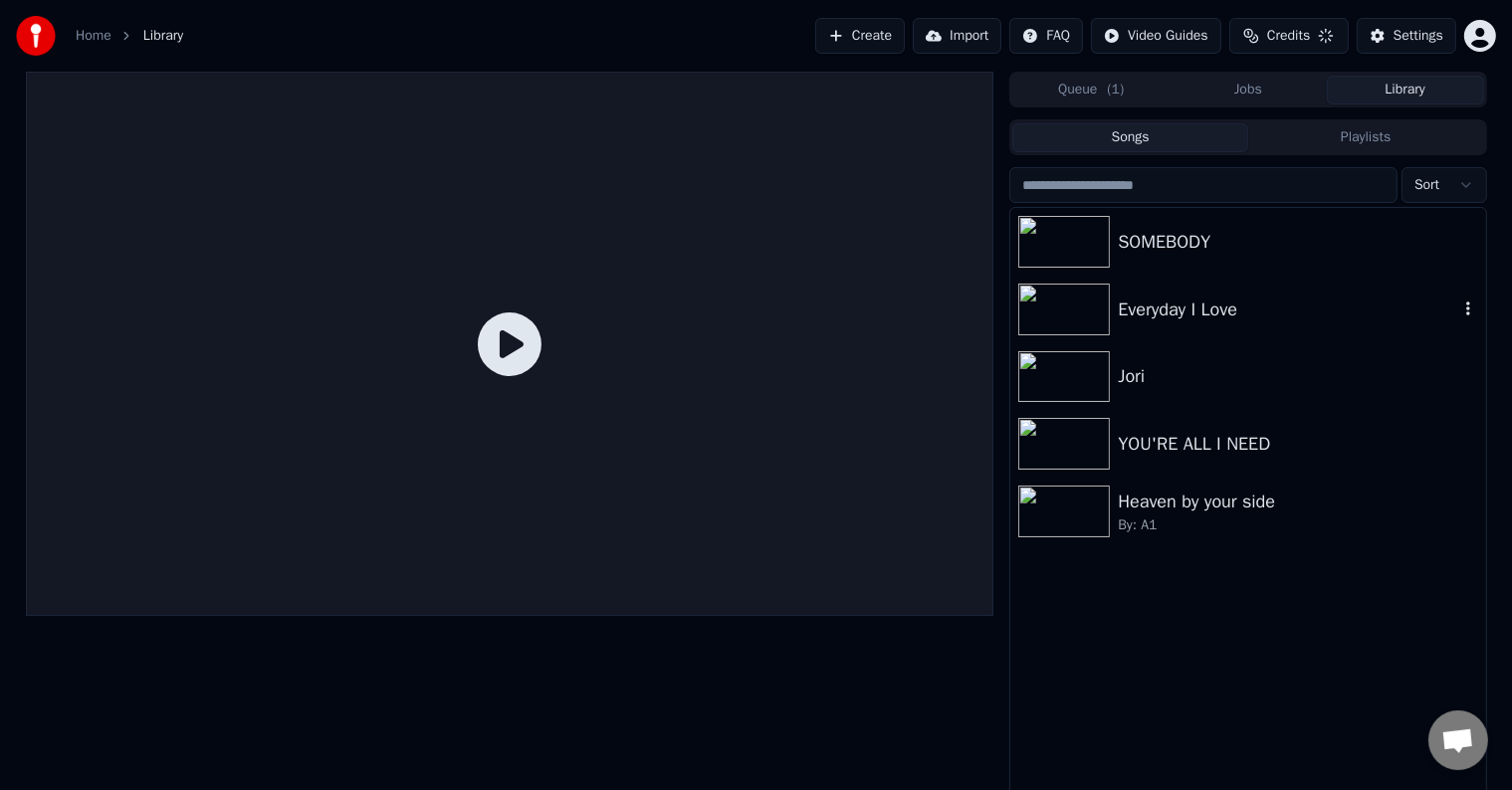 click on "Everyday I Love" at bounding box center (1287, 309) 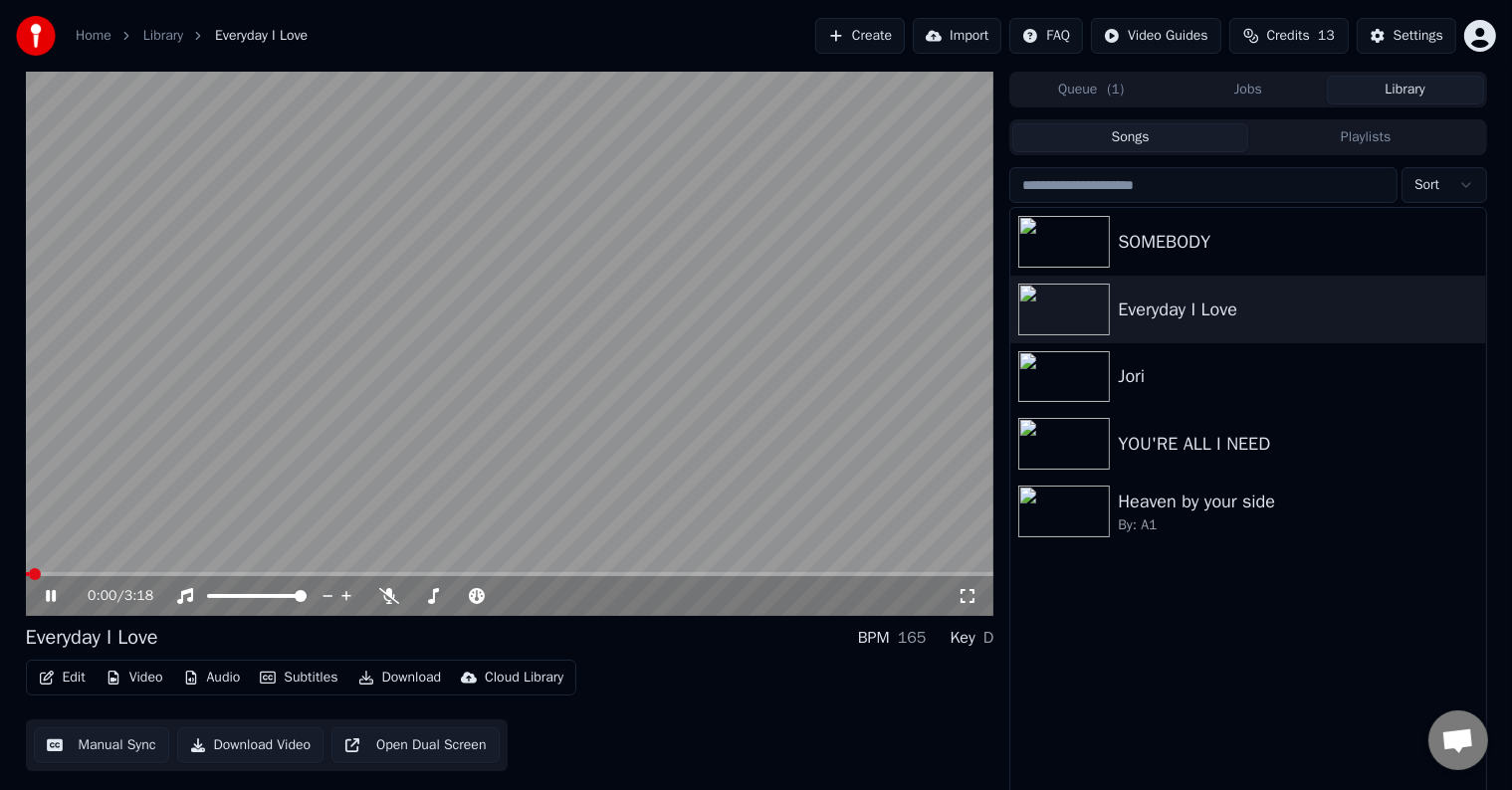 click at bounding box center [510, 574] 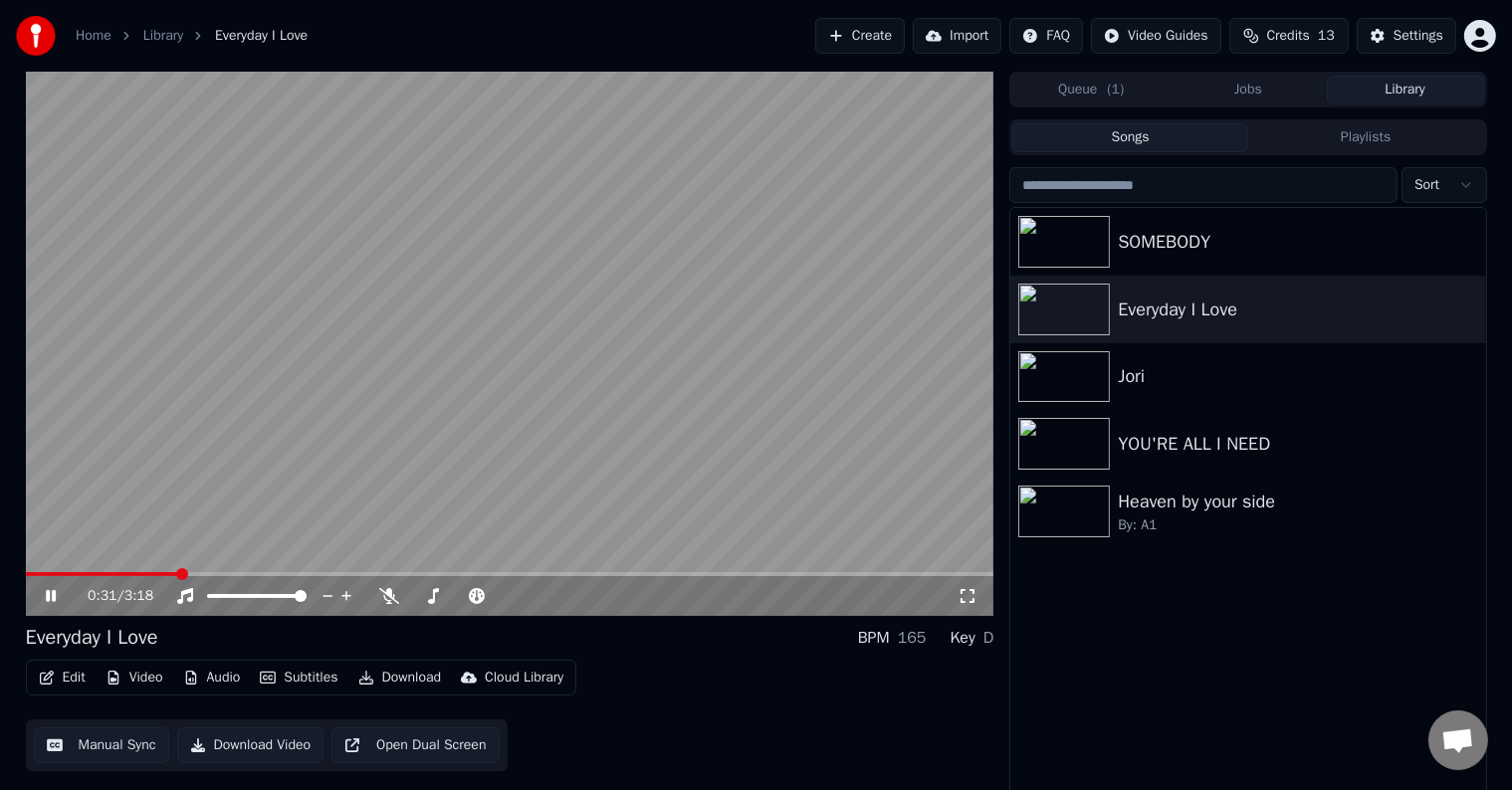 click 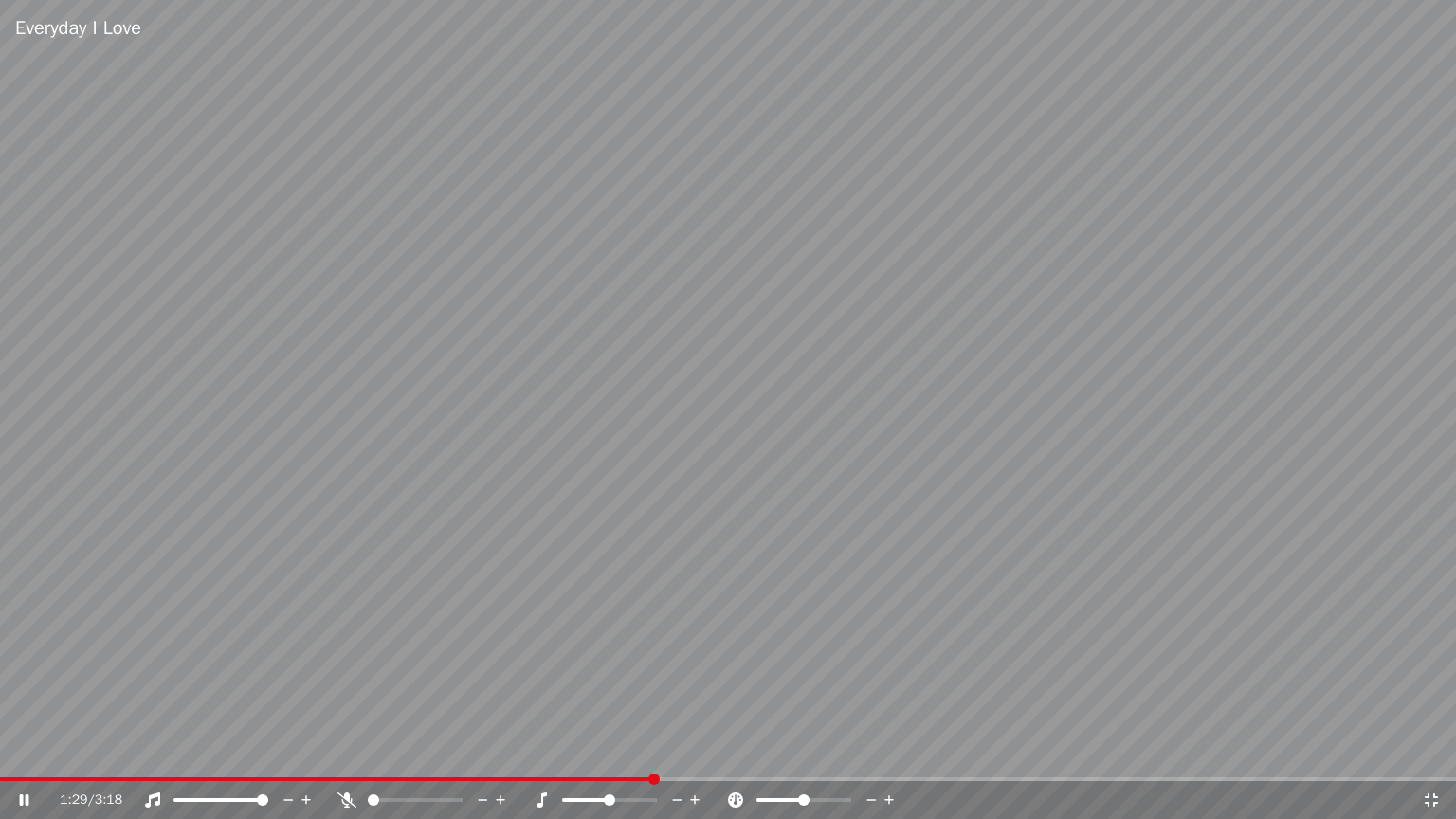 click 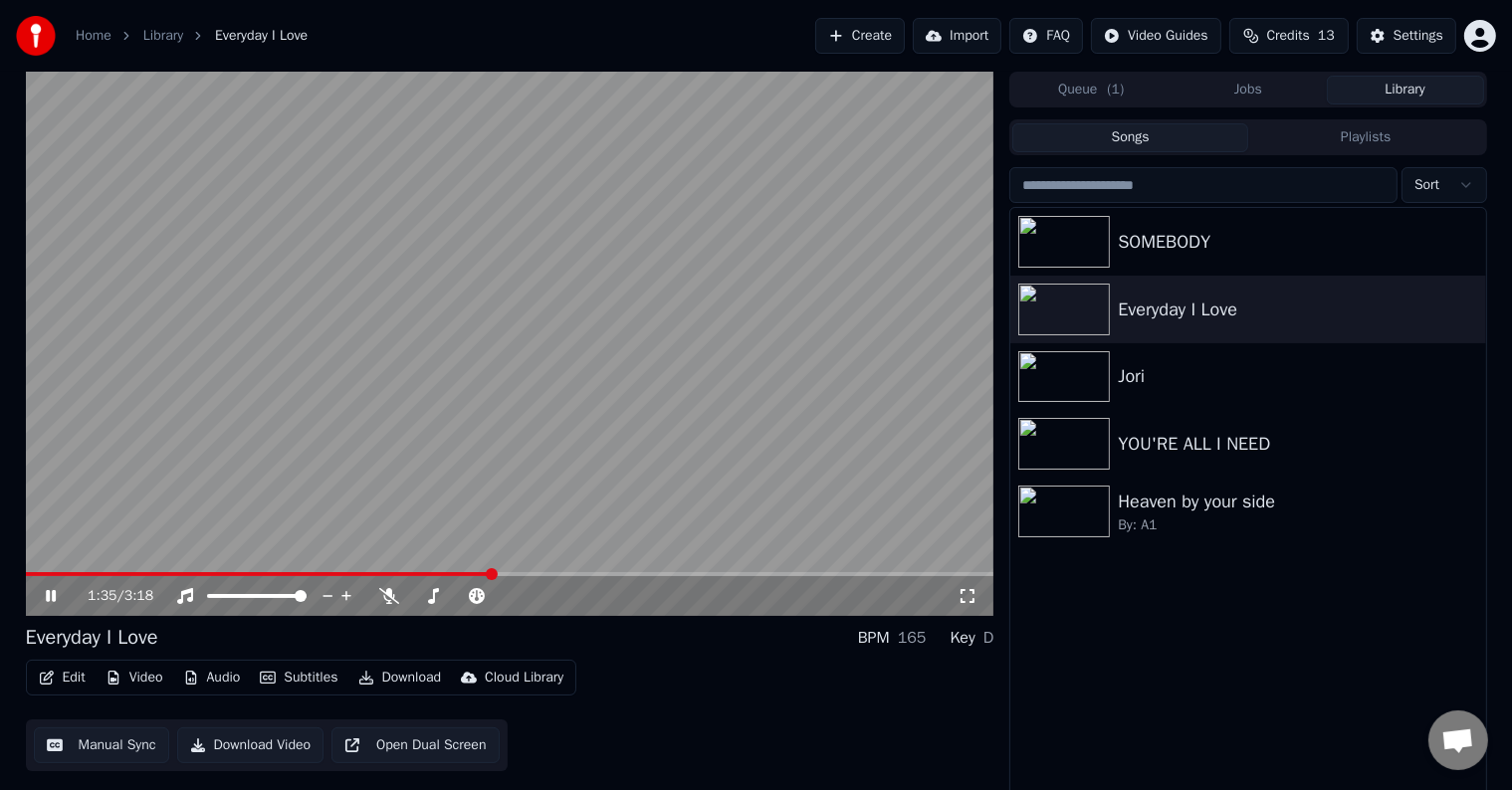 click at bounding box center [510, 343] 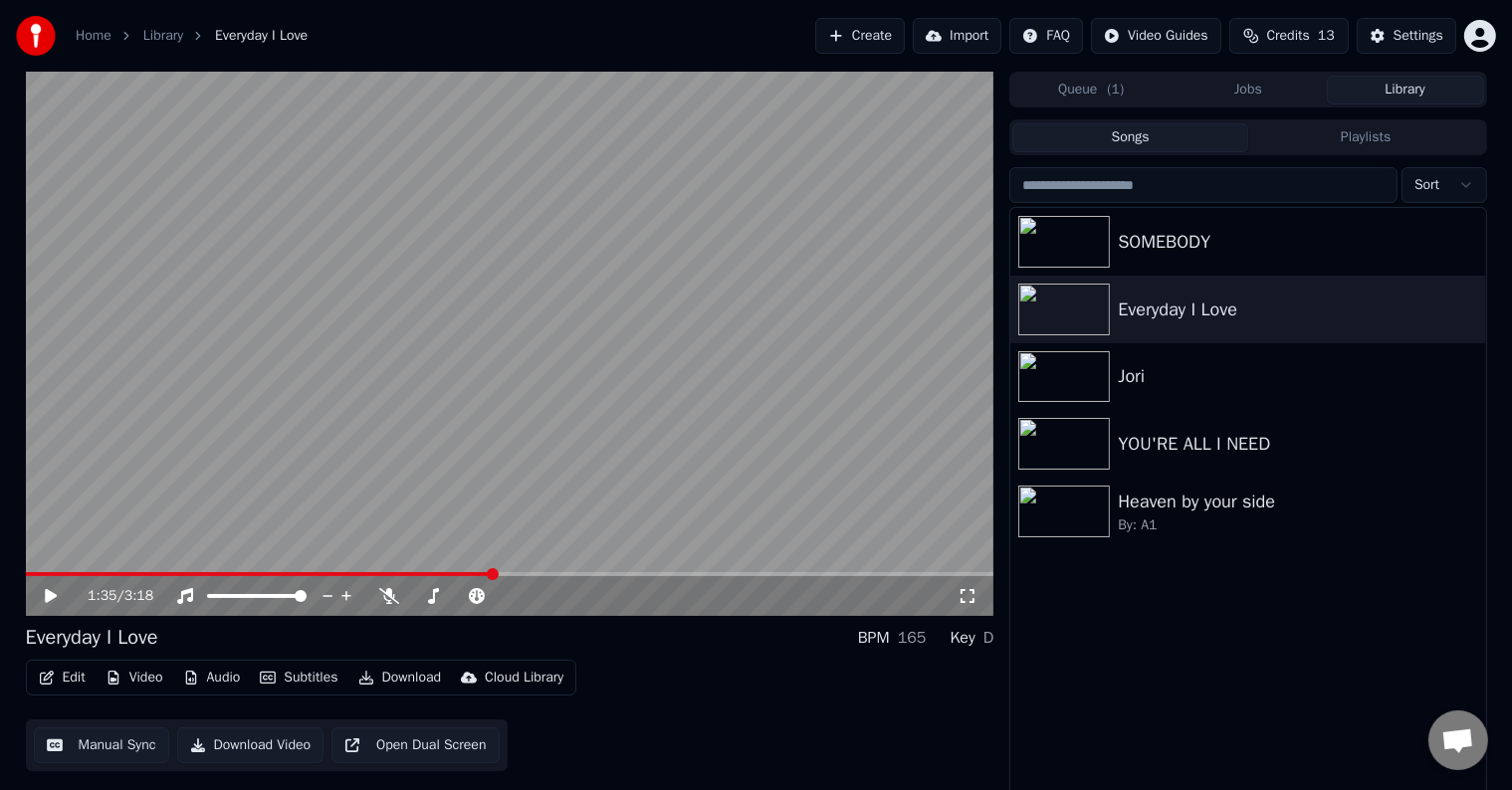 drag, startPoint x: 971, startPoint y: 596, endPoint x: 970, endPoint y: 617, distance: 21.023796 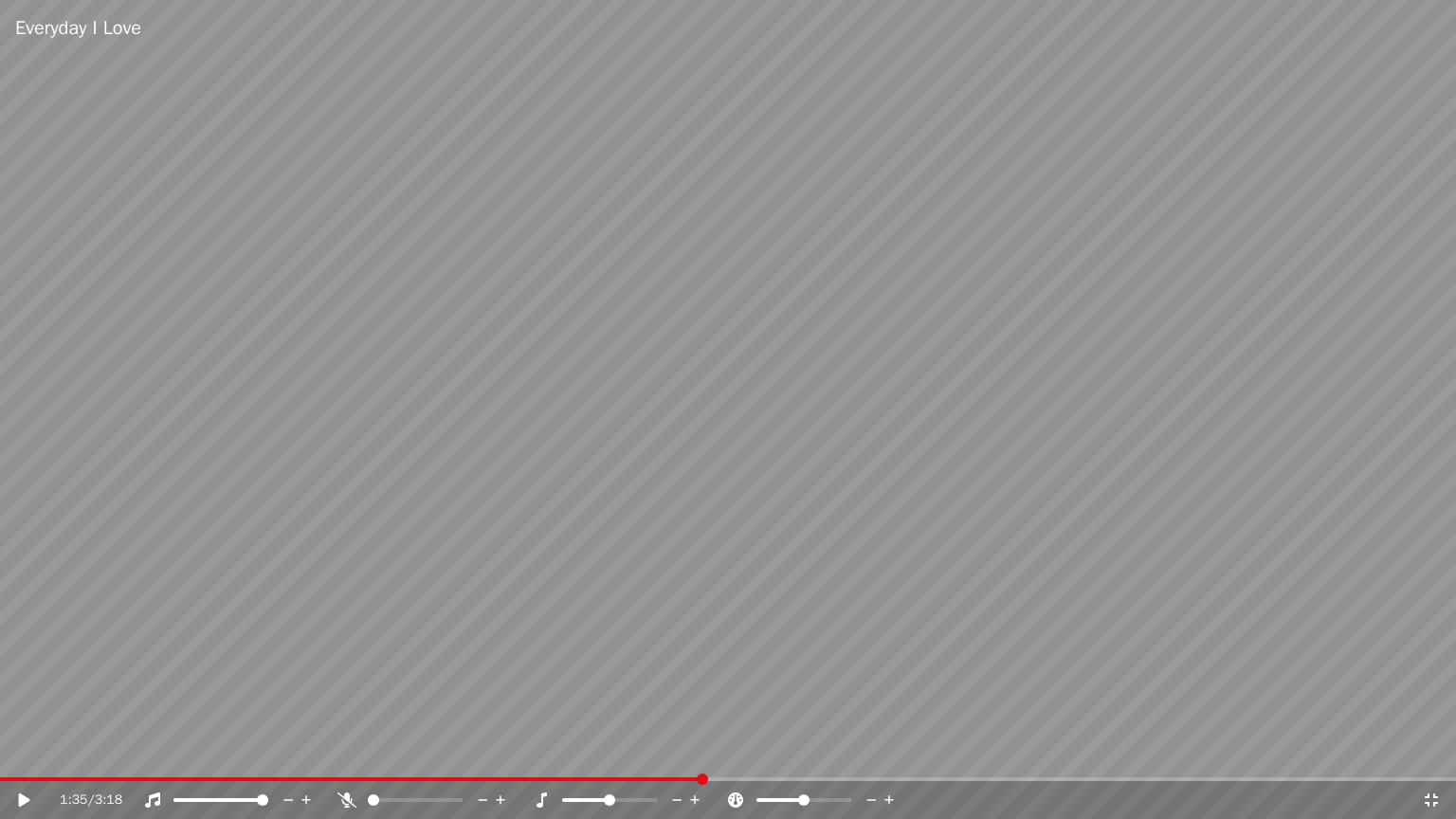 click at bounding box center (728, 779) 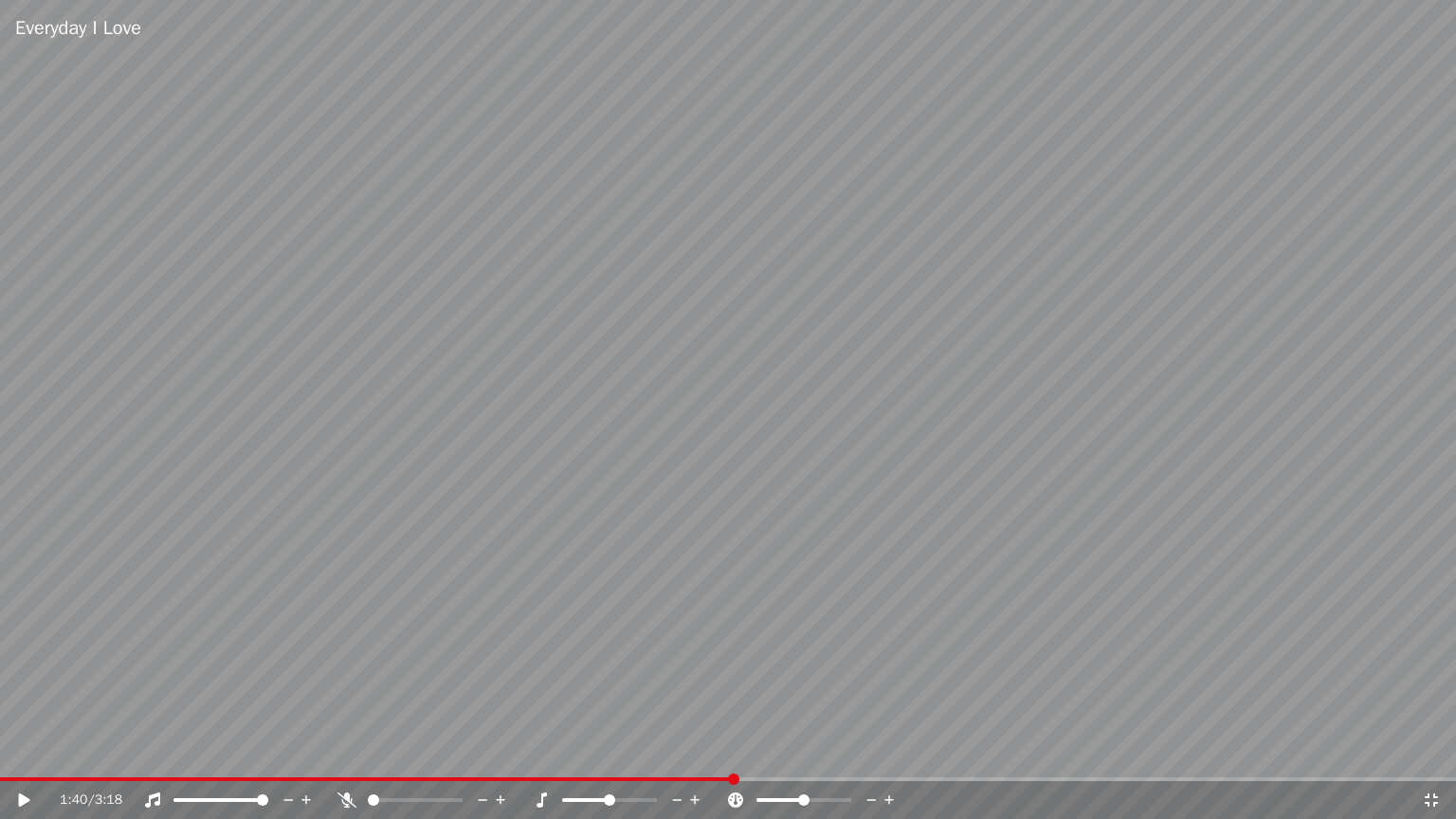 click 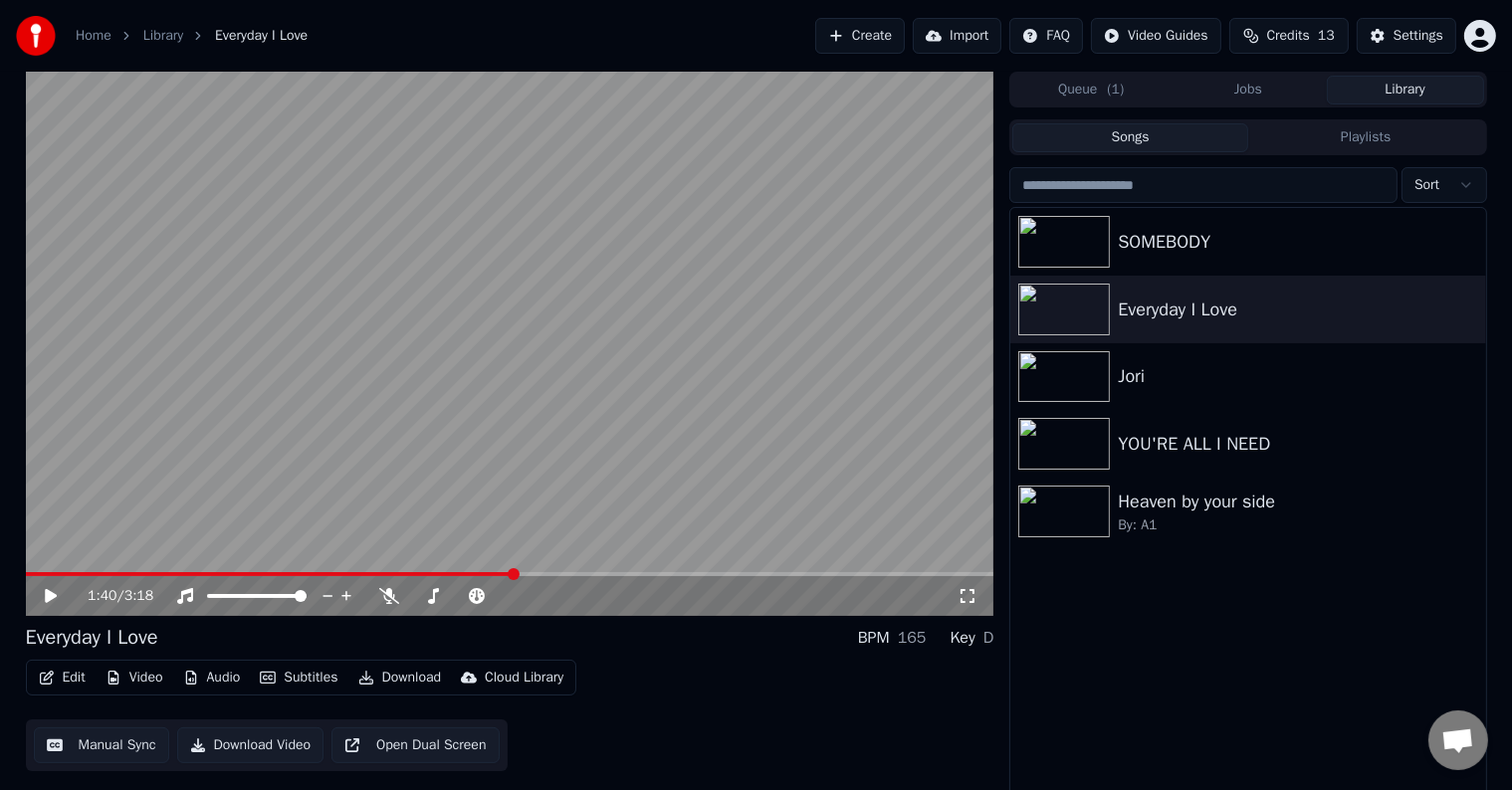 click at bounding box center [270, 574] 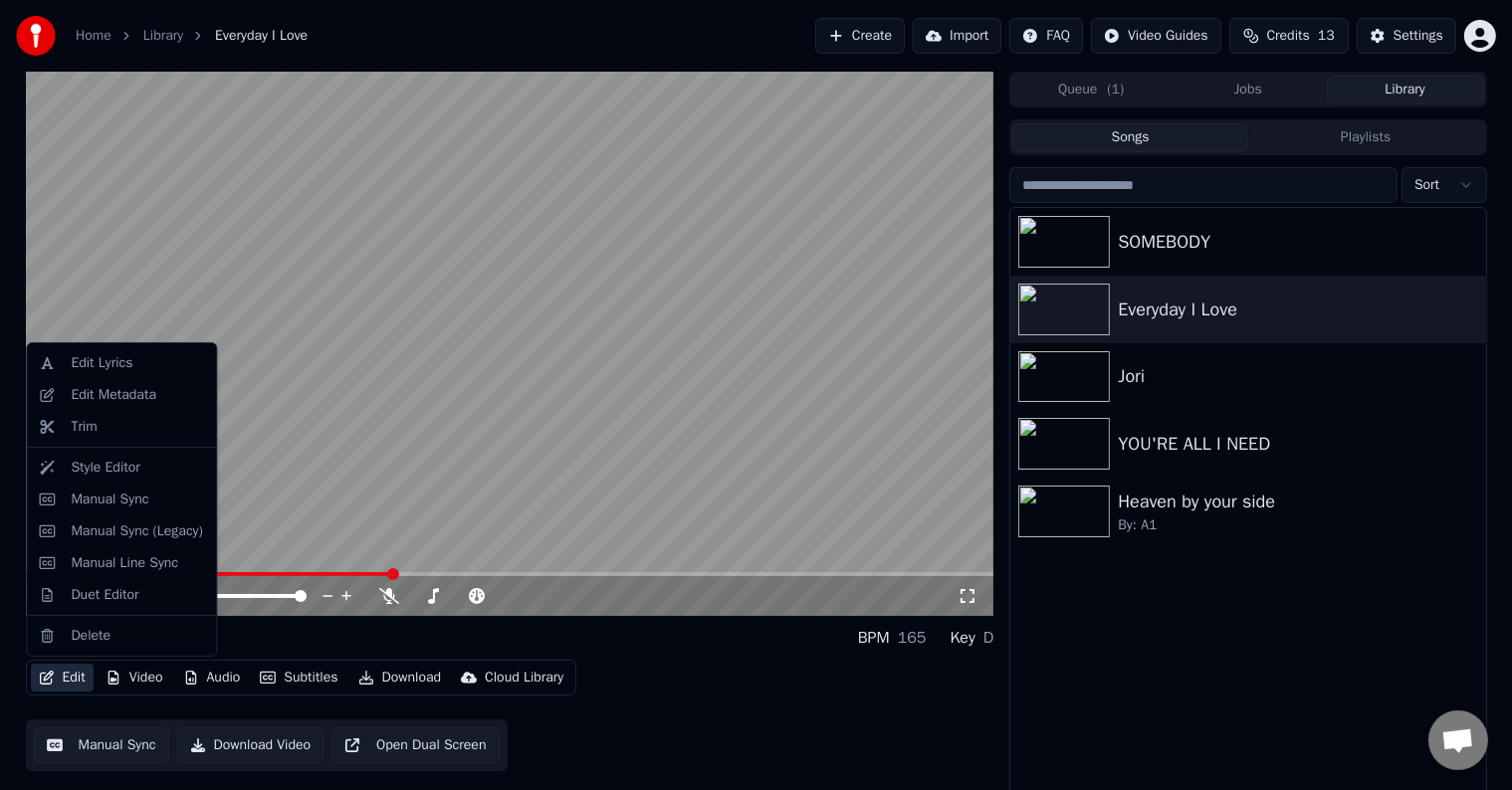 click on "Edit" at bounding box center (62, 678) 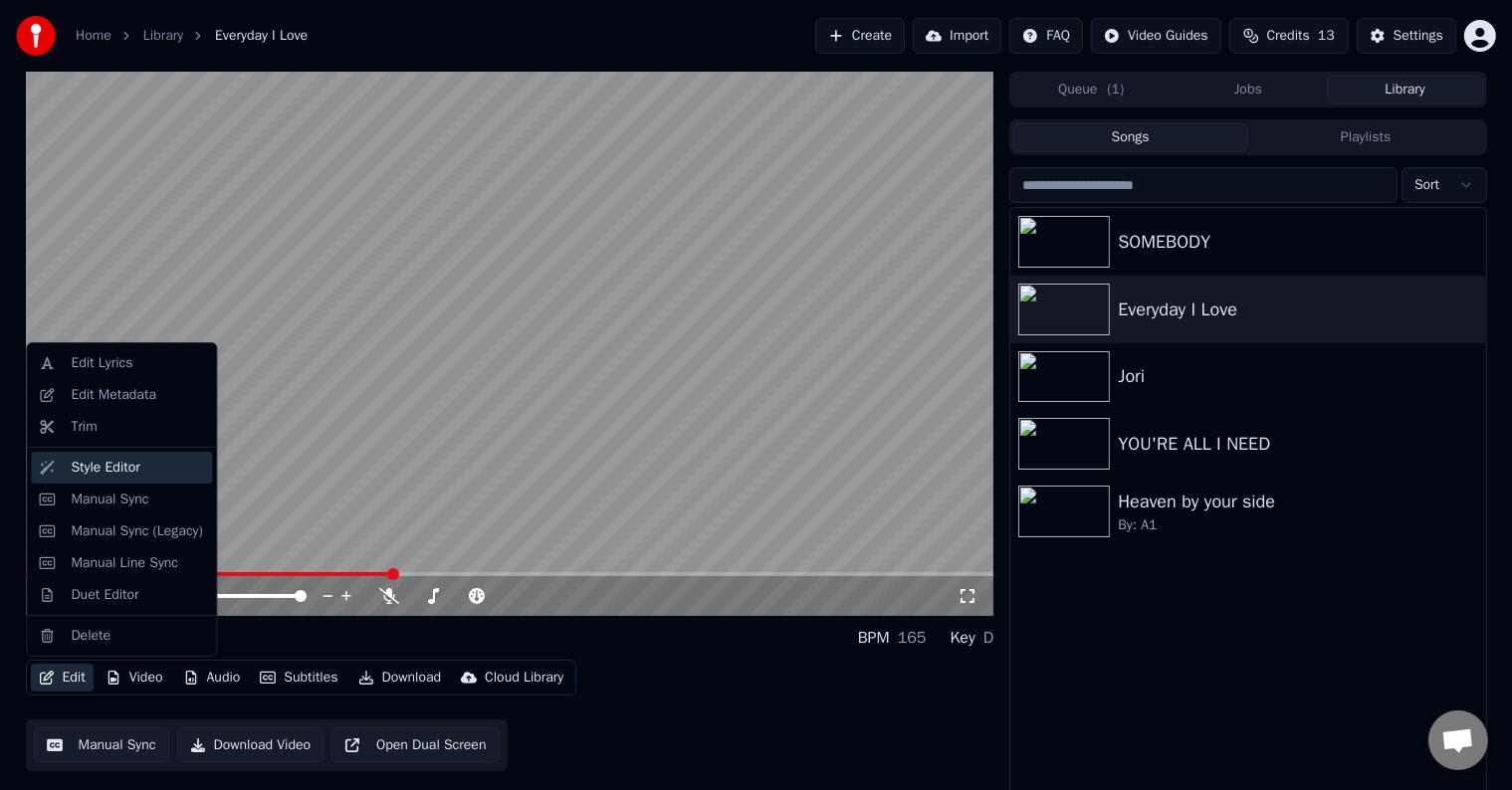 click on "Style Editor" at bounding box center (105, 468) 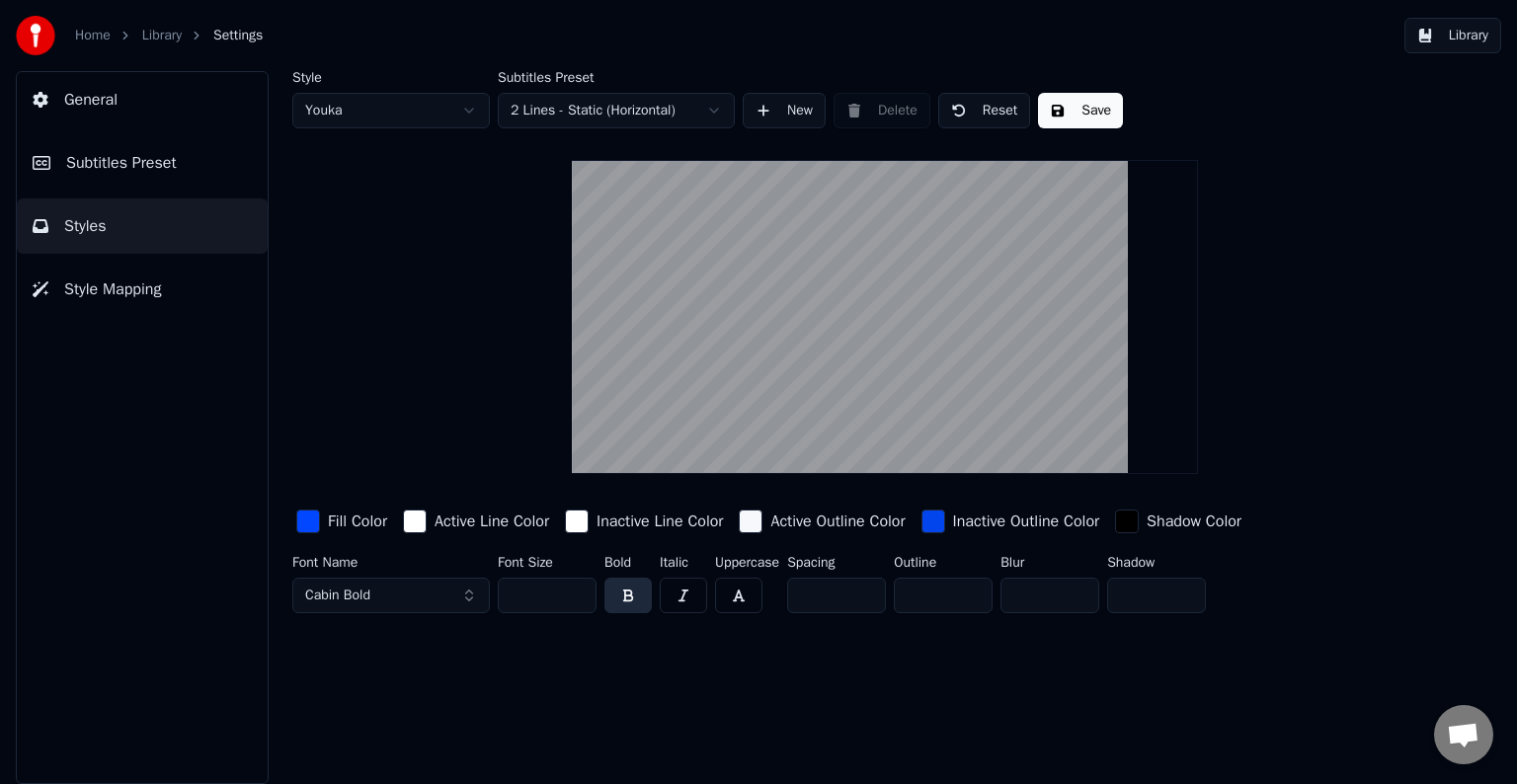 click on "*" at bounding box center (837, 595) 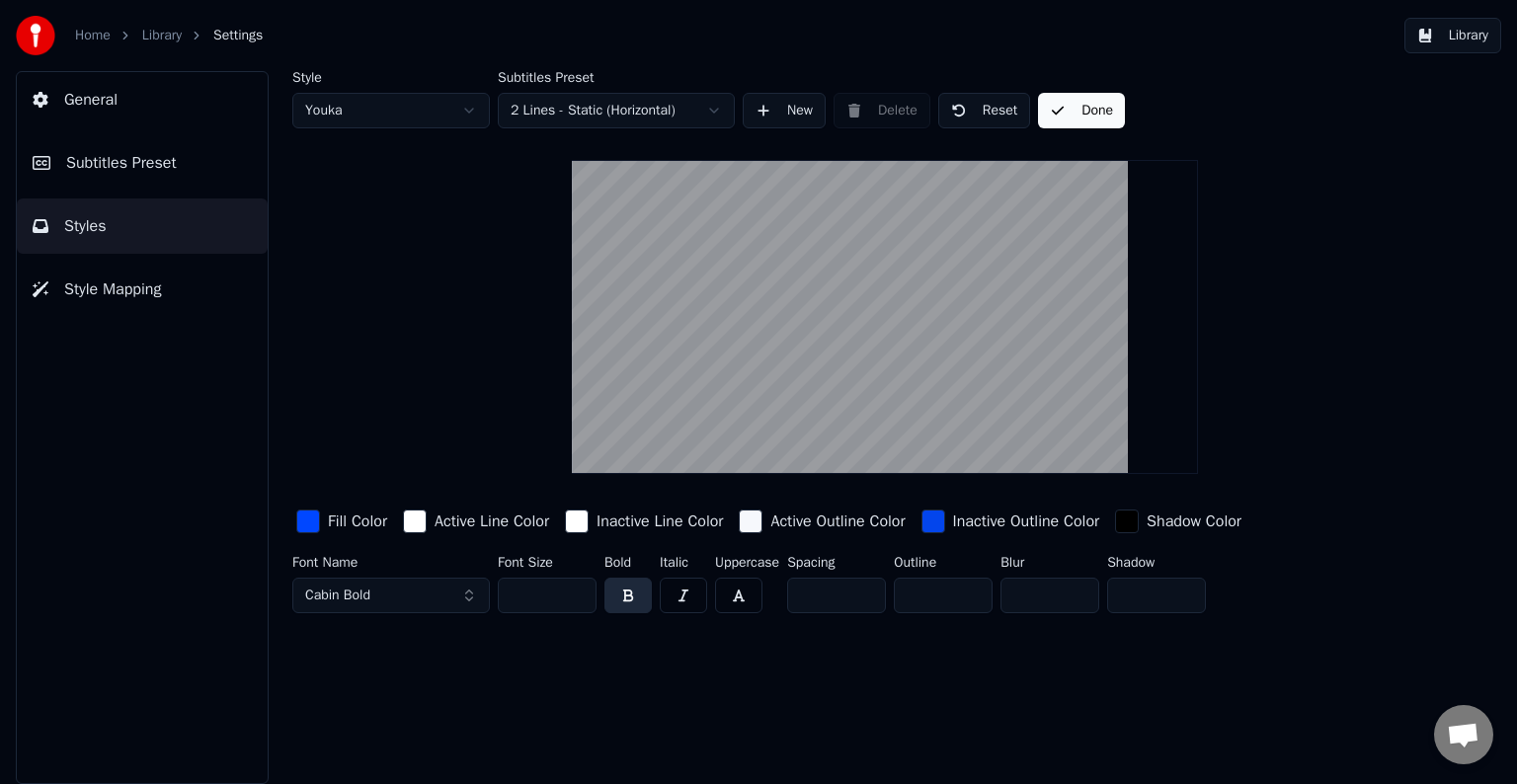 click on "Library" at bounding box center [1453, 36] 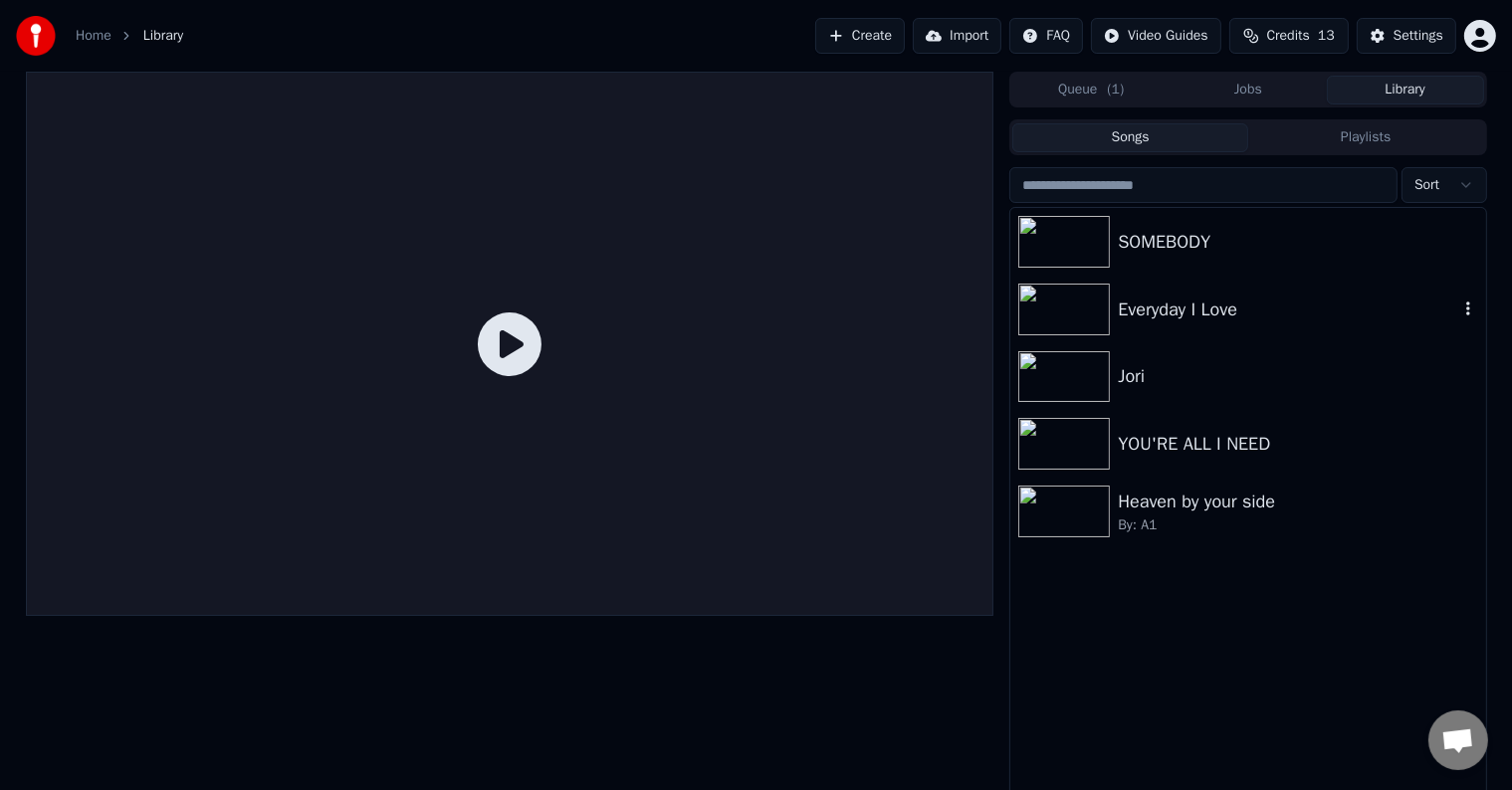 click on "Everyday I Love" at bounding box center [1247, 309] 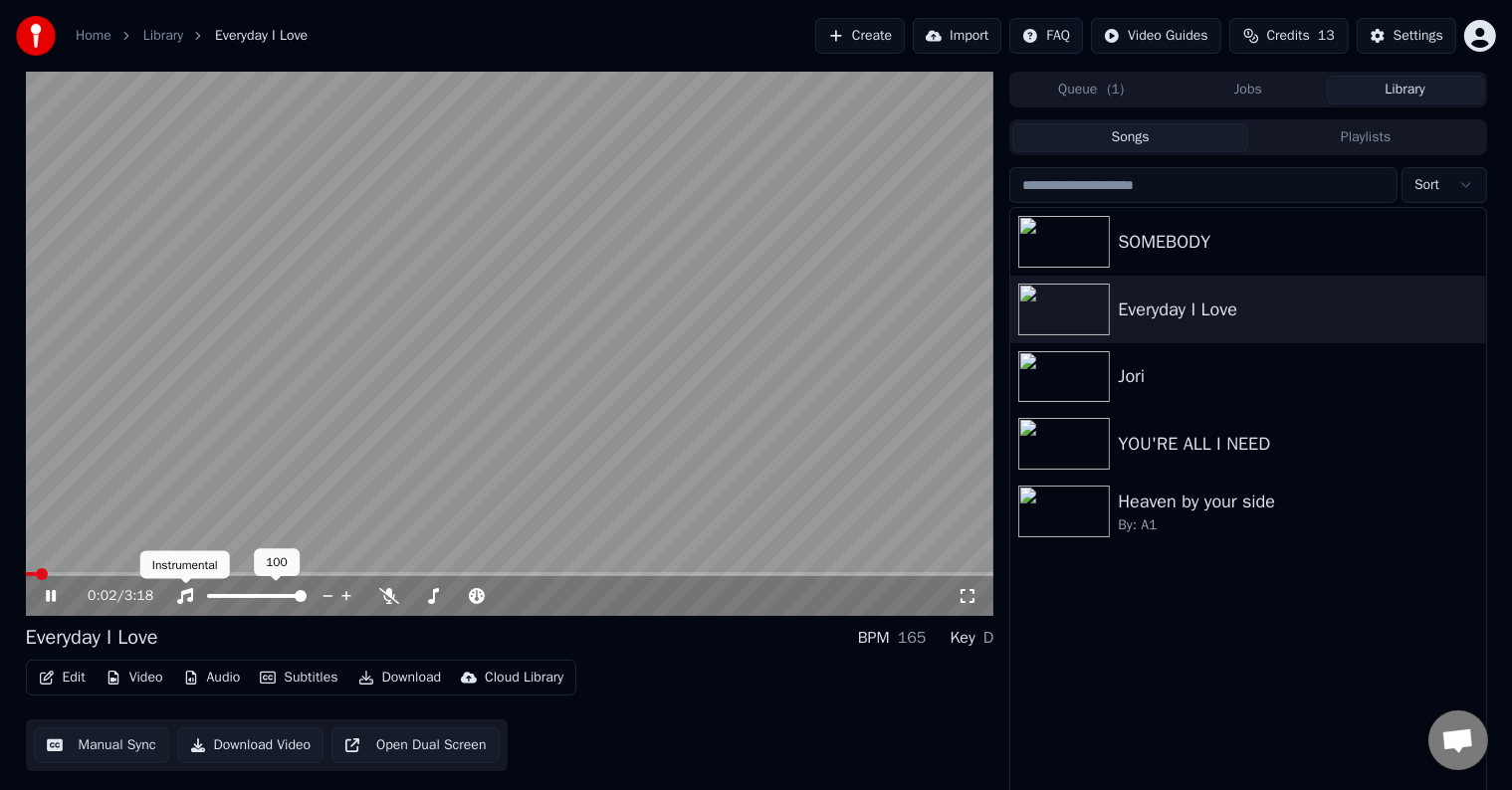 click on "Instrumental Instrumental" at bounding box center (185, 565) 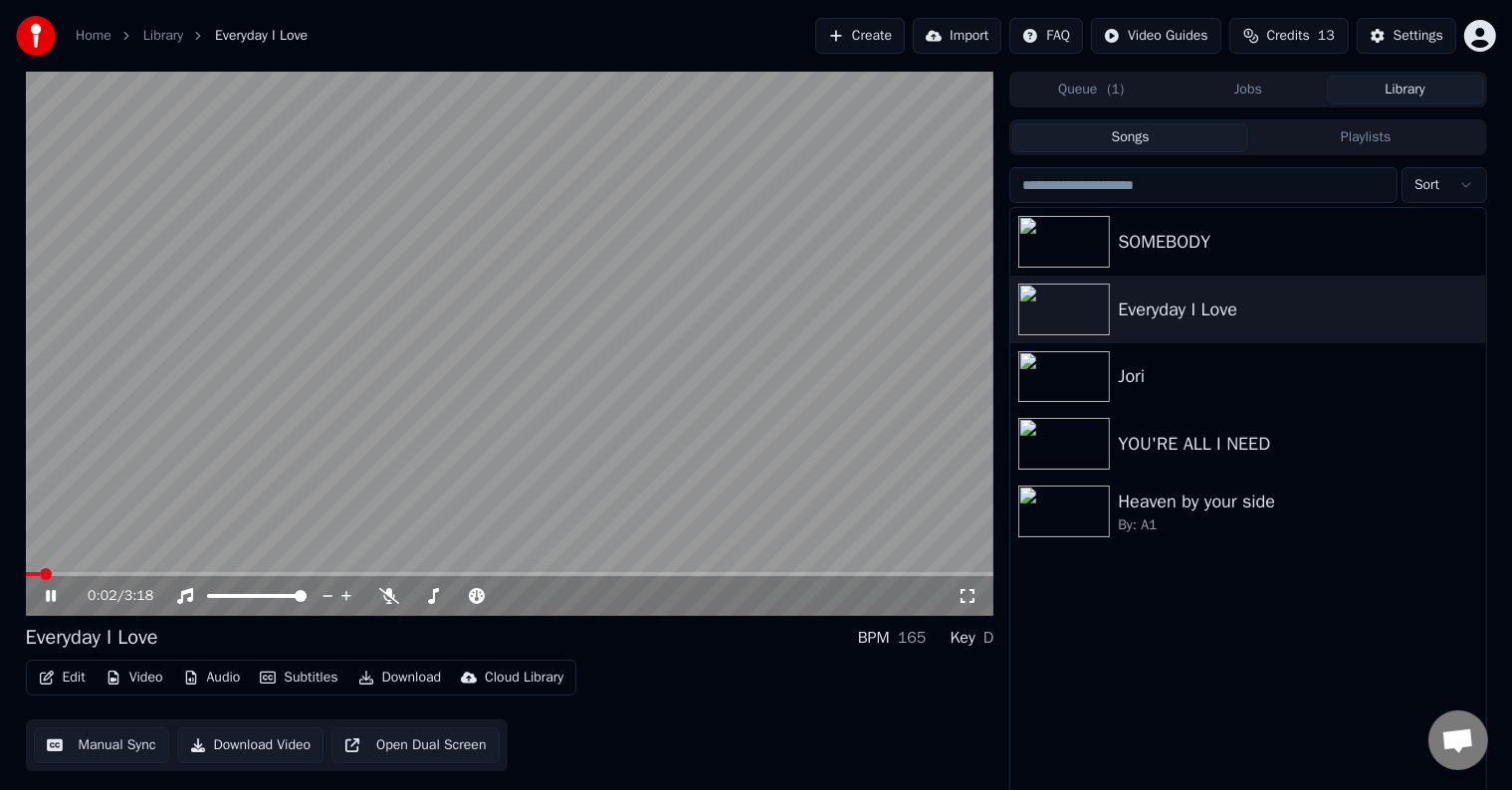 click at bounding box center [510, 343] 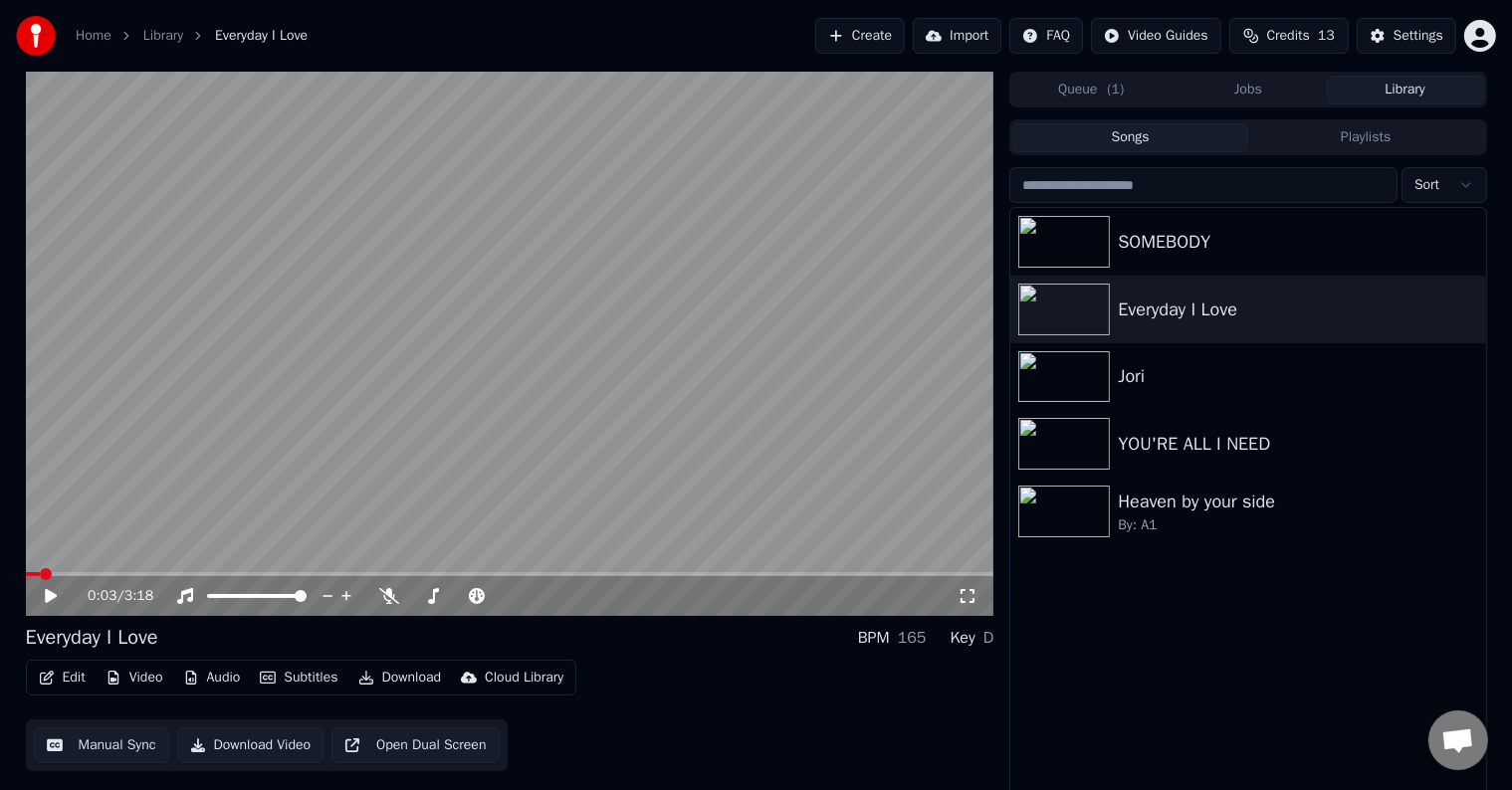 click at bounding box center (510, 574) 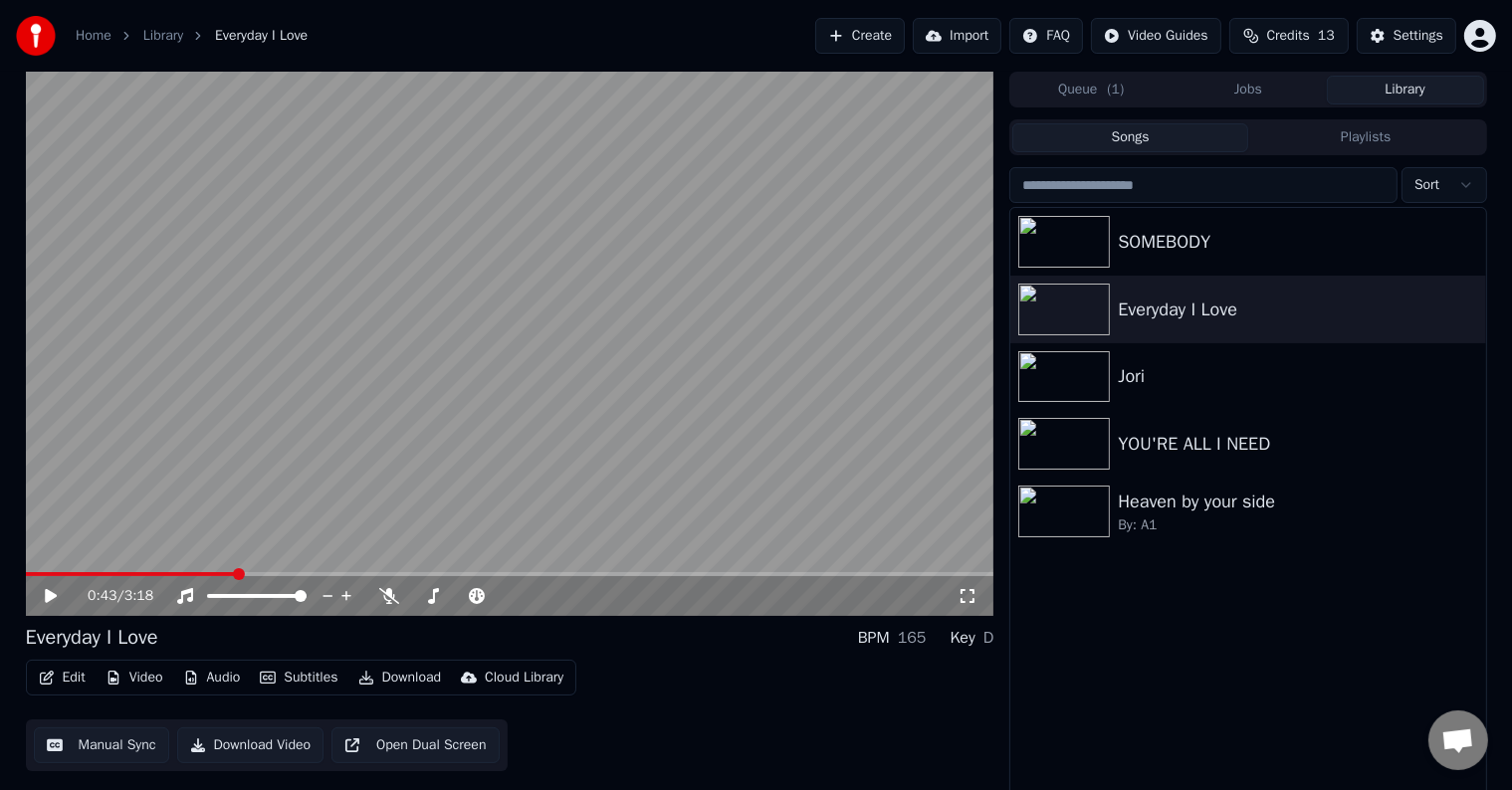 click at bounding box center (510, 343) 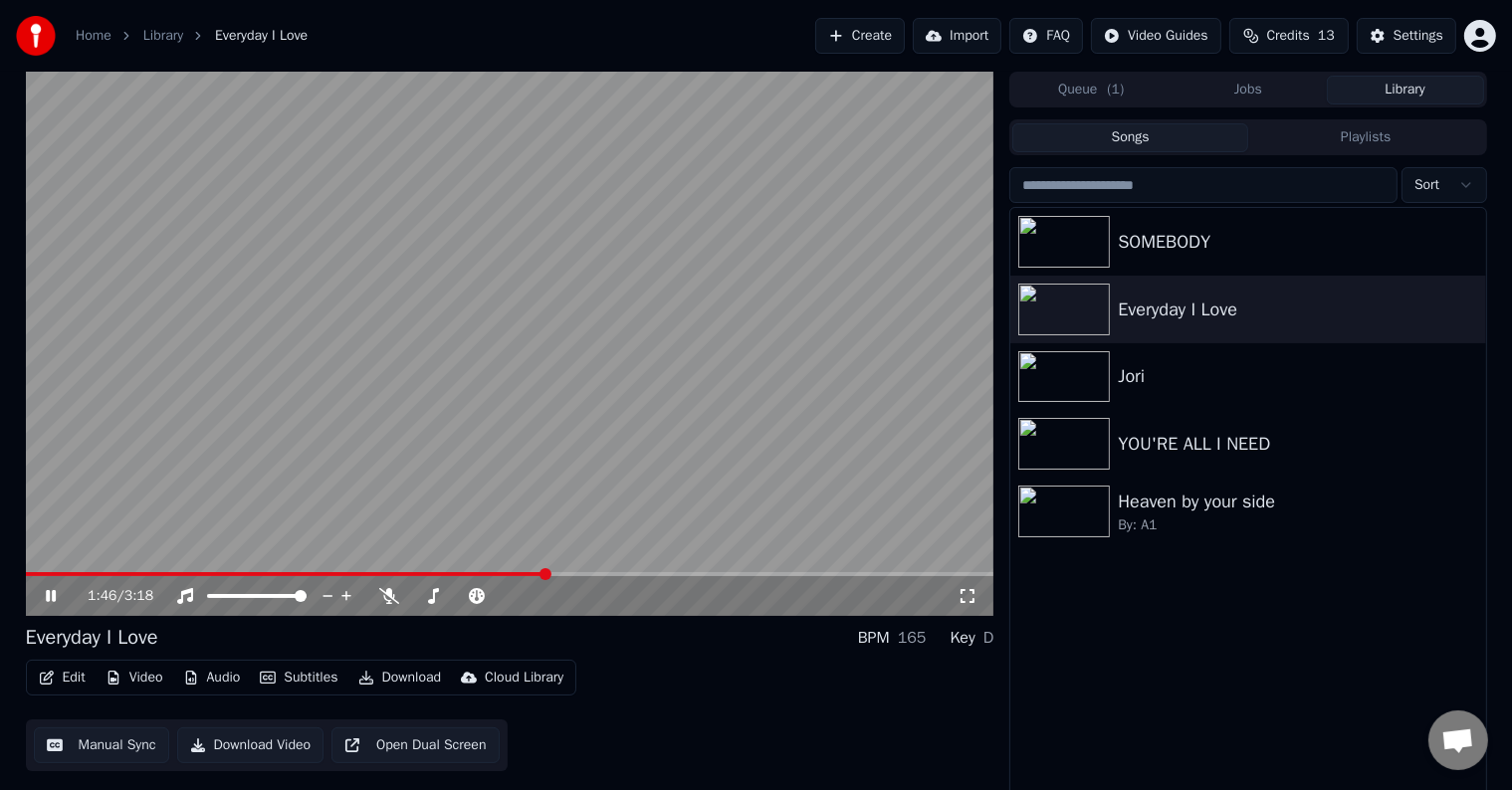 click at bounding box center [510, 343] 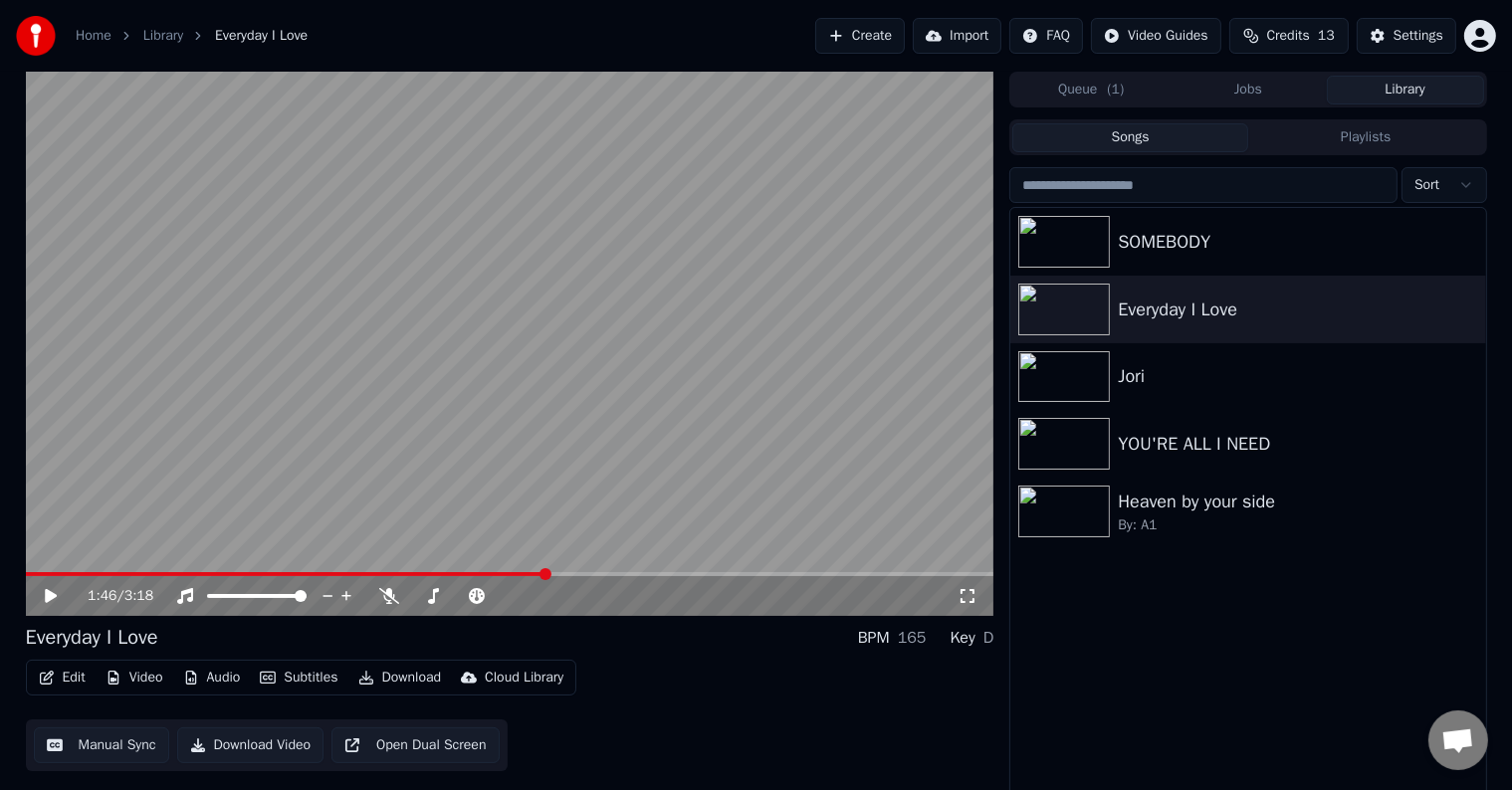 click at bounding box center [510, 574] 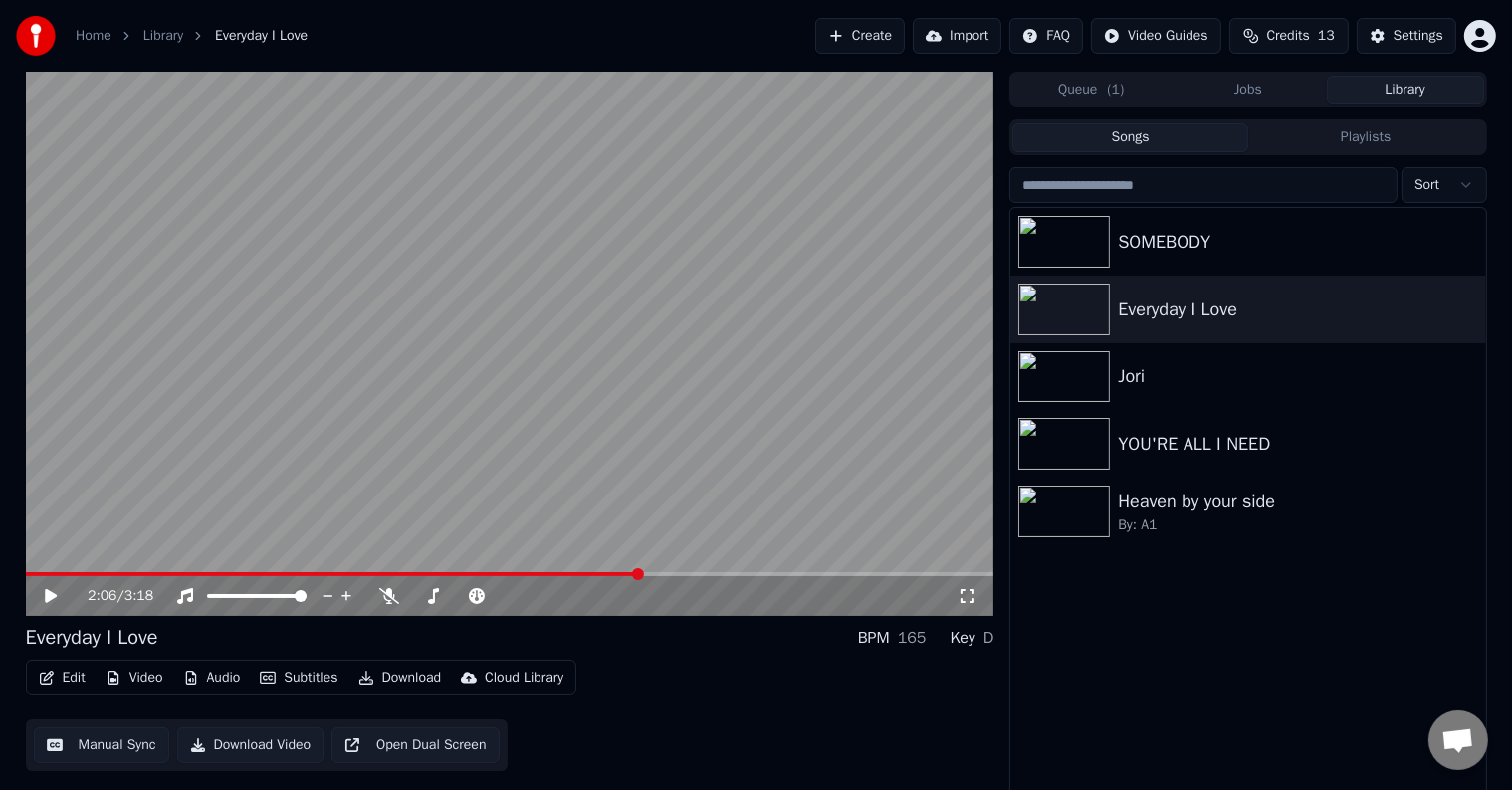 click at bounding box center [510, 343] 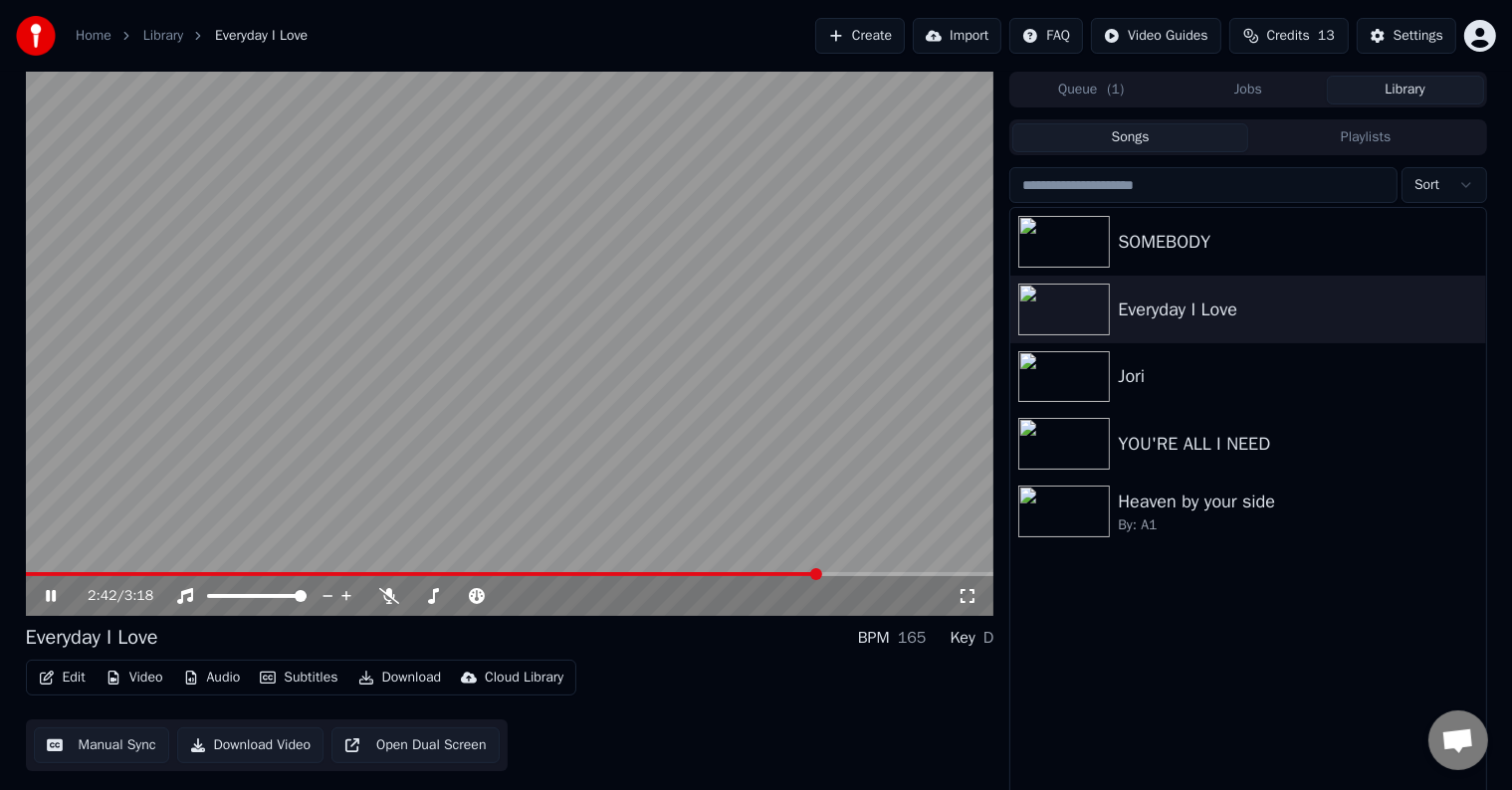 click at bounding box center [510, 343] 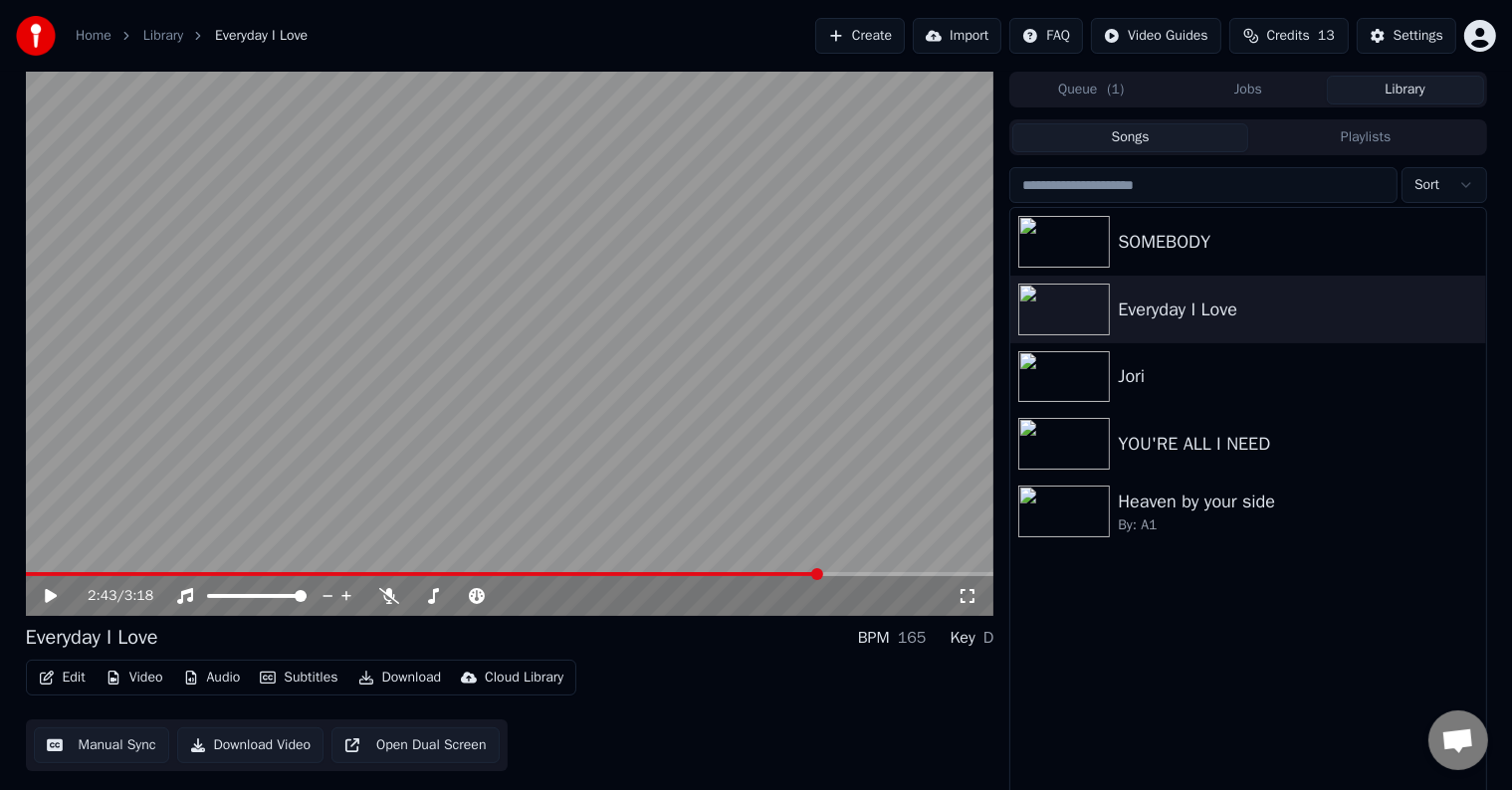 click on "Download Video" at bounding box center (251, 745) 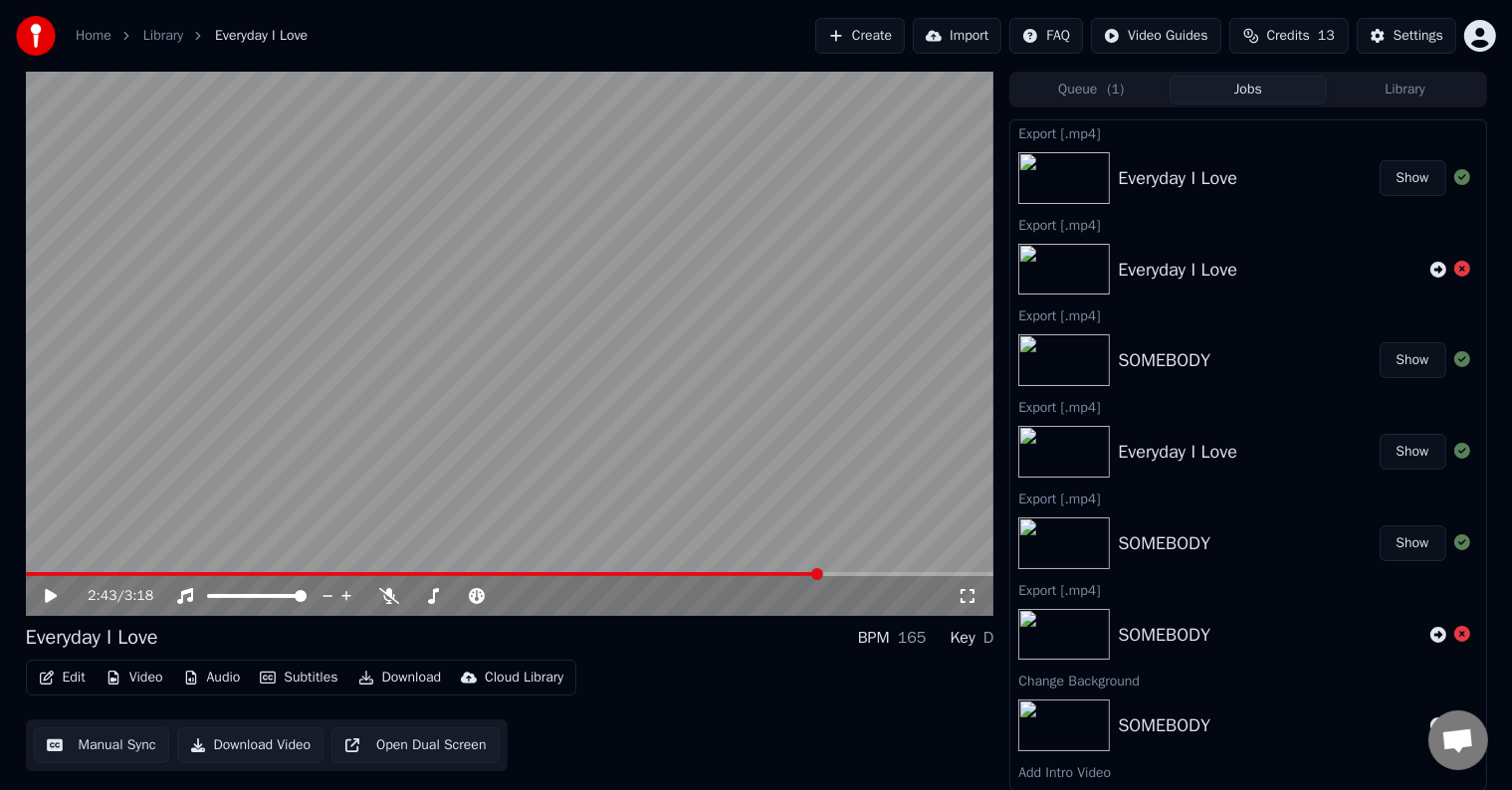 click on "Show" at bounding box center (1412, 178) 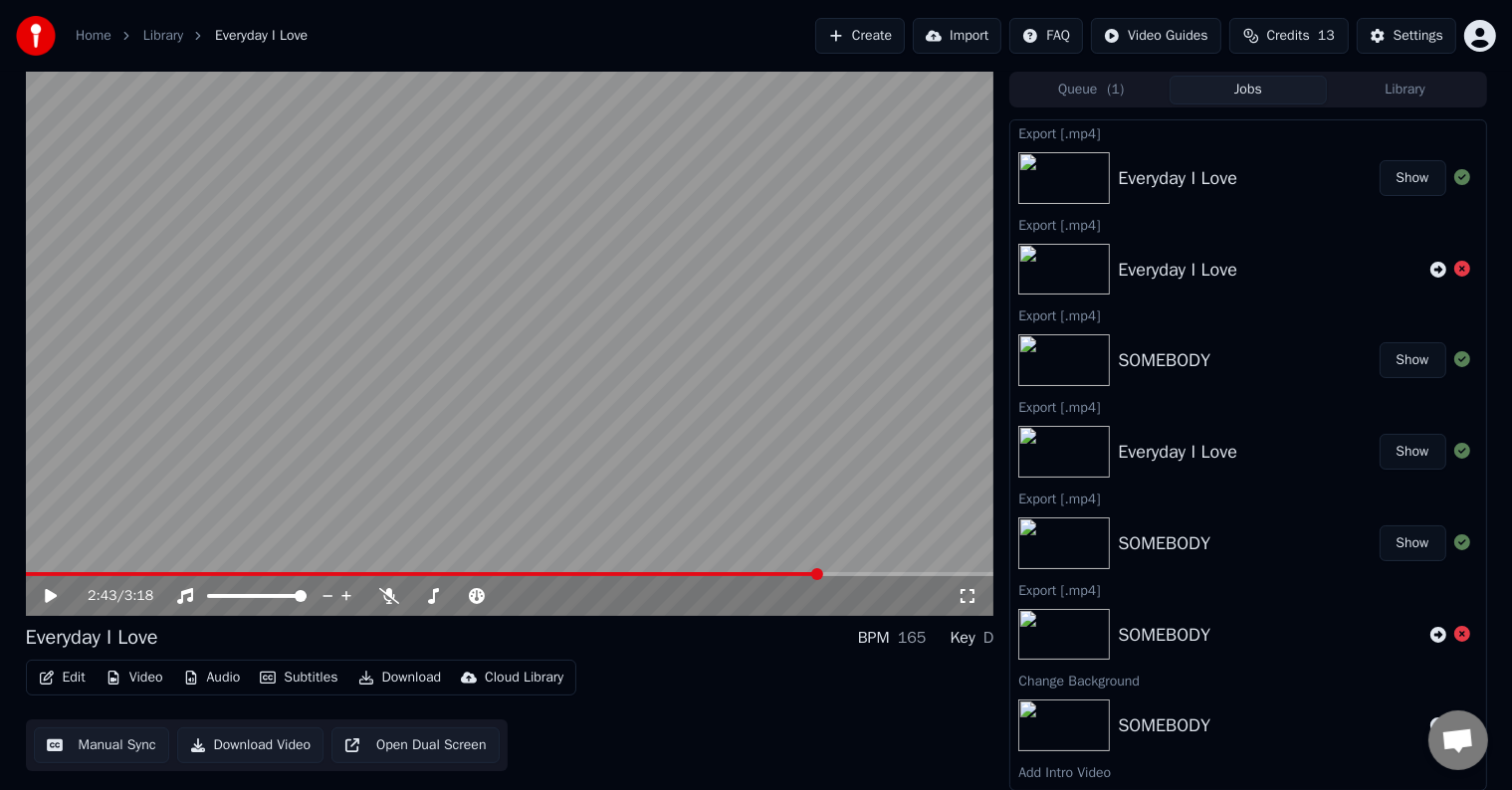 click at bounding box center (510, 343) 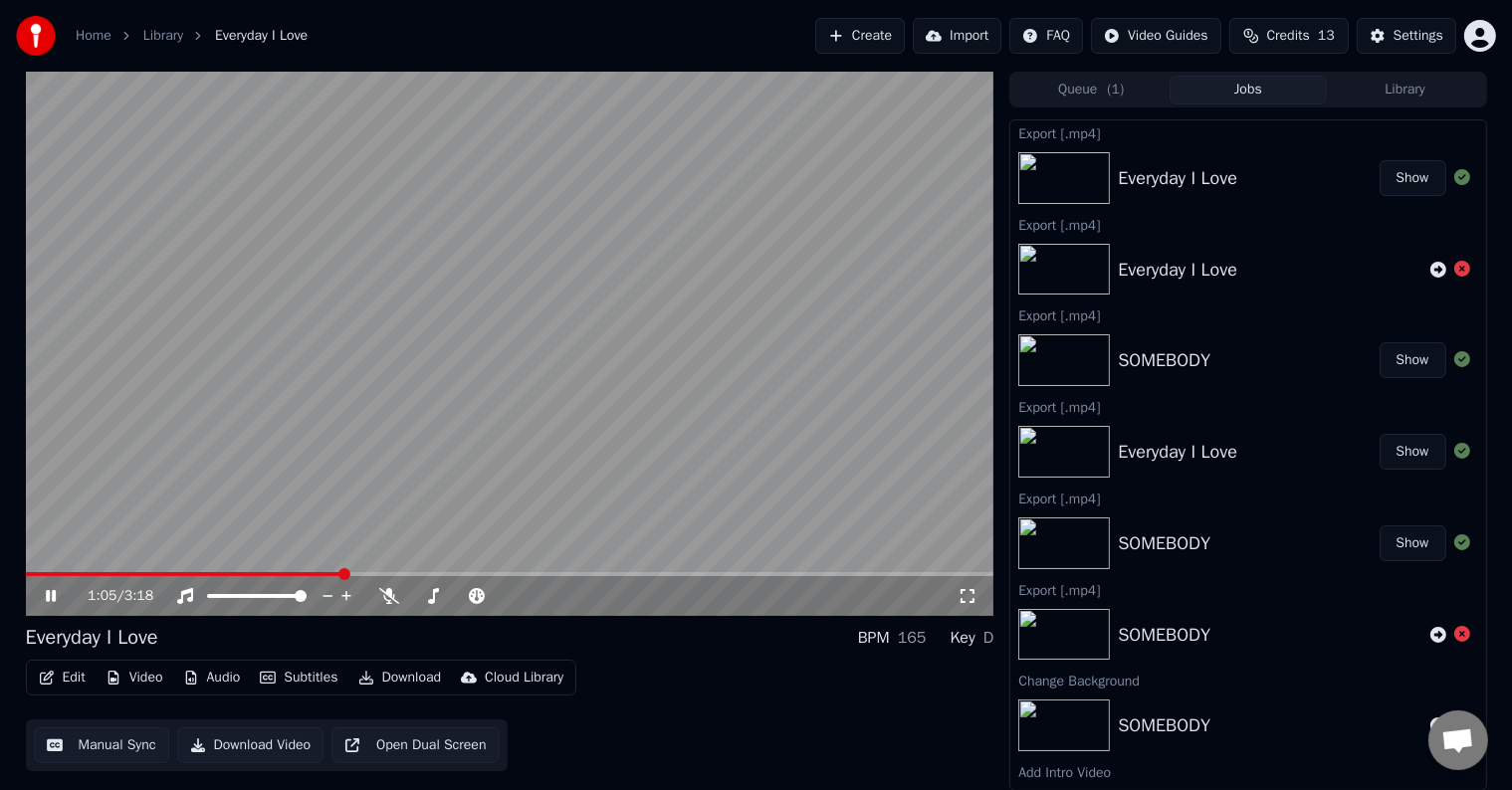 click at bounding box center [184, 574] 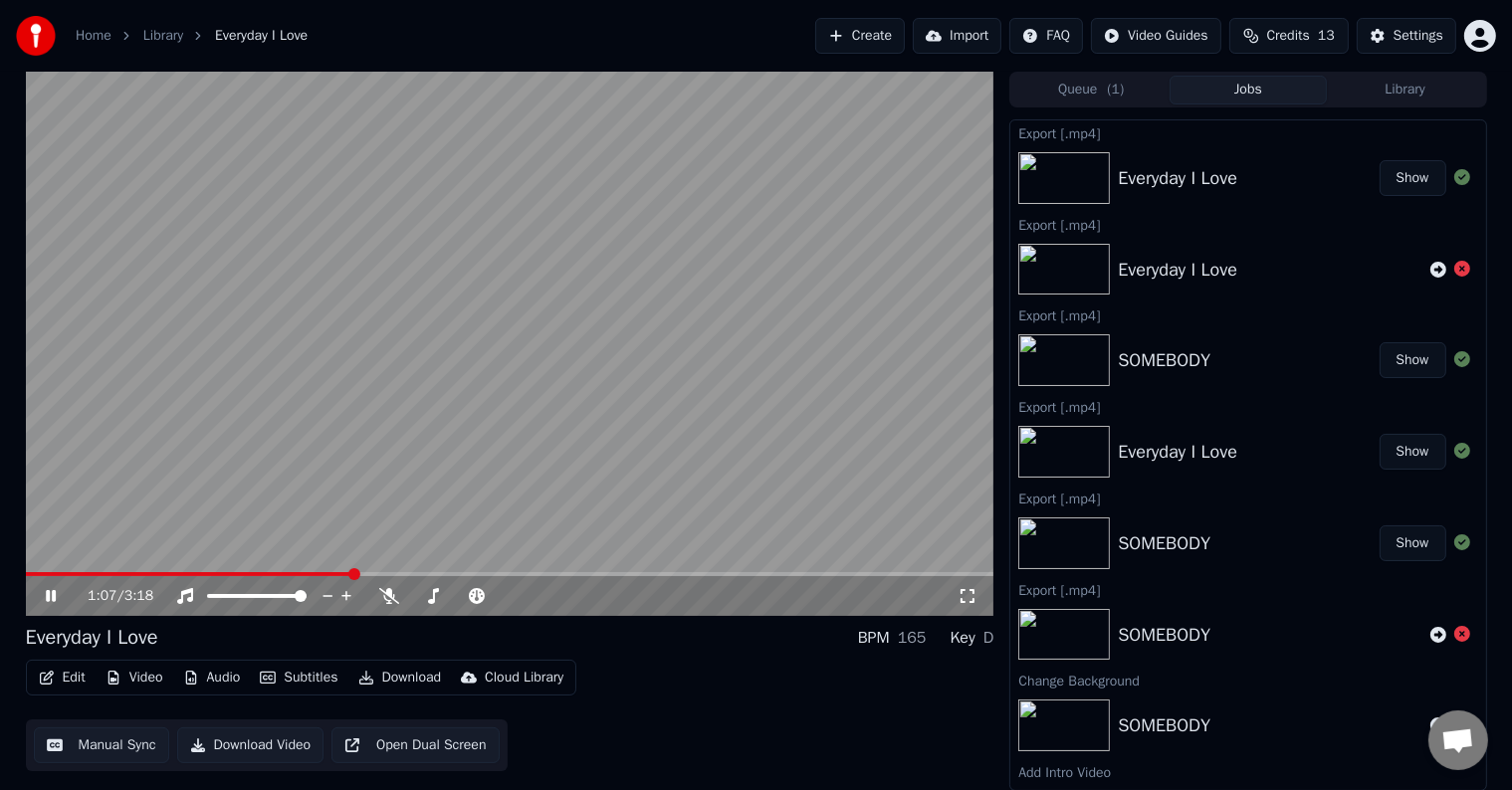 click at bounding box center [189, 574] 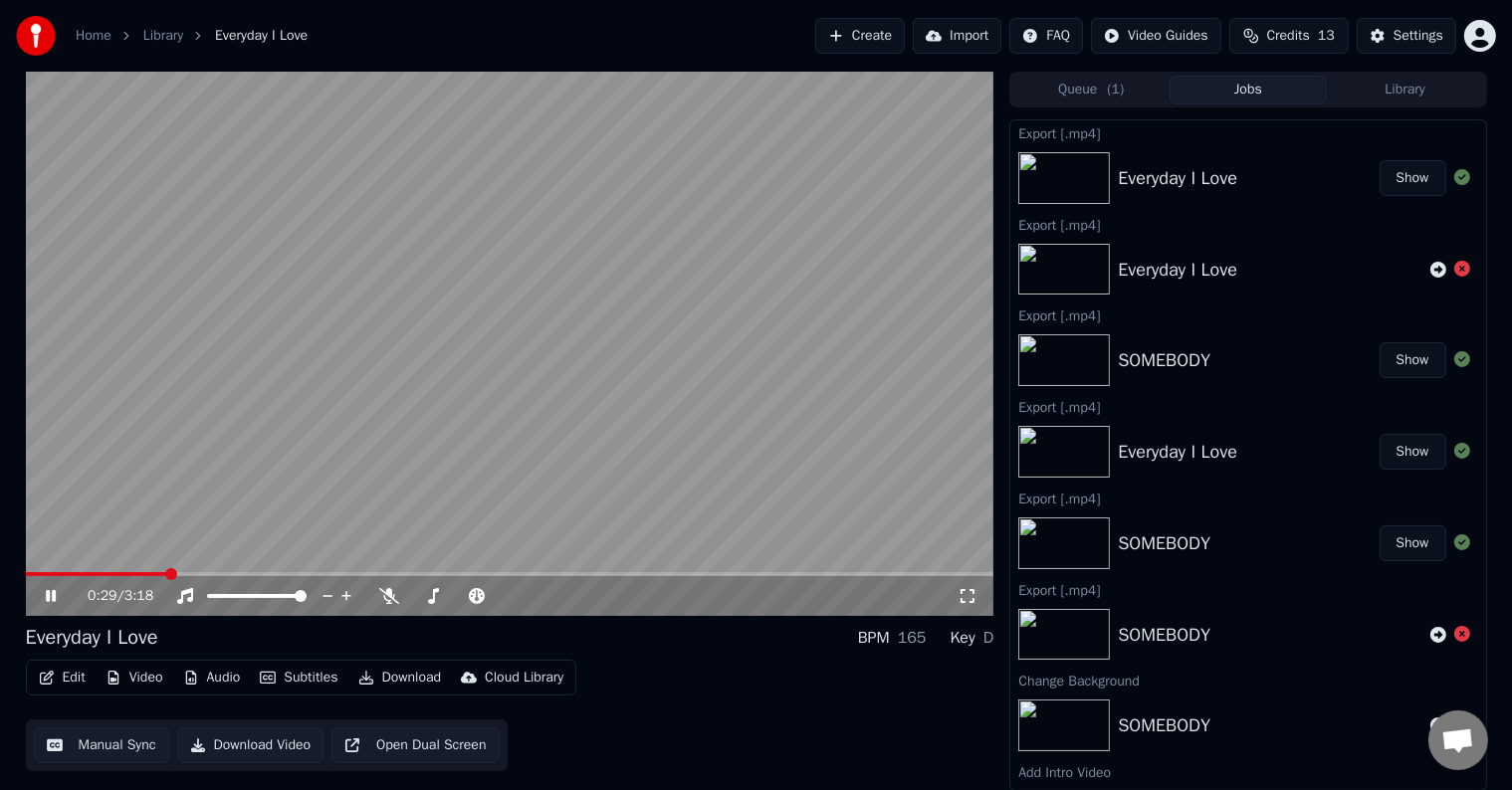 click at bounding box center [97, 574] 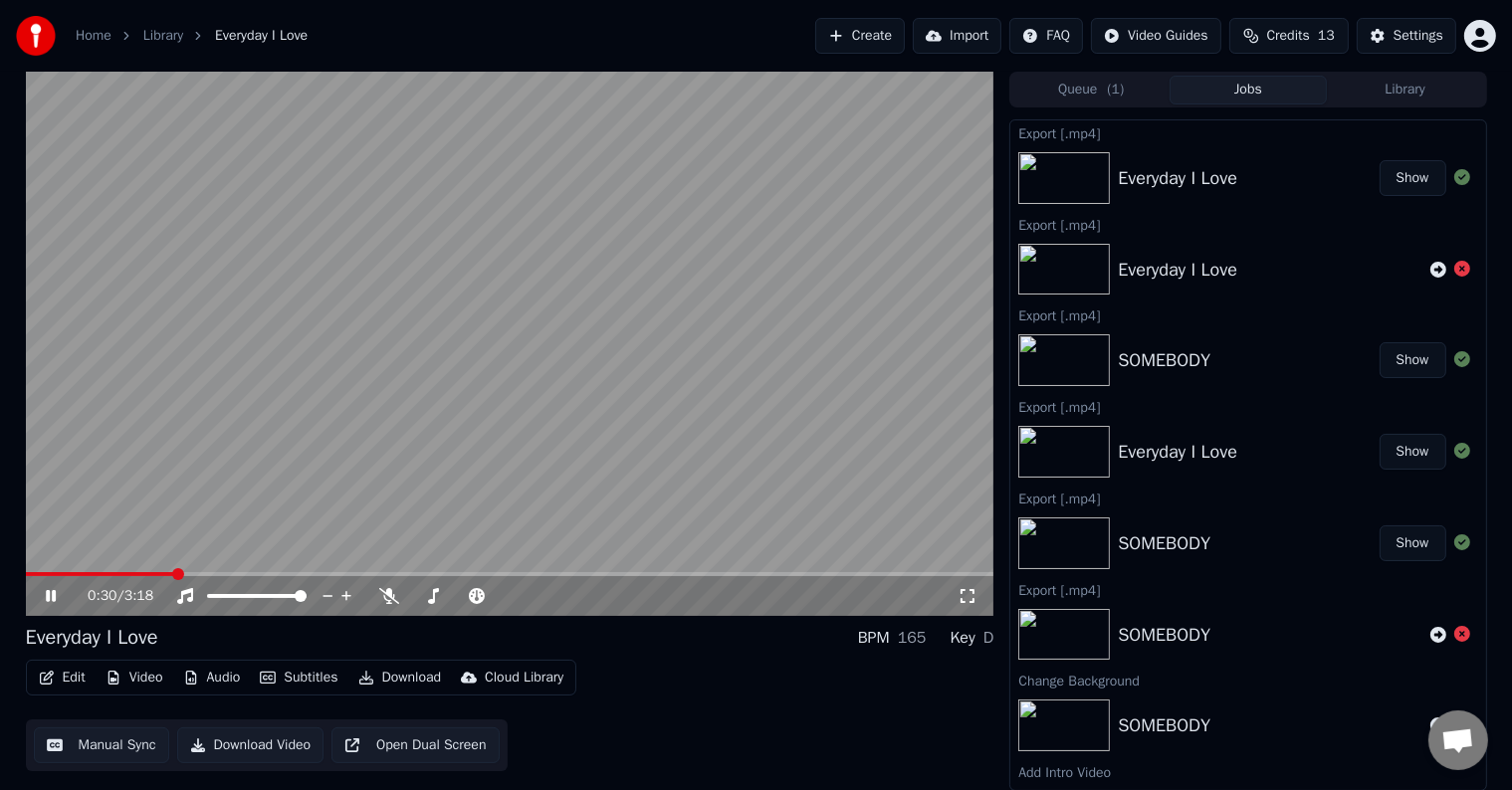 click at bounding box center (510, 343) 